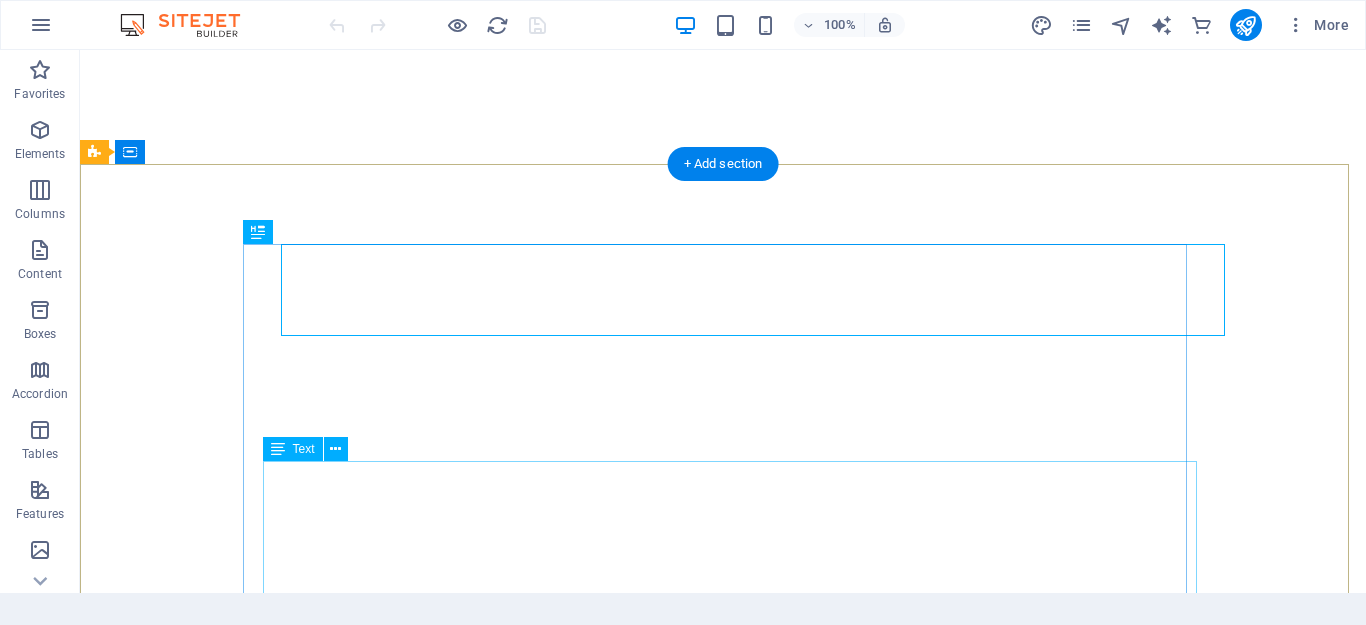 scroll, scrollTop: 0, scrollLeft: 0, axis: both 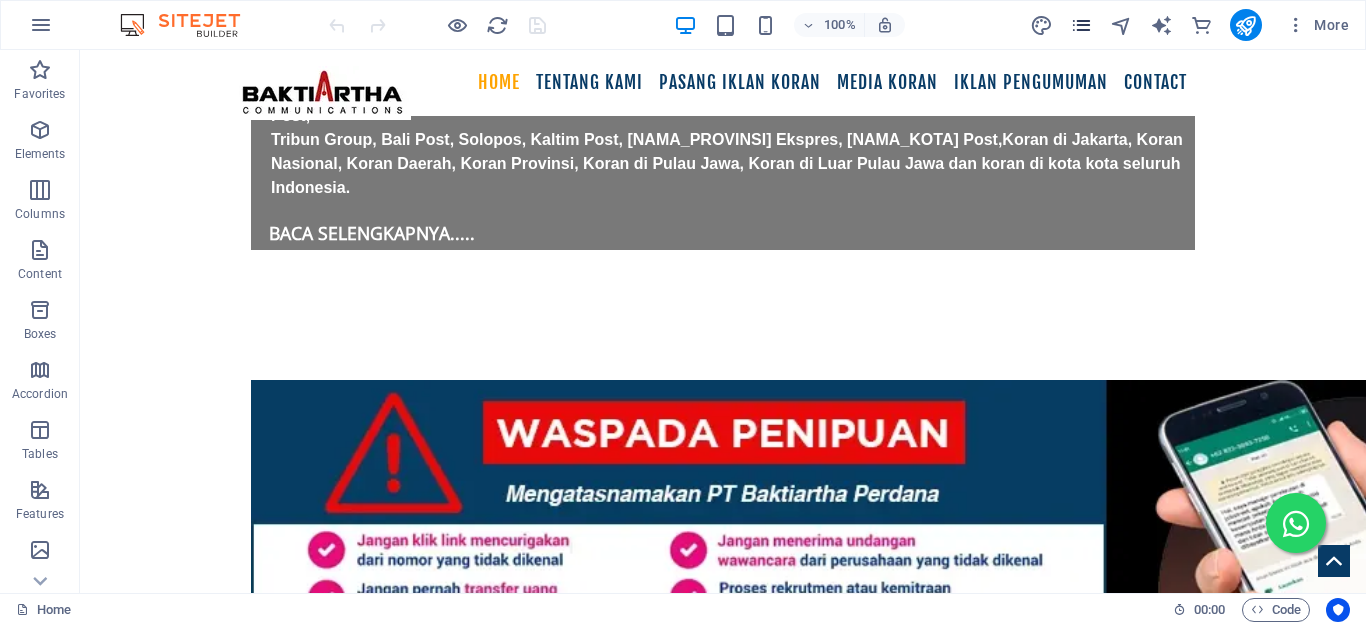 click at bounding box center [1081, 25] 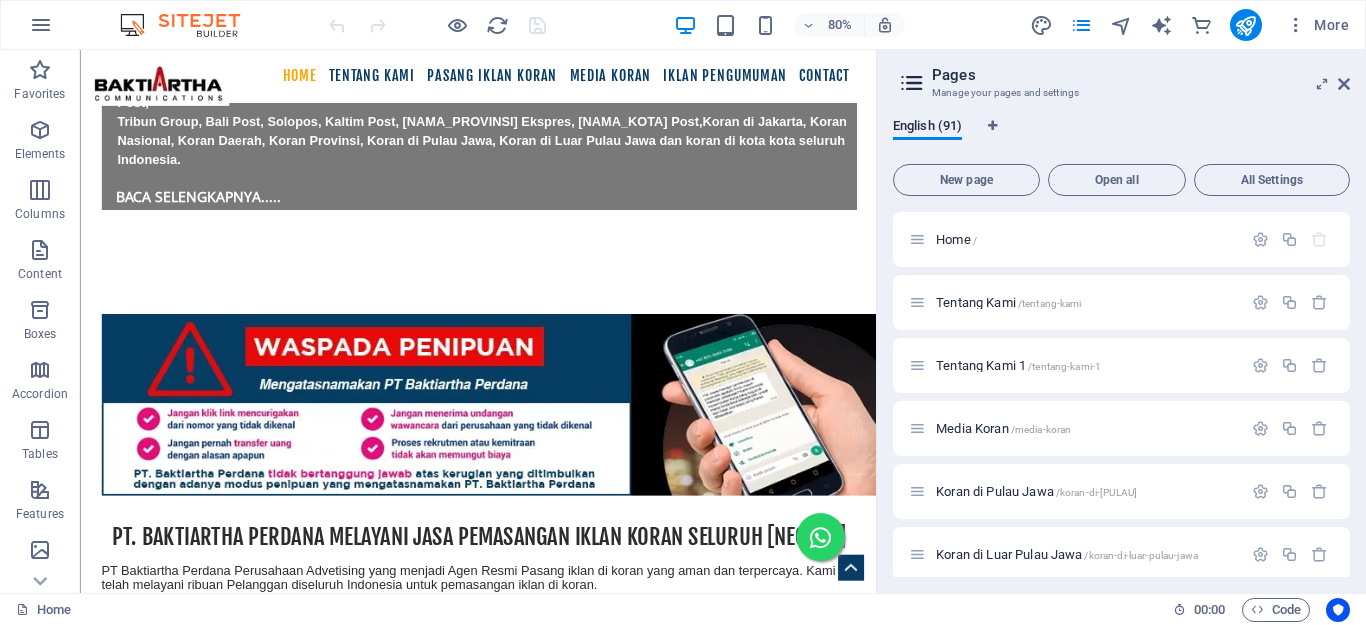 scroll, scrollTop: 1106, scrollLeft: 0, axis: vertical 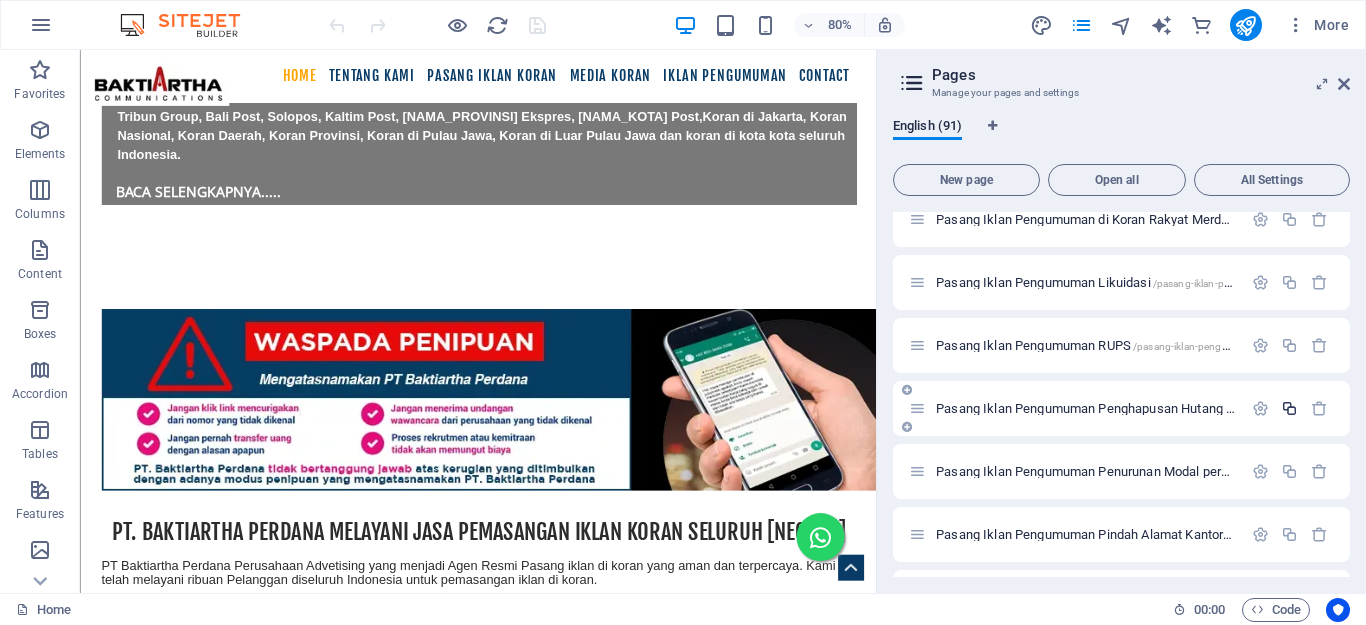 click at bounding box center (1289, 408) 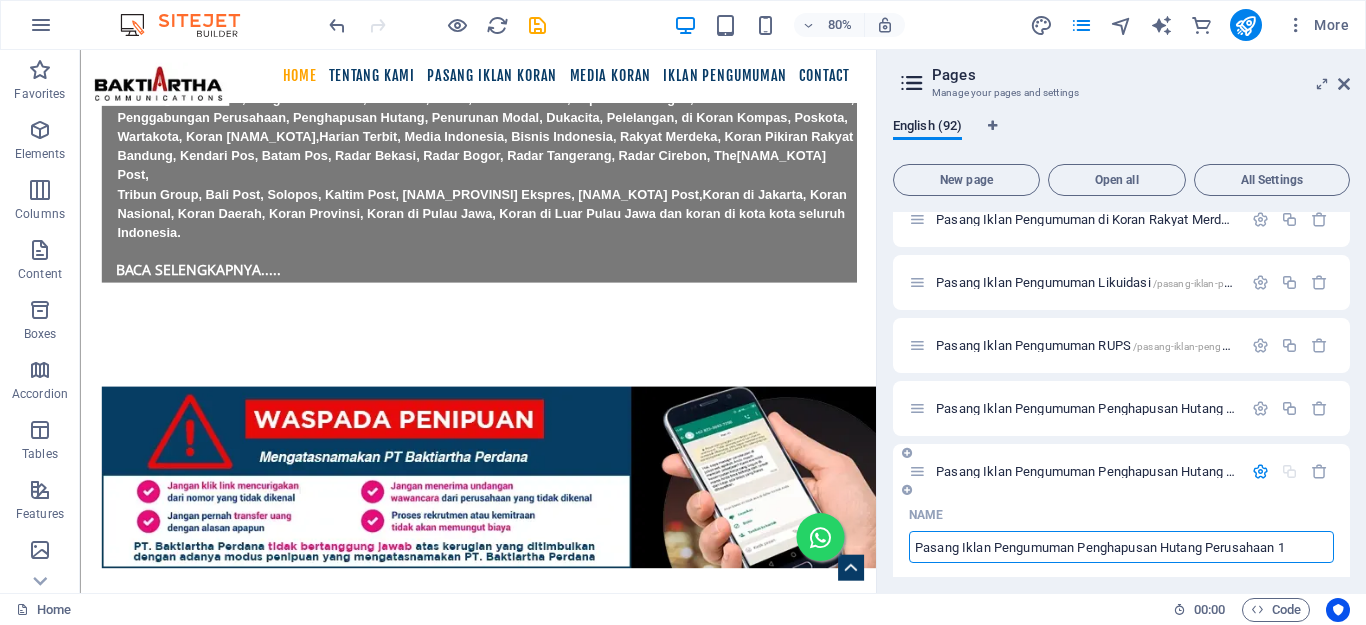 paste on "Apa itu iklan koran pengumuman?" 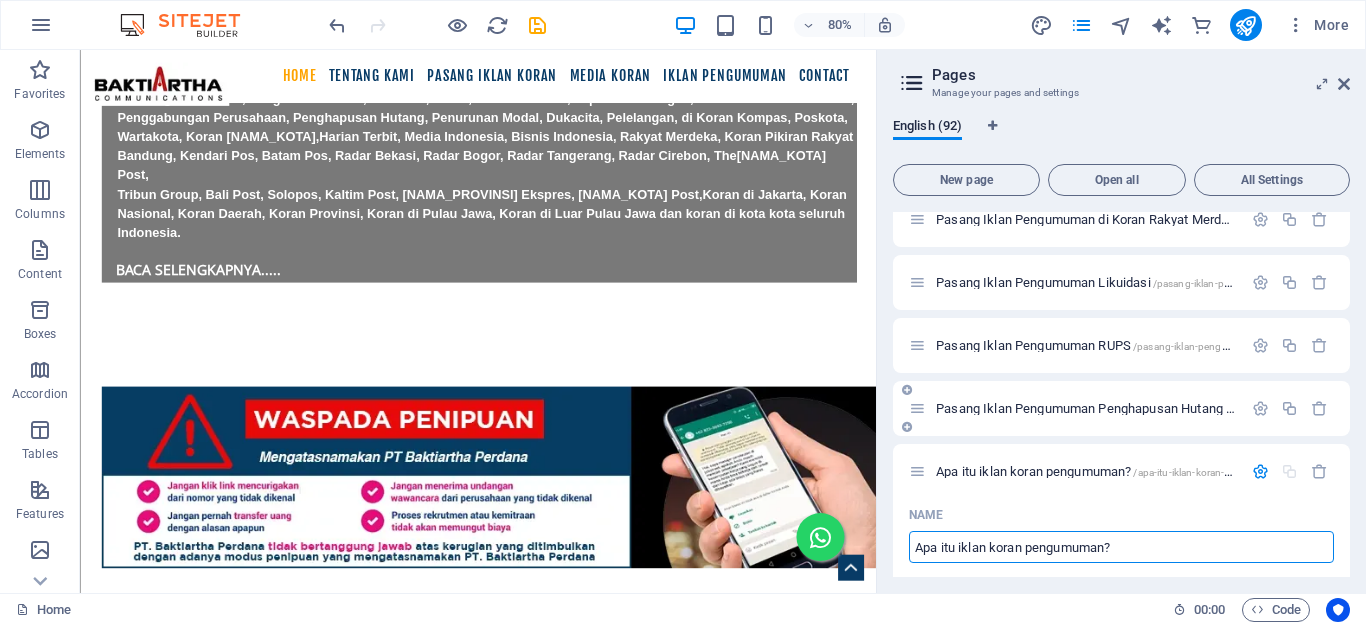 type on "Apa itu iklan koran pengumuman?" 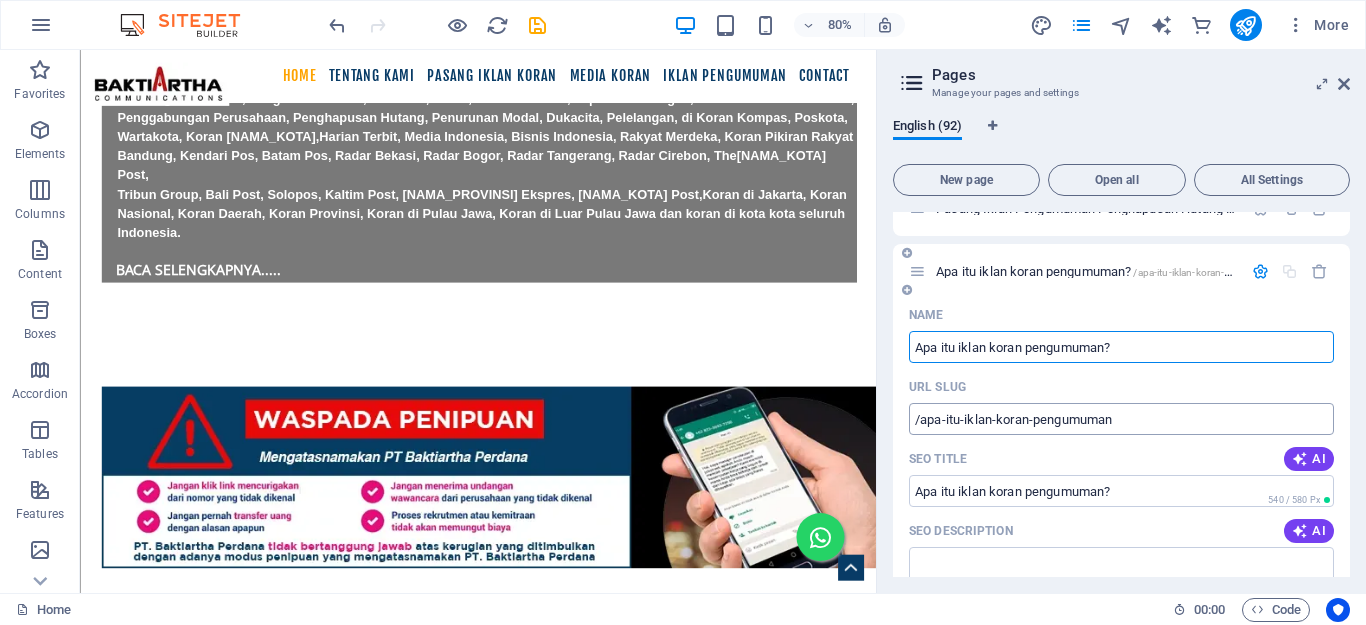 type on "Apa itu iklan koran pengumuman?" 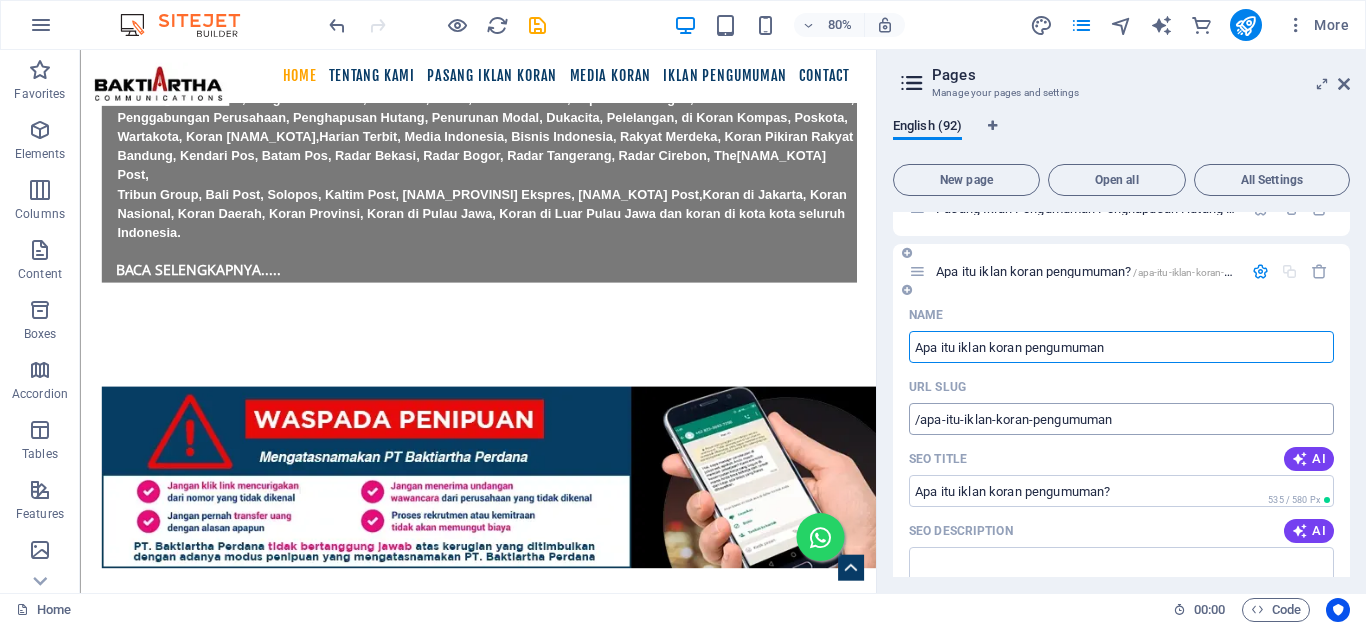 type on "Apa itu iklan koran pengumuman" 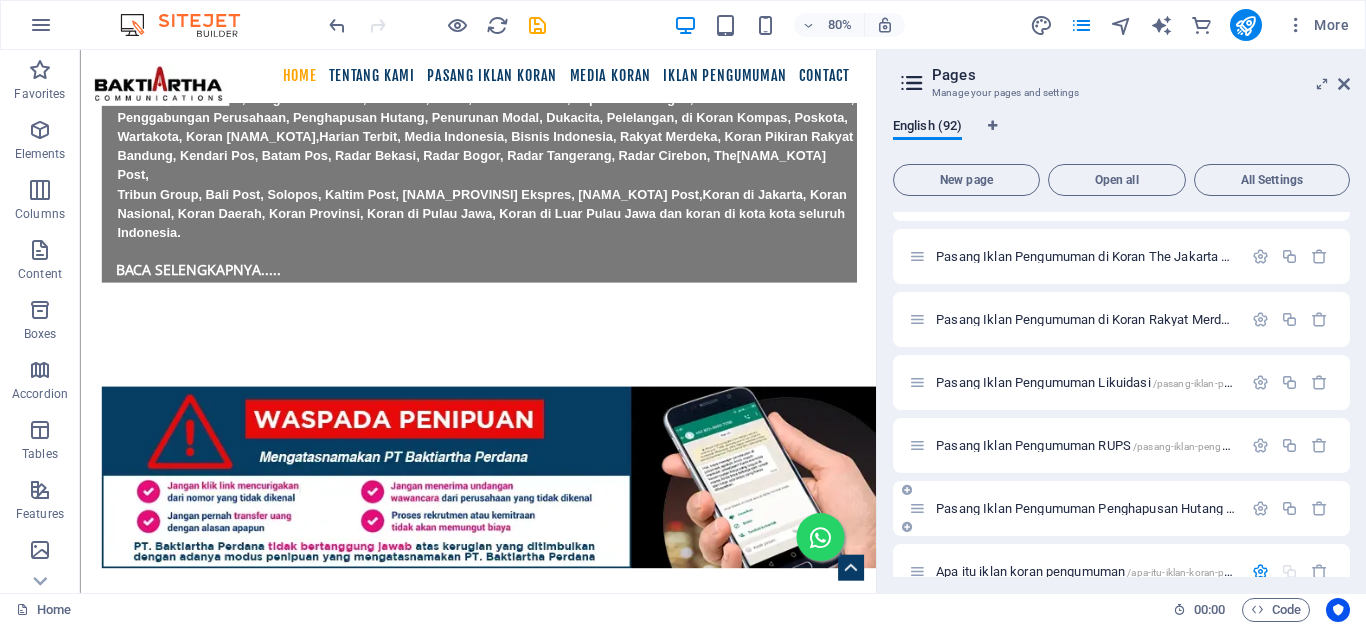 scroll, scrollTop: 3800, scrollLeft: 0, axis: vertical 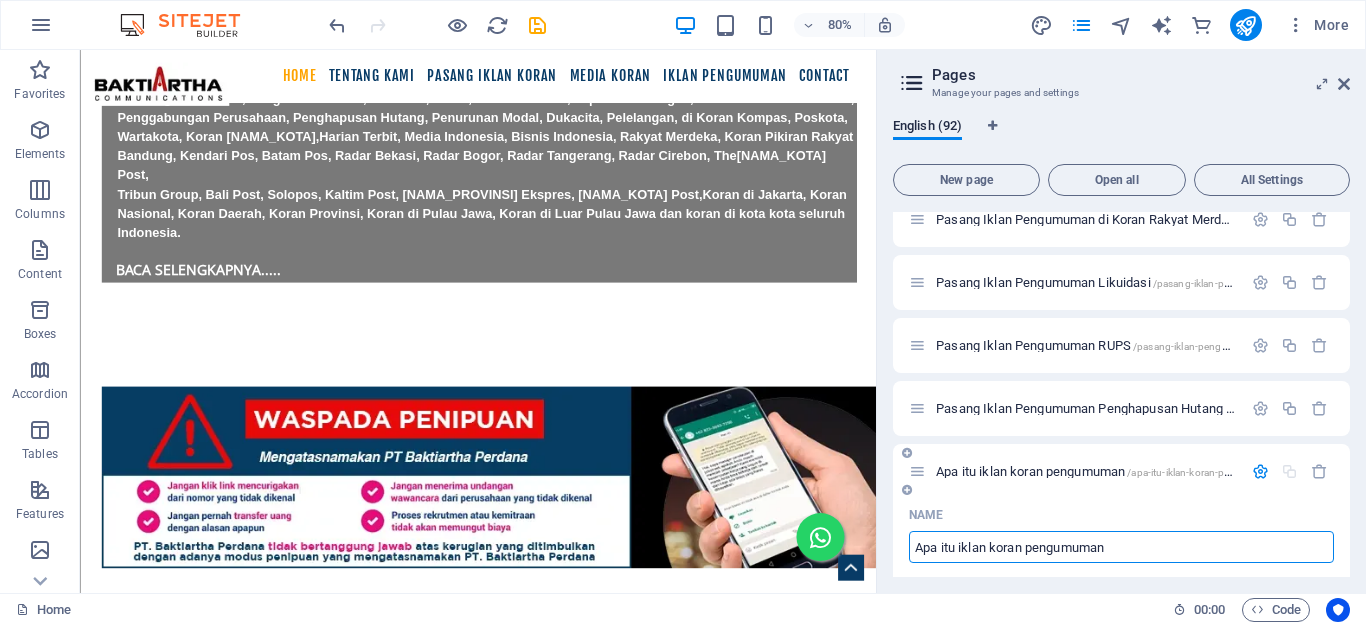 type on "Apa itu iklan koran pengumuman" 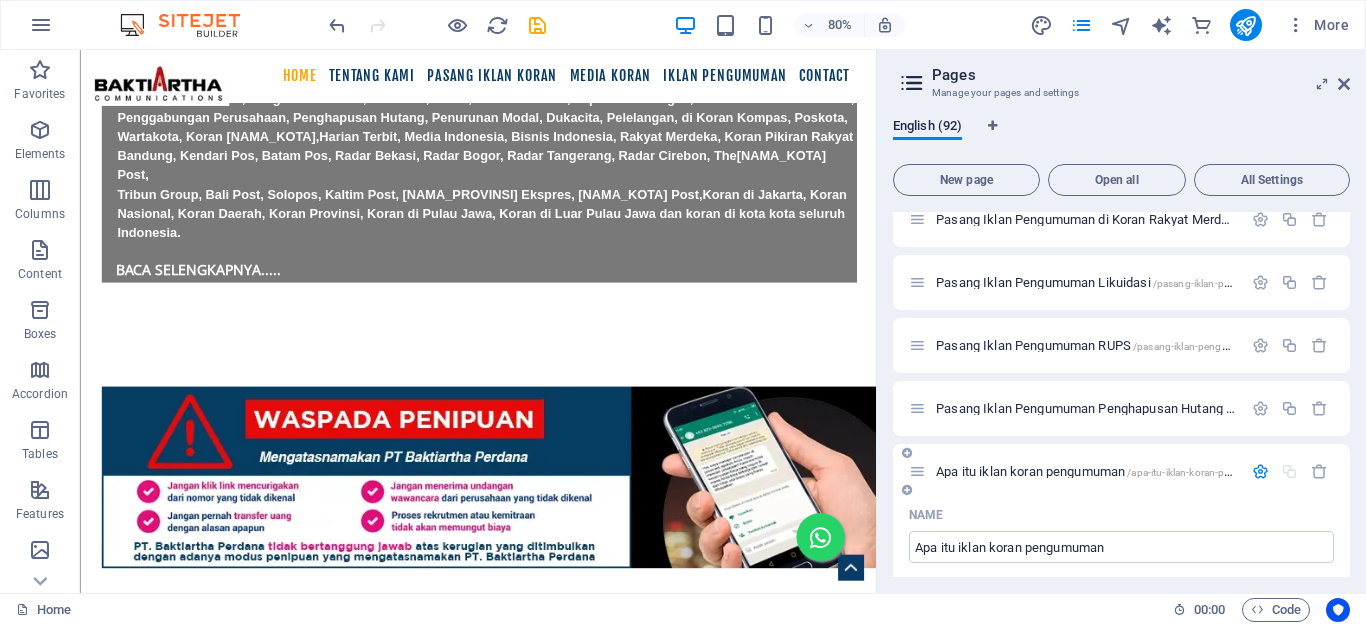 click at bounding box center [1260, 471] 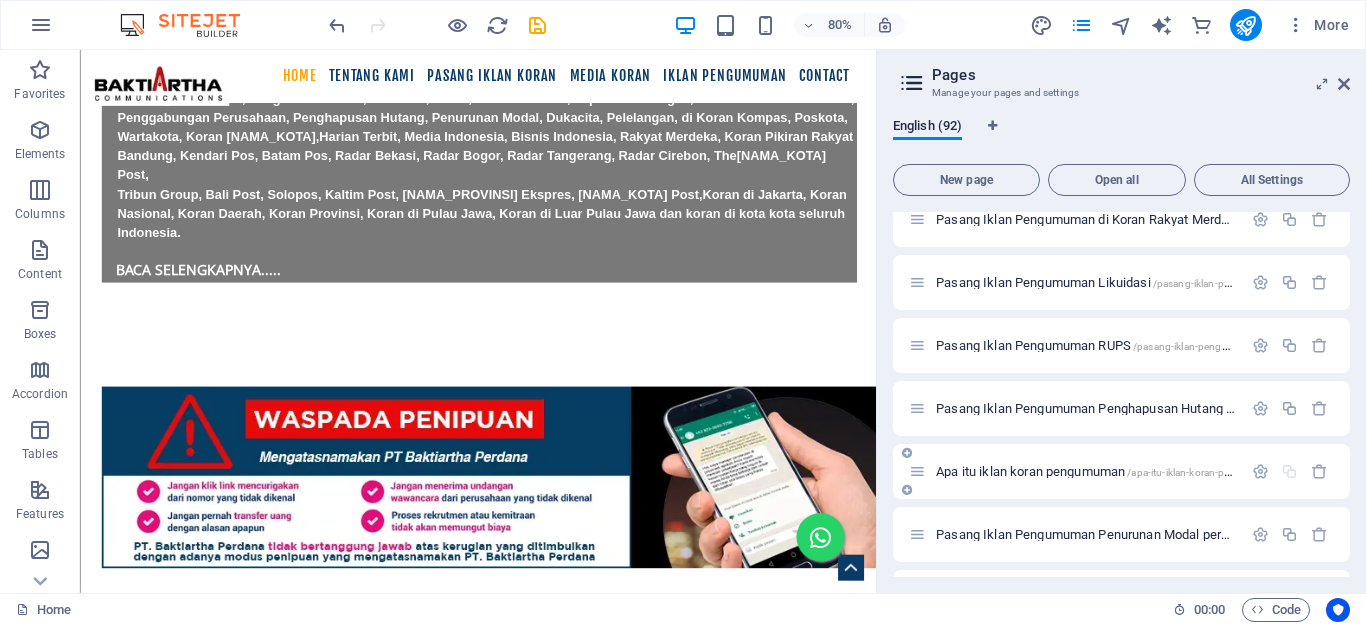 click on "/apa-itu-iklan-koran-pengumuman" at bounding box center [1205, 472] 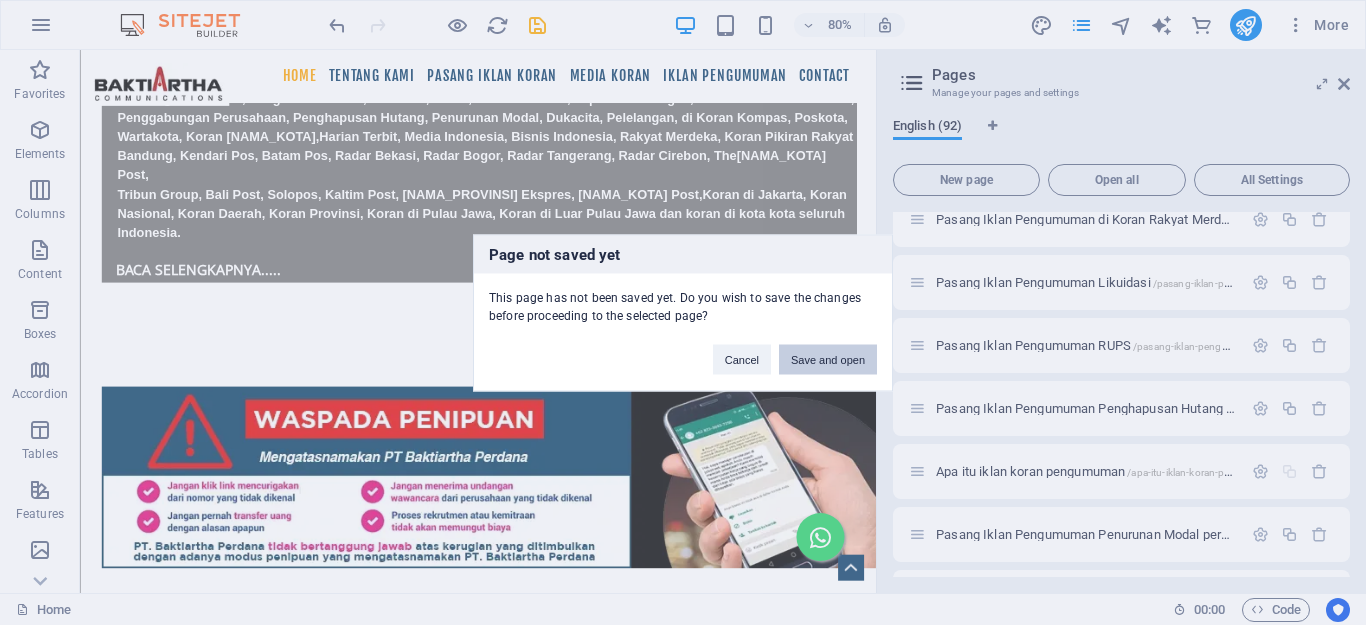 click on "Save and open" at bounding box center [828, 359] 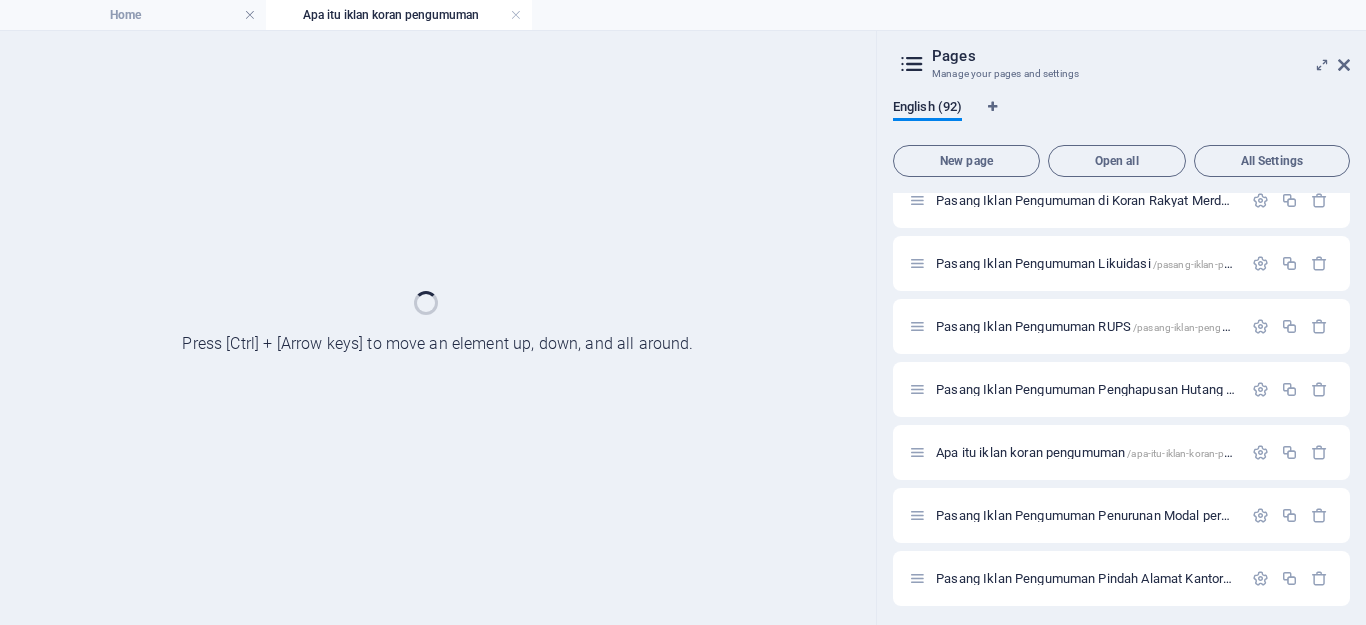 scroll, scrollTop: 0, scrollLeft: 0, axis: both 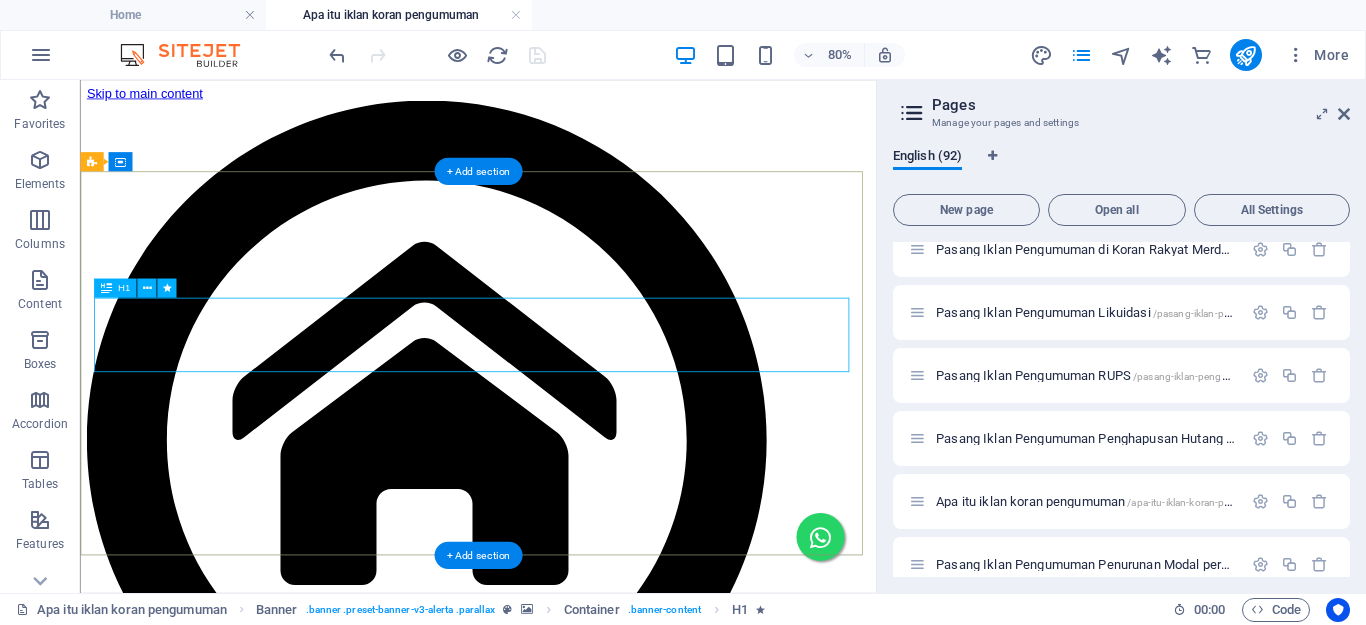 click on "IKLAN PENGhapusan hutang" at bounding box center [577, 7086] 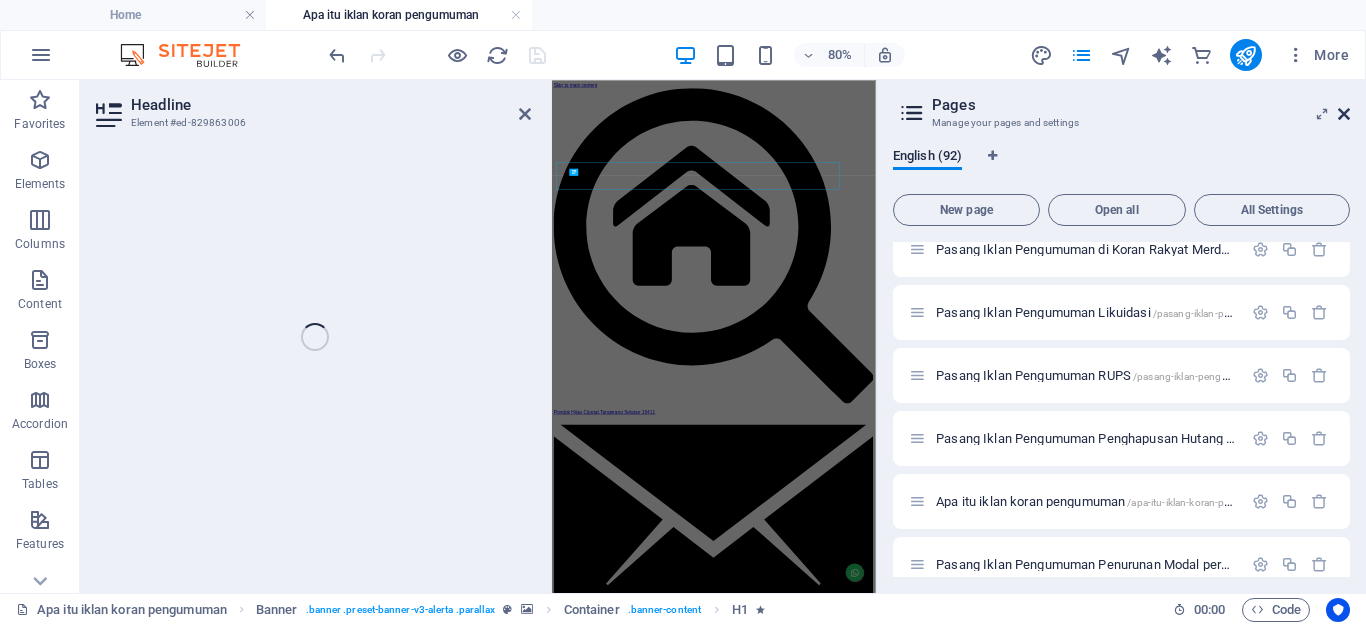 click at bounding box center (1344, 114) 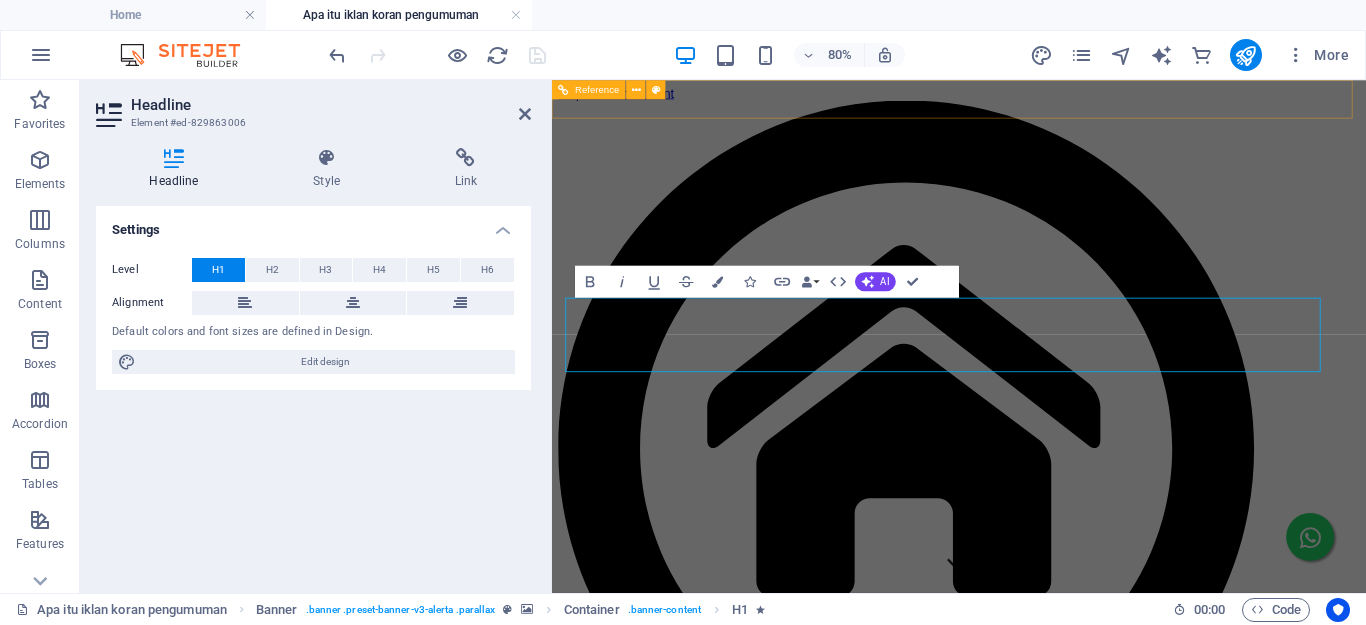 click on "IKLAN PENGhapusan hutang" at bounding box center [1060, 7215] 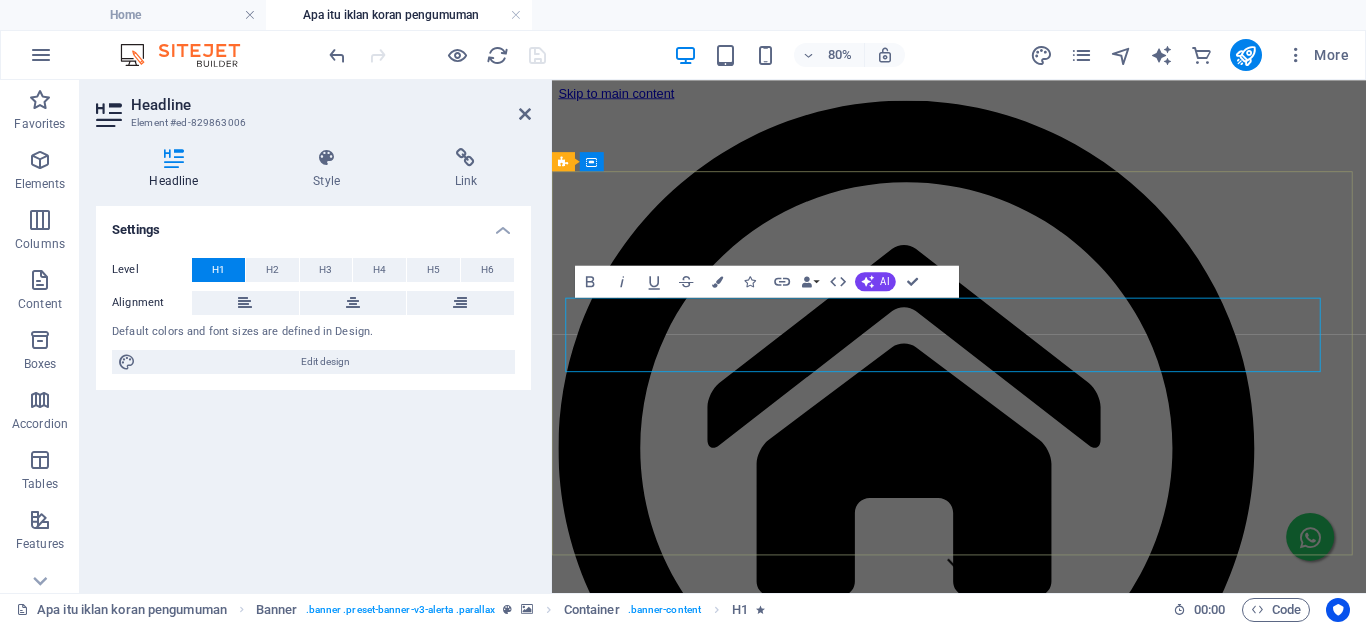 click on "IKLAN PENGhapusan hutang" at bounding box center (1060, 7215) 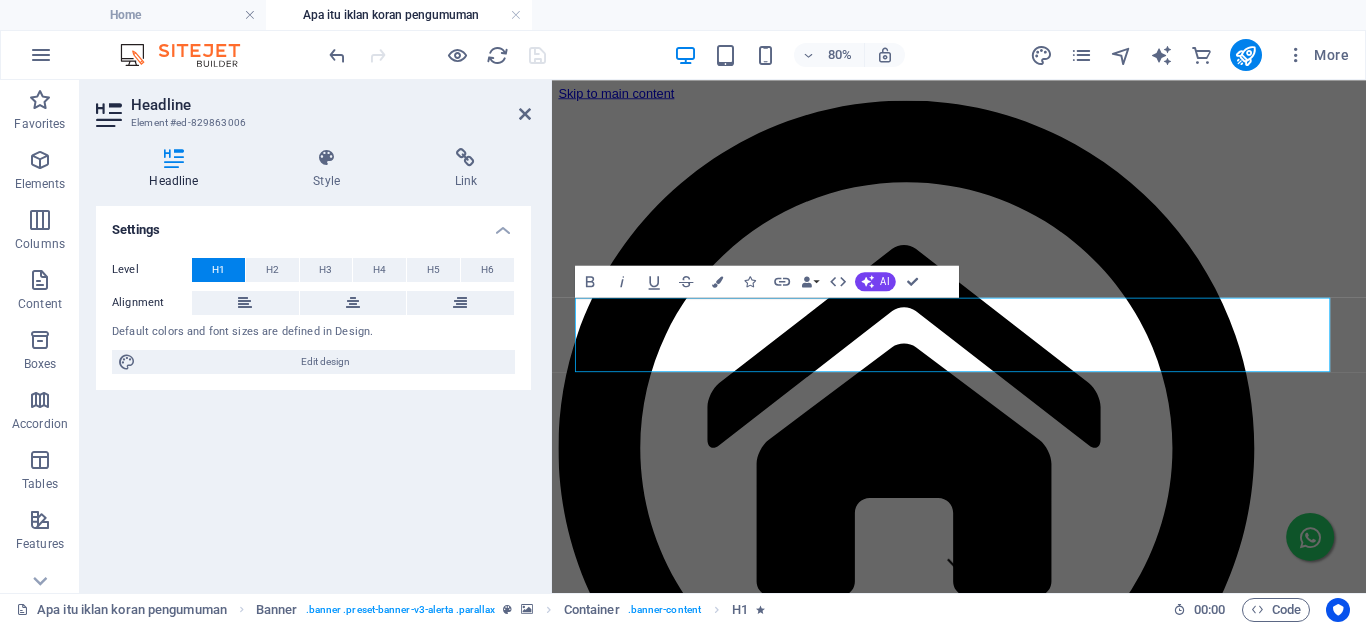 drag, startPoint x: 1262, startPoint y: 393, endPoint x: 1100, endPoint y: 408, distance: 162.69296 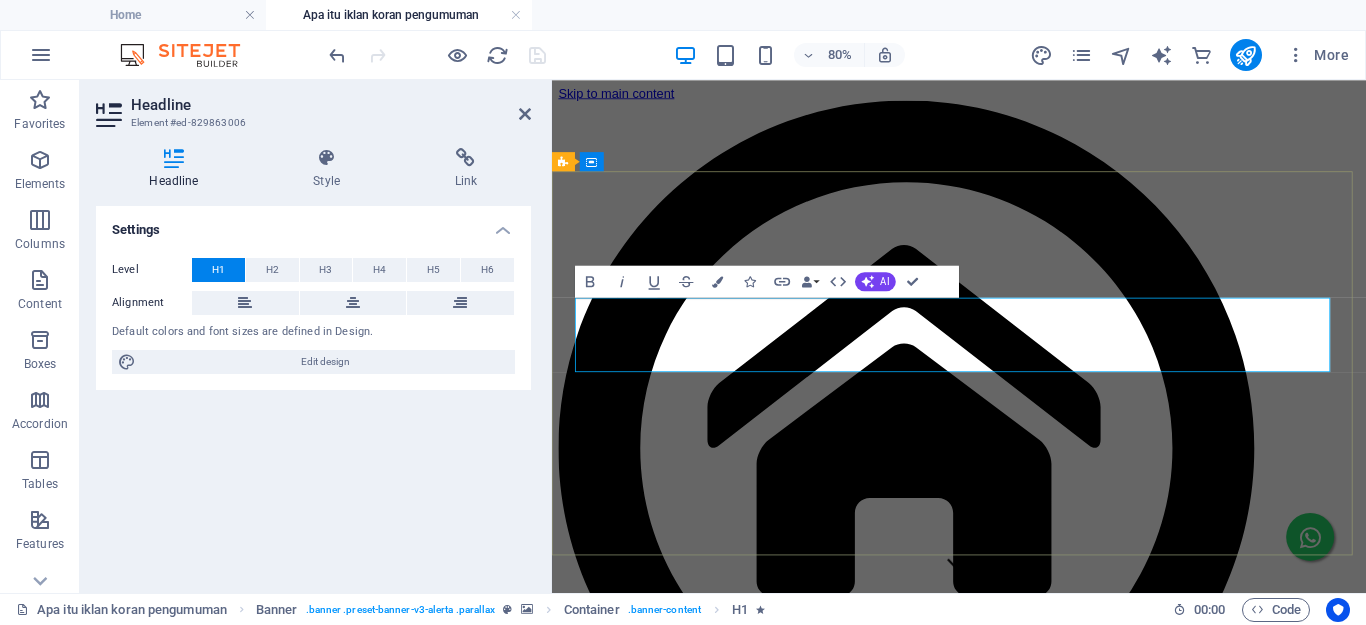 click on "APA ITU IKLAN PENMUMAN" at bounding box center [1060, 7215] 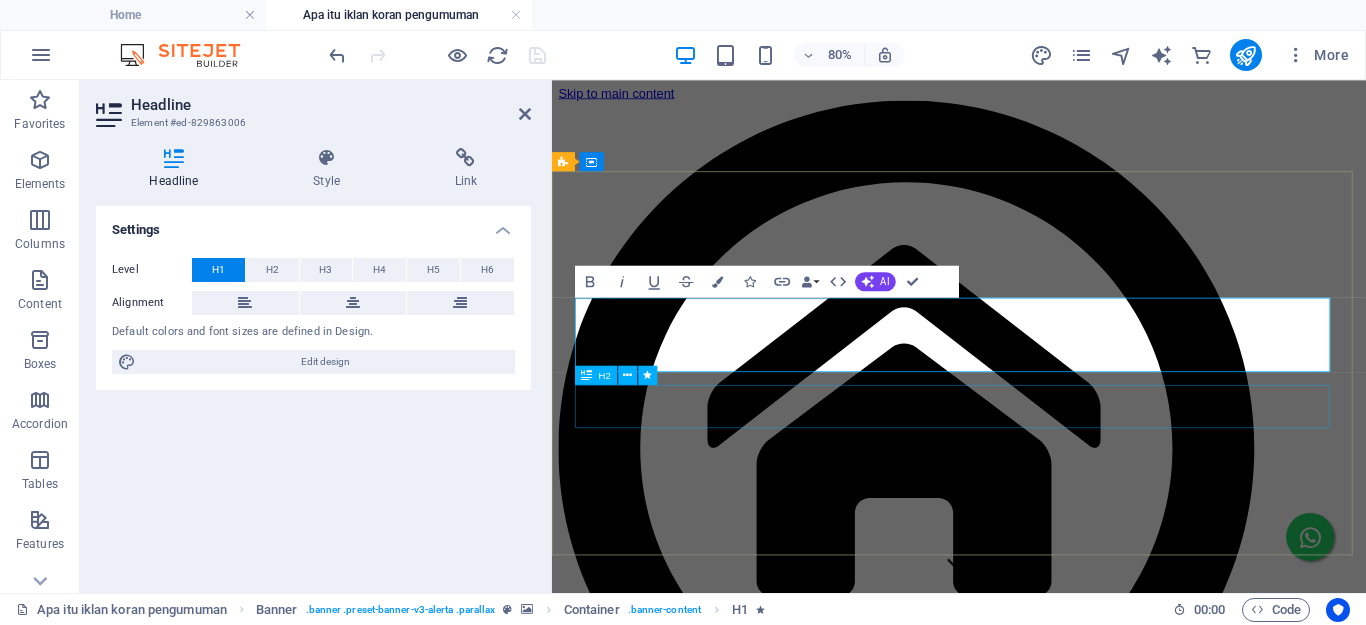 click on "PASANG IKLAN PENGUMUMAN penghapusan hutang perusahaan" at bounding box center (1060, 7305) 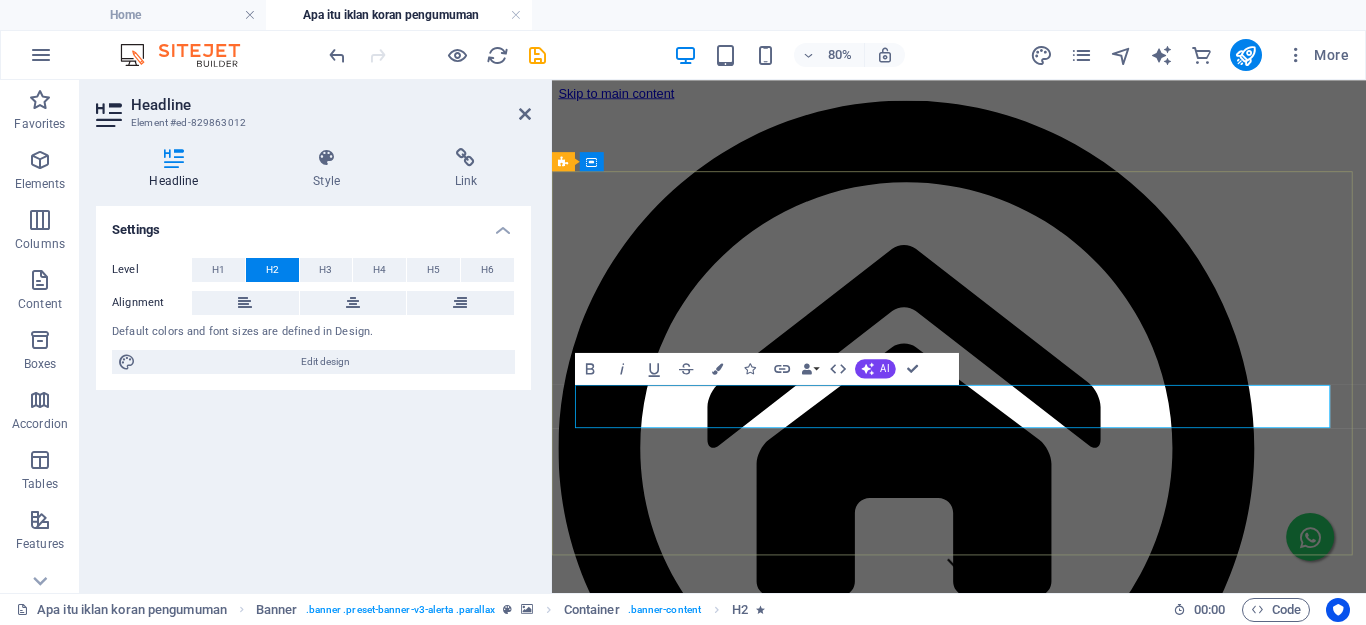 type 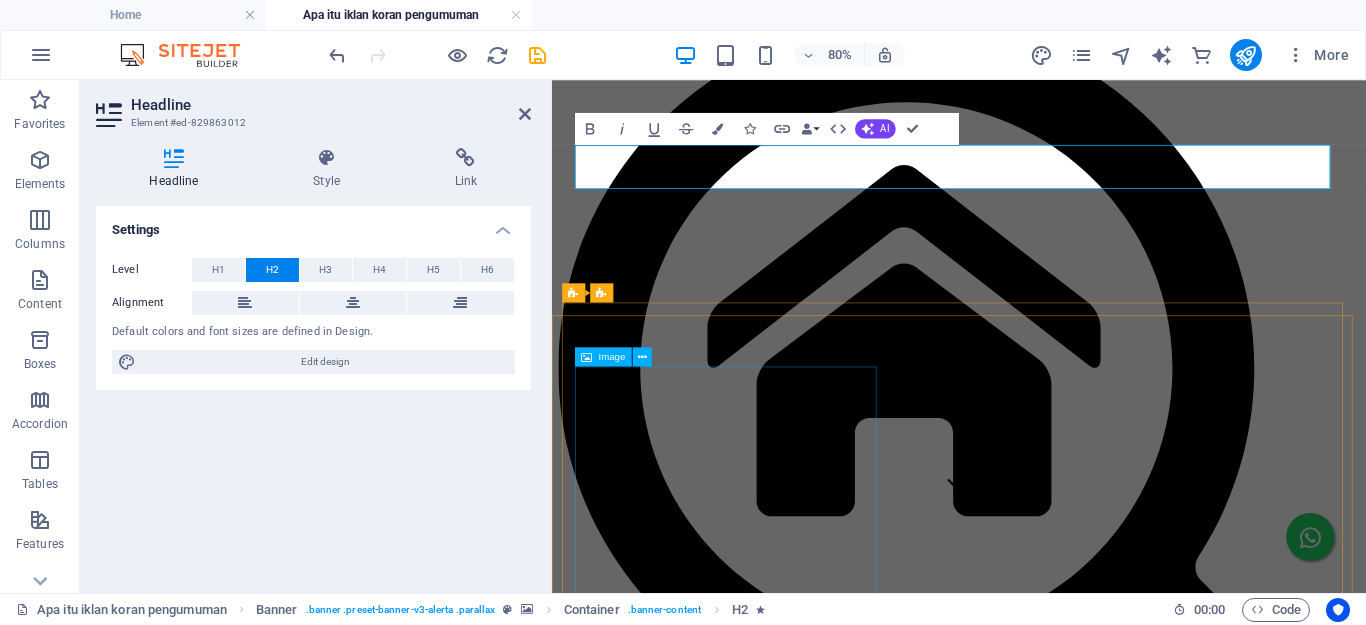 scroll, scrollTop: 300, scrollLeft: 0, axis: vertical 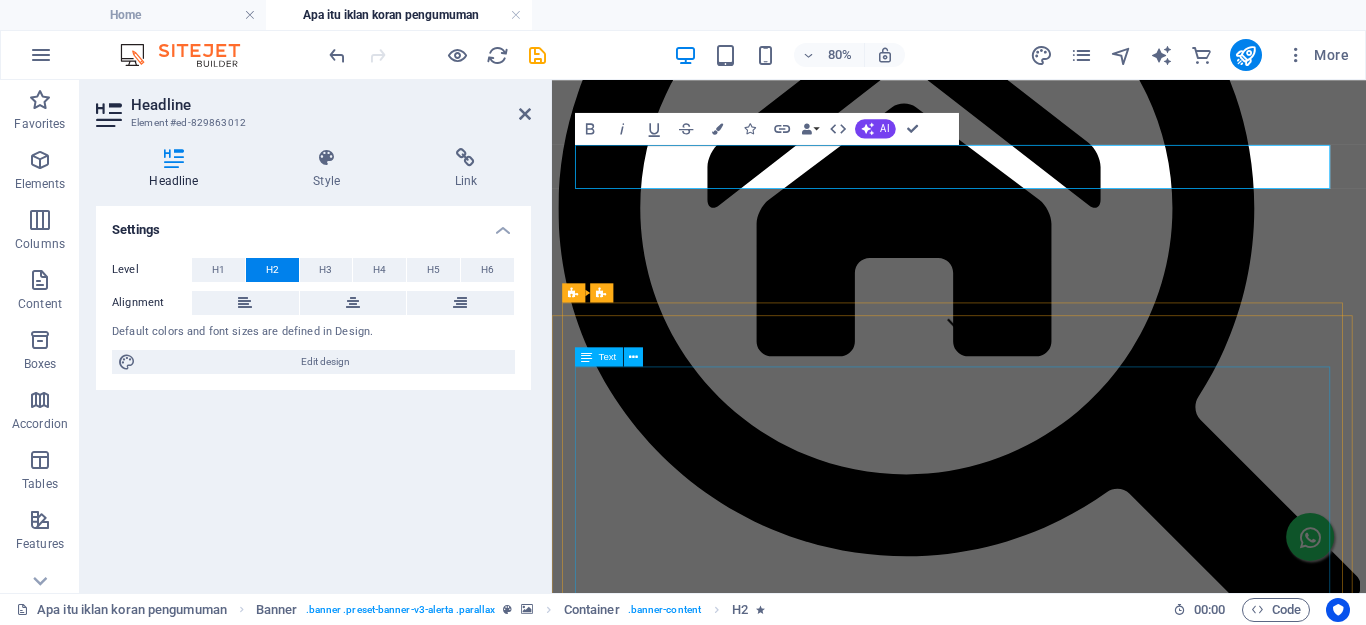 click on "IKLAN PENGHAPUSAN HUTANG Dalam dunia keuangan, khususnya bagi individu dan perusahaan, penghapusan hutang adalah langkah yang sangat penting dan sering kali menjadi solusi untuk mengatasi berbagai masalah keuangan. Ketika hutang menumpuk dan tidak terbayar, banyak orang merasa terjebak dan bingung mencari jalan keluar. Salah satu cara yang mulai banyak digunakan adalah dengan memasang iklan pengumuman penghapusan hutang di koran. Hal ini tidak hanya memberikan informasi bagi kreditor dan debitor, tetapi juga memiliki dampak yang lebih luas bagi masyarakat." at bounding box center [1060, 9203] 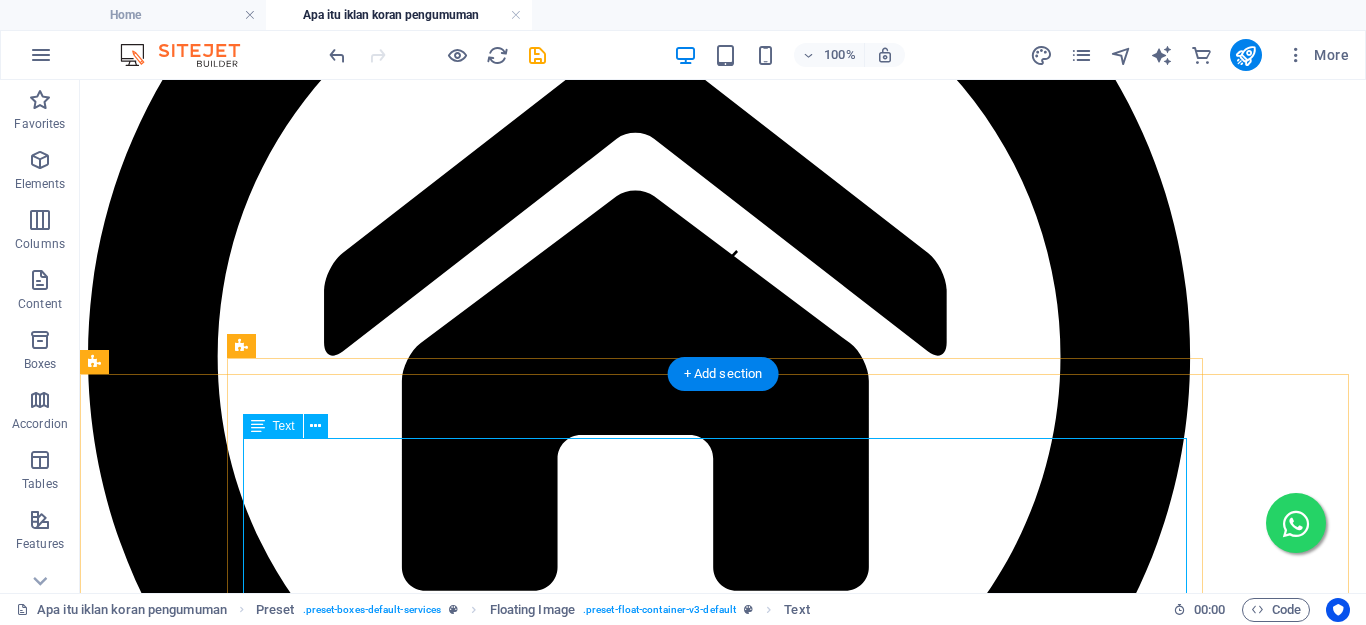 click on "IKLAN PENGHAPUSAN HUTANG Dalam dunia keuangan, khususnya bagi individu dan perusahaan, penghapusan hutang adalah langkah yang sangat penting dan sering kali menjadi solusi untuk mengatasi berbagai masalah keuangan. Ketika hutang menumpuk dan tidak terbayar, banyak orang merasa terjebak dan bingung mencari jalan keluar. Salah satu cara yang mulai banyak digunakan adalah dengan memasang iklan pengumuman penghapusan hutang di koran. Hal ini tidak hanya memberikan informasi bagi kreditor dan debitor, tetapi juga memiliki dampak yang lebih luas bagi masyarakat." at bounding box center (723, 10959) 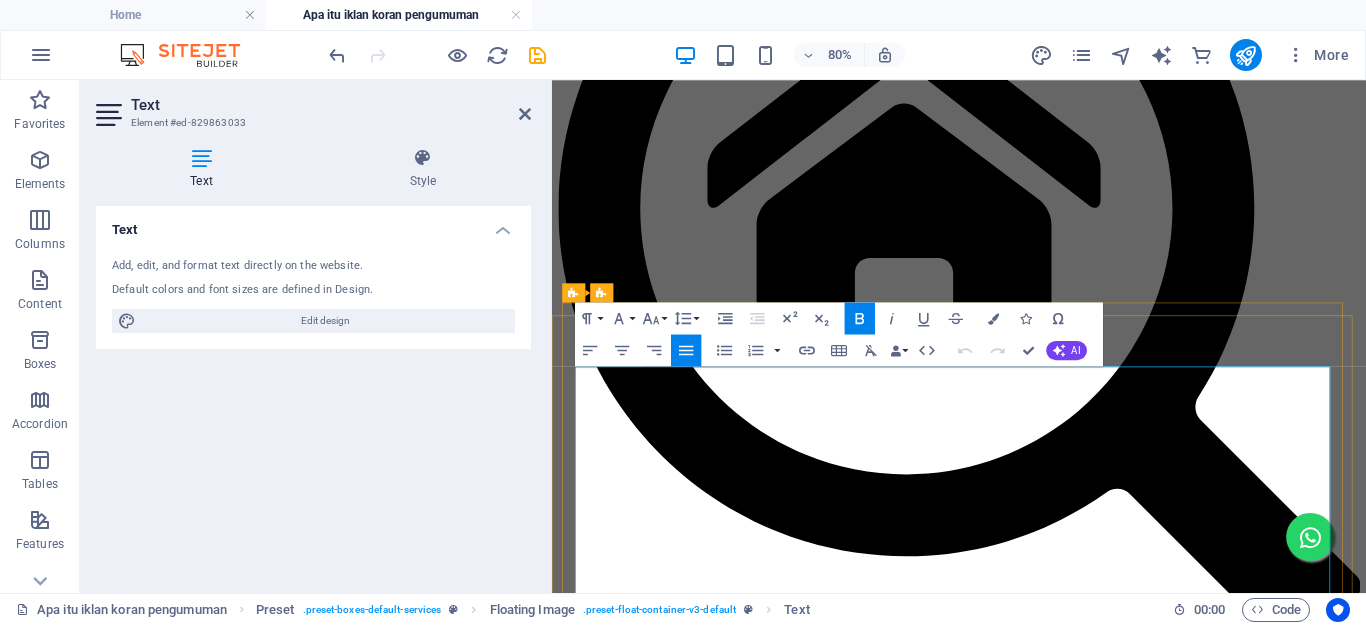 drag, startPoint x: 1198, startPoint y: 445, endPoint x: 982, endPoint y: 462, distance: 216.66795 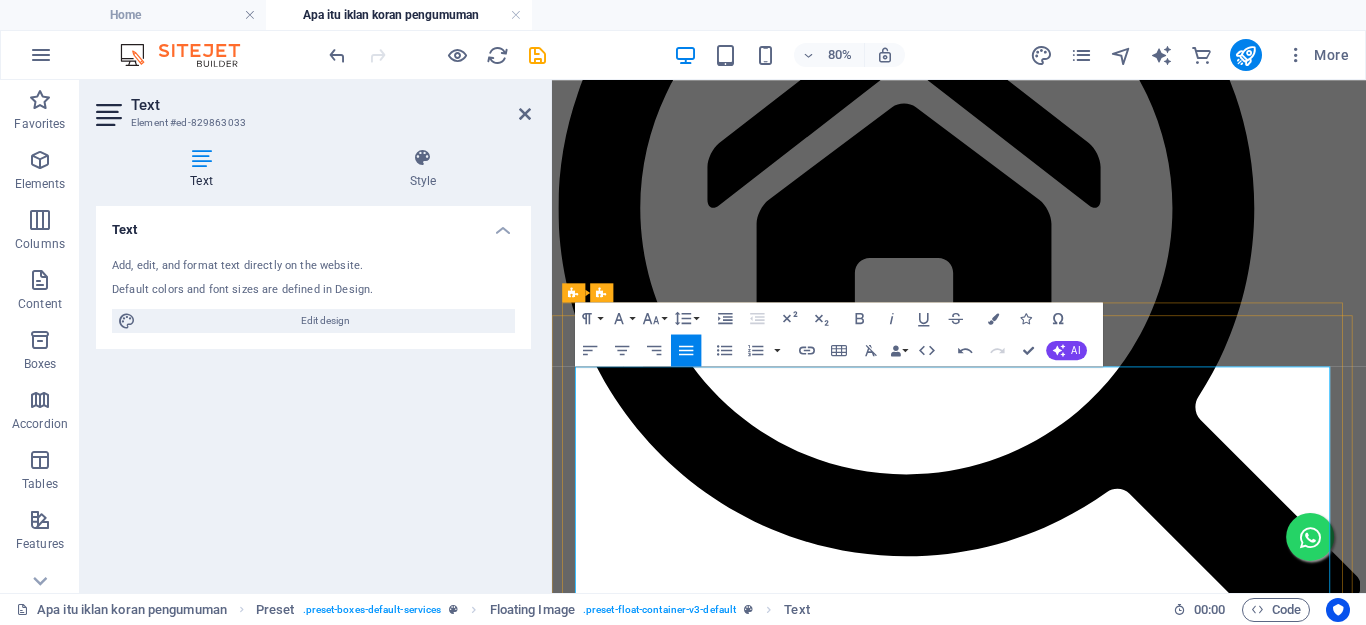 drag, startPoint x: 1286, startPoint y: 446, endPoint x: 983, endPoint y: 440, distance: 303.0594 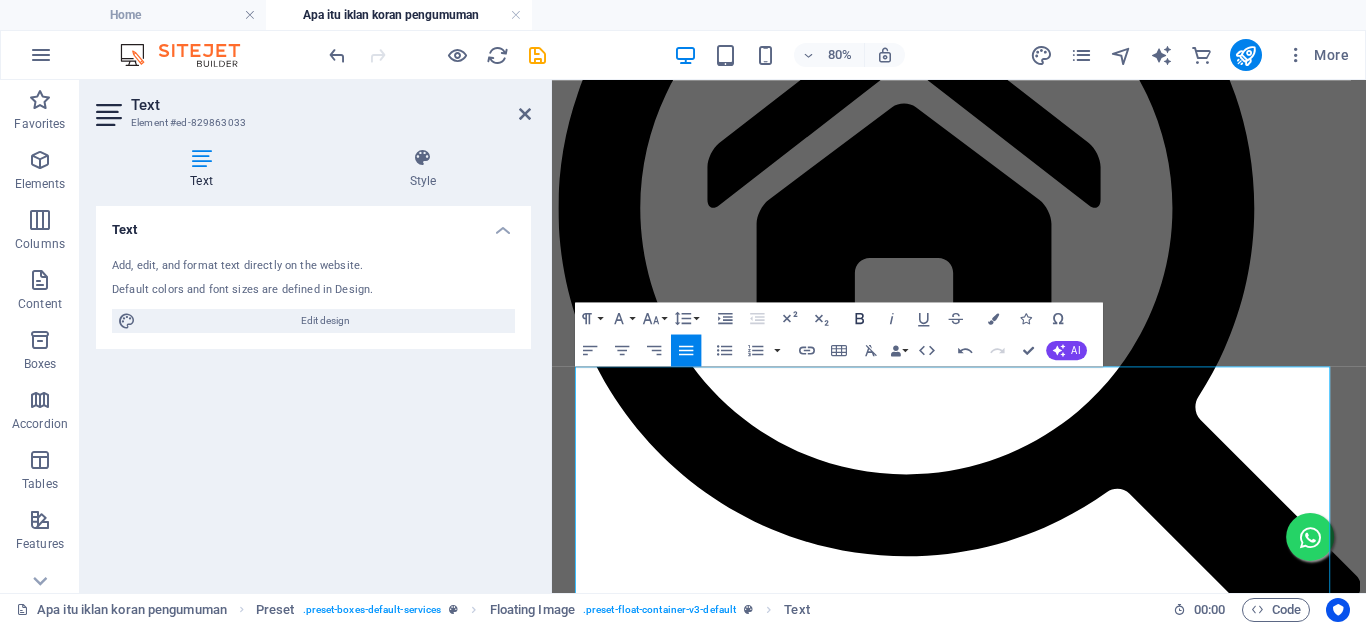 click 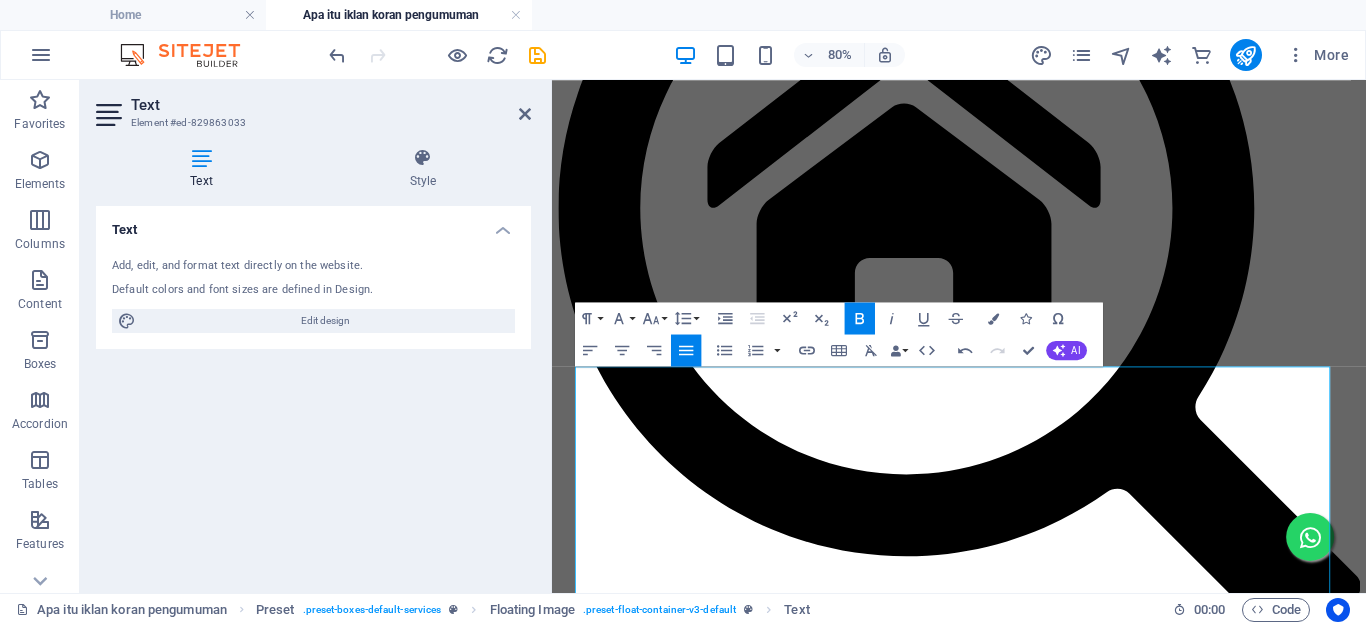 click on "Dalam dunia keuangan, khususnya bagi individu dan perusahaan, penghapusan hutang adalah langkah yang sangat penting dan sering kali menjadi solusi untuk mengatasi berbagai masalah keuangan. Ketika hutang menumpuk dan tidak terbayar, banyak orang merasa terjebak dan bingung mencari jalan keluar. Salah satu cara yang mulai banyak digunakan adalah dengan memasang iklan pengumuman penghapusan hutang di koran. Hal ini tidak hanya memberikan informasi bagi kreditor dan debitor, tetapi juga memiliki dampak yang lebih luas bagi masyarakat." at bounding box center (1060, 8772) 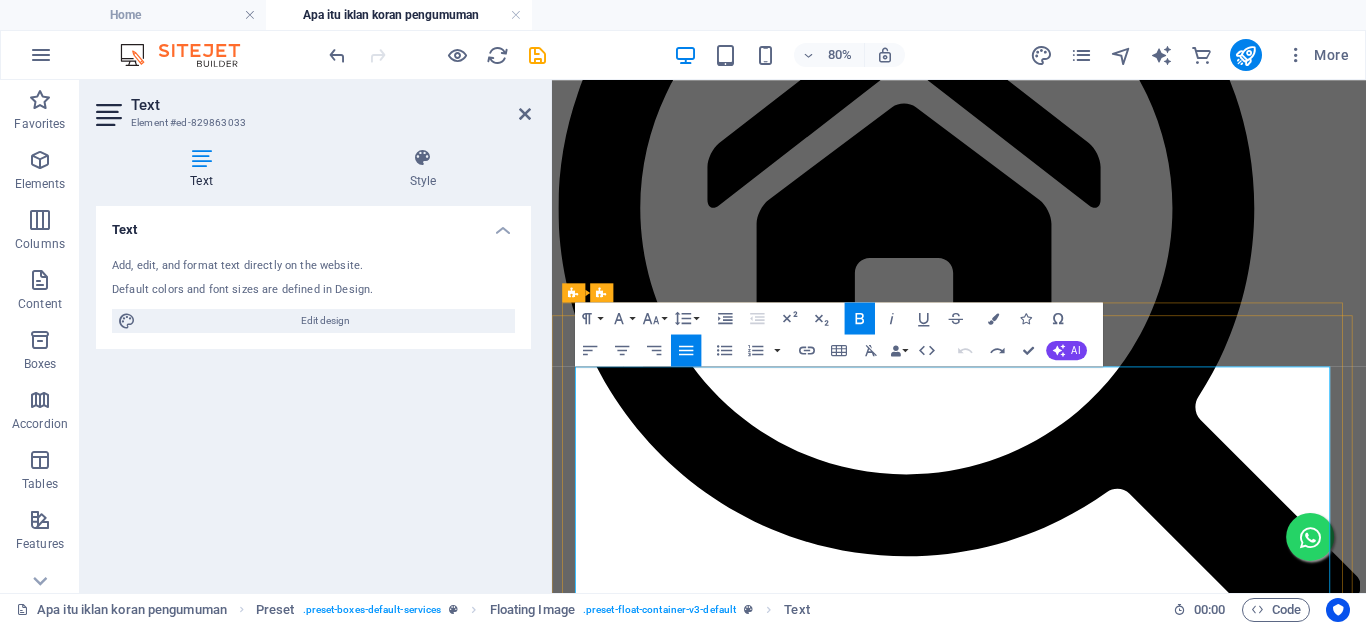 click on "IKLAN PENGHAPUSAN HUTANG" at bounding box center [1060, 8673] 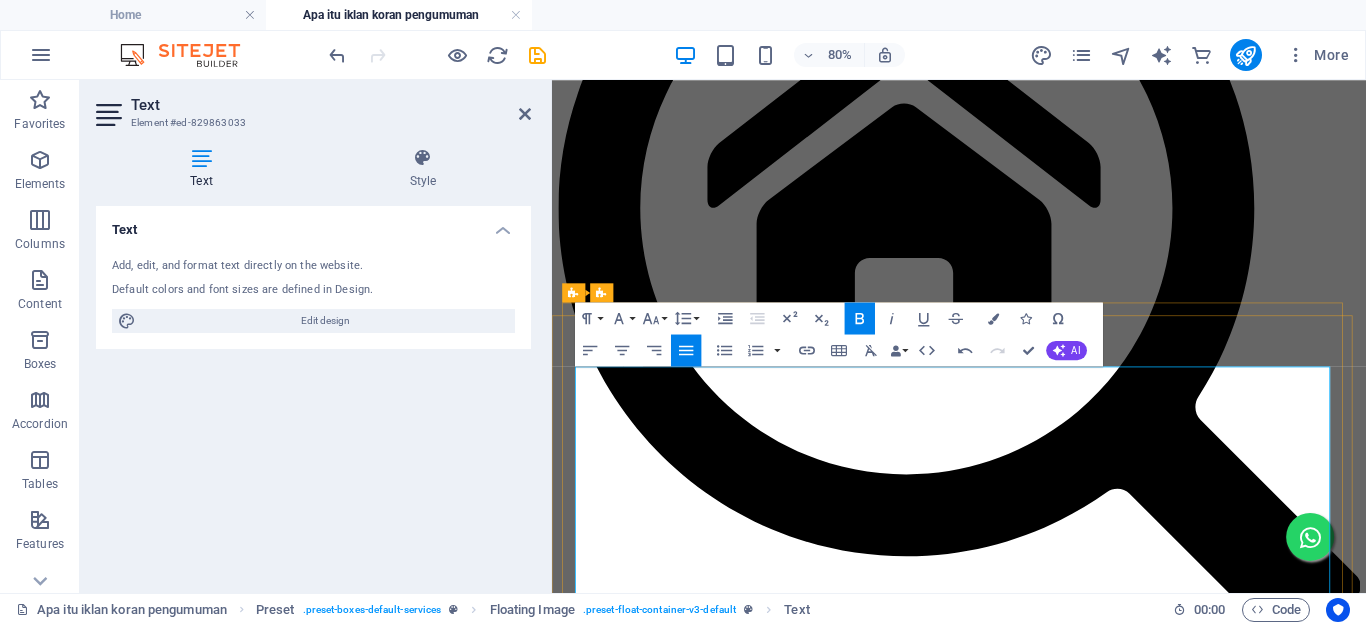drag, startPoint x: 982, startPoint y: 455, endPoint x: 1462, endPoint y: 443, distance: 480.14996 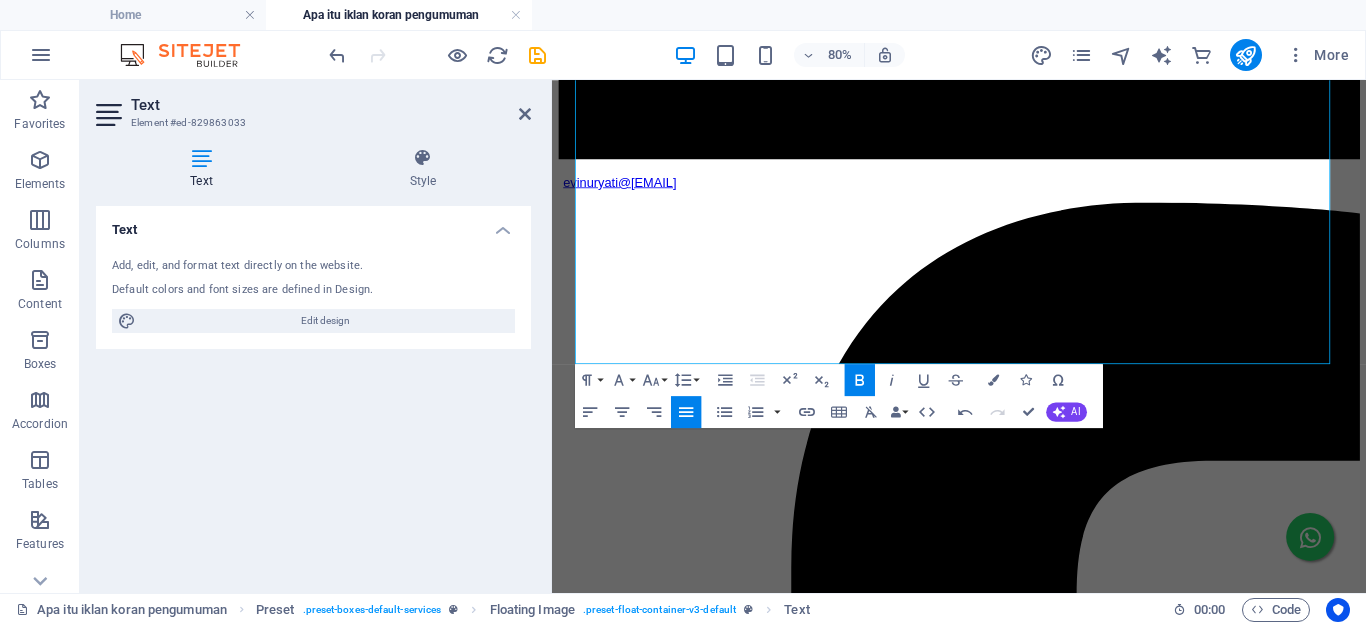 scroll, scrollTop: 1847, scrollLeft: 0, axis: vertical 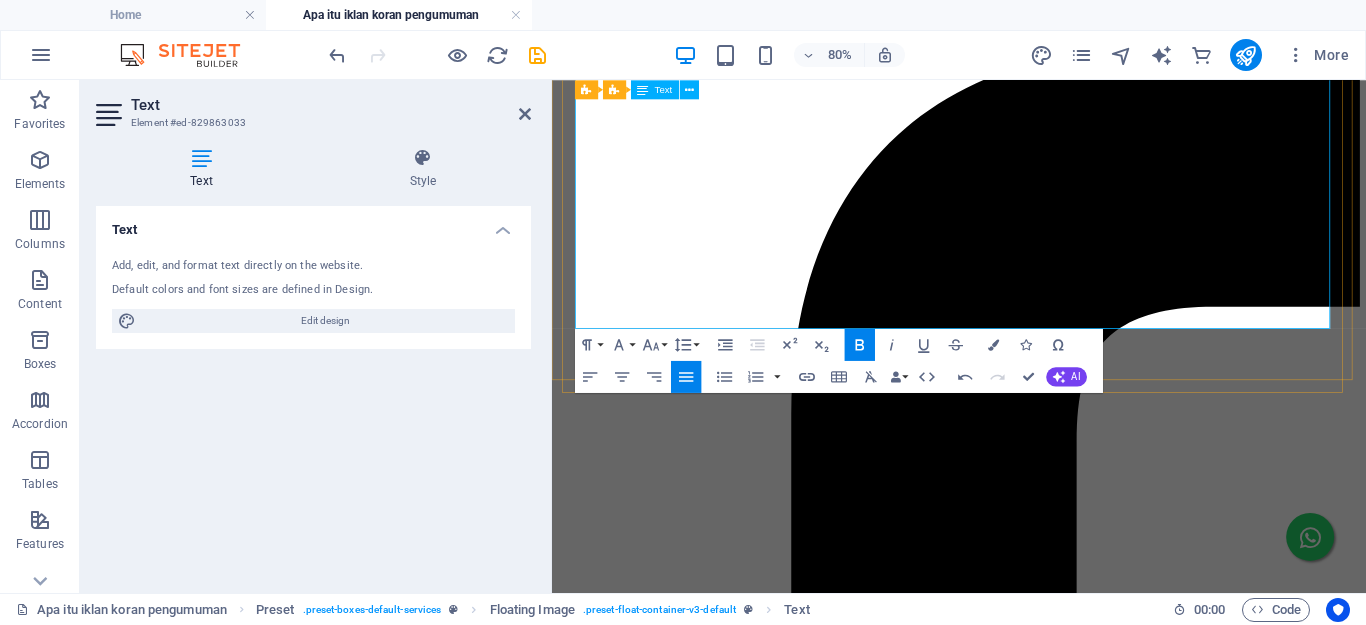 drag, startPoint x: 1035, startPoint y: 513, endPoint x: 1270, endPoint y: 390, distance: 265.2433 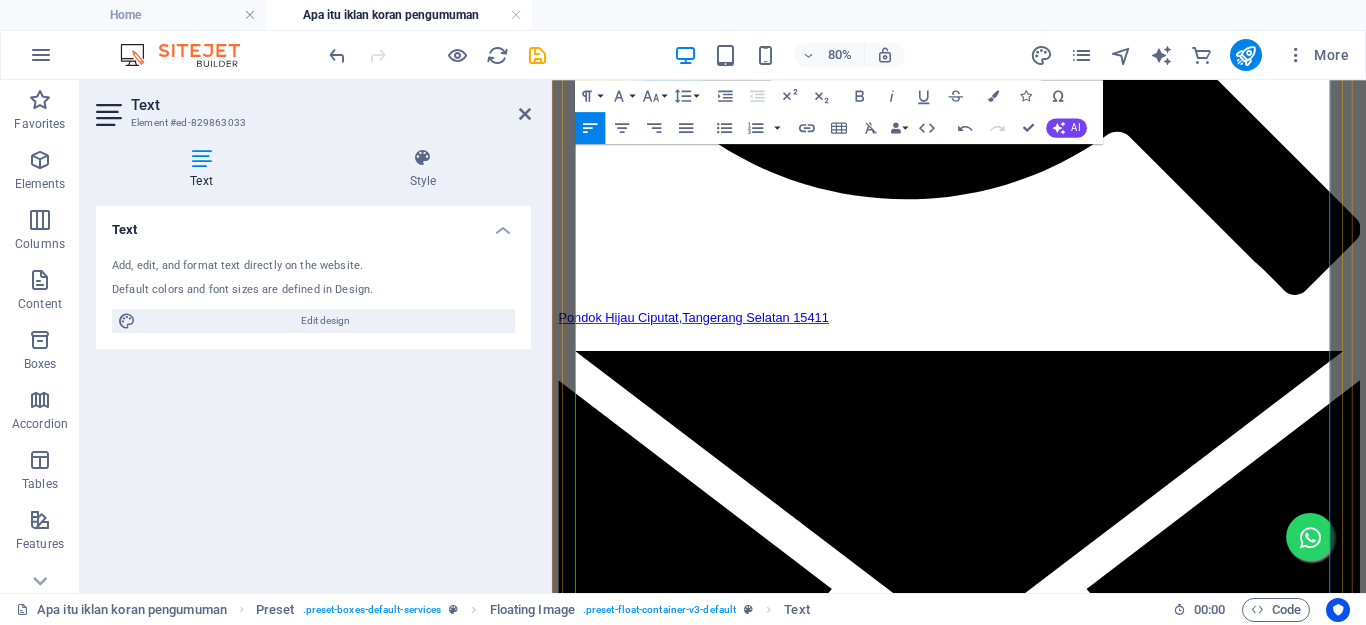 scroll, scrollTop: 247, scrollLeft: 0, axis: vertical 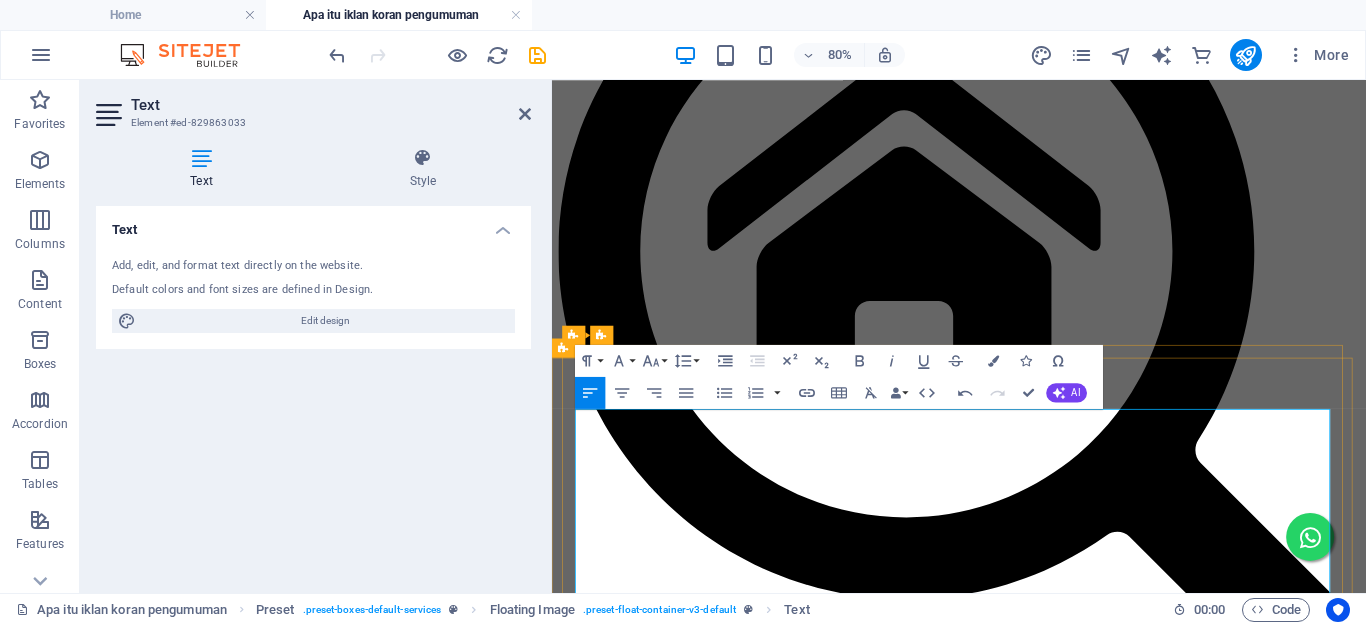 drag, startPoint x: 1047, startPoint y: 555, endPoint x: 976, endPoint y: 556, distance: 71.00704 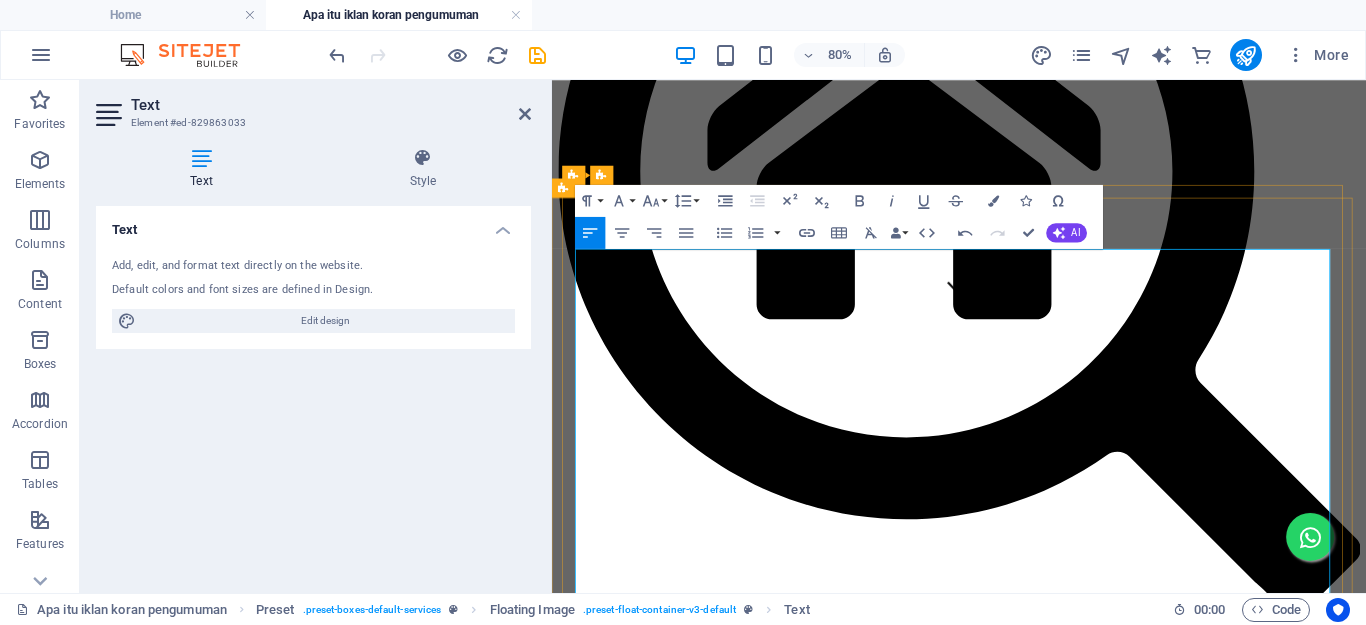 scroll, scrollTop: 447, scrollLeft: 0, axis: vertical 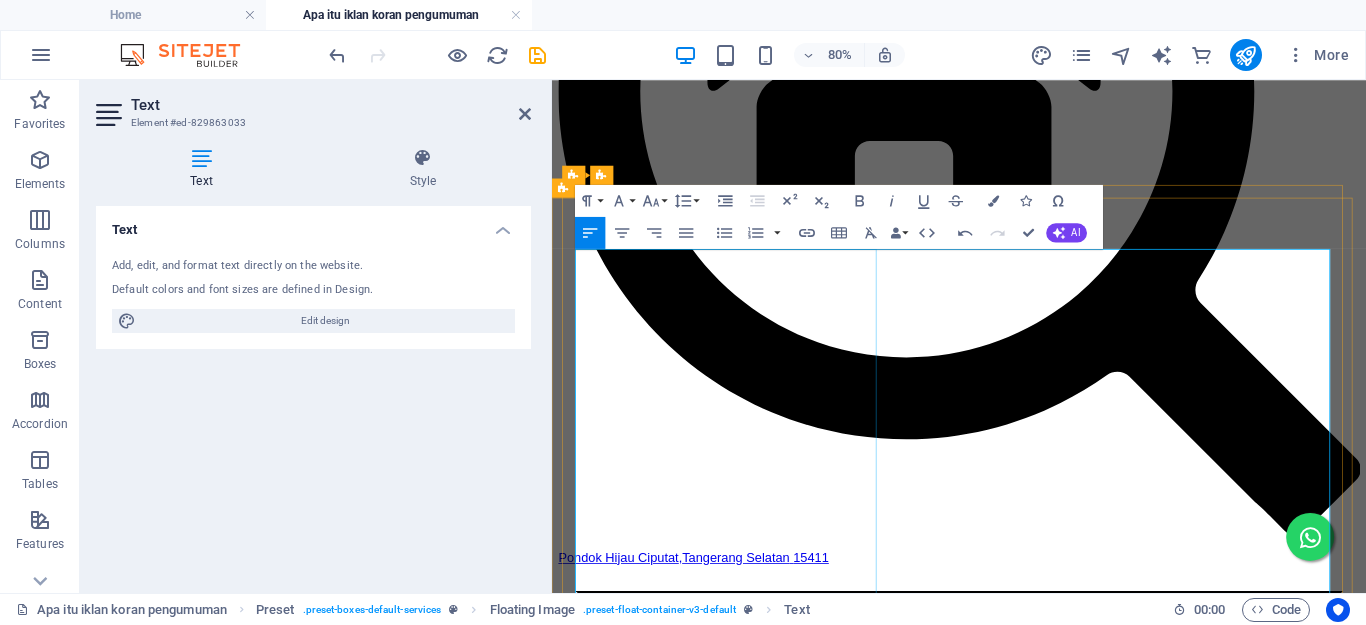 click at bounding box center [1060, 7694] 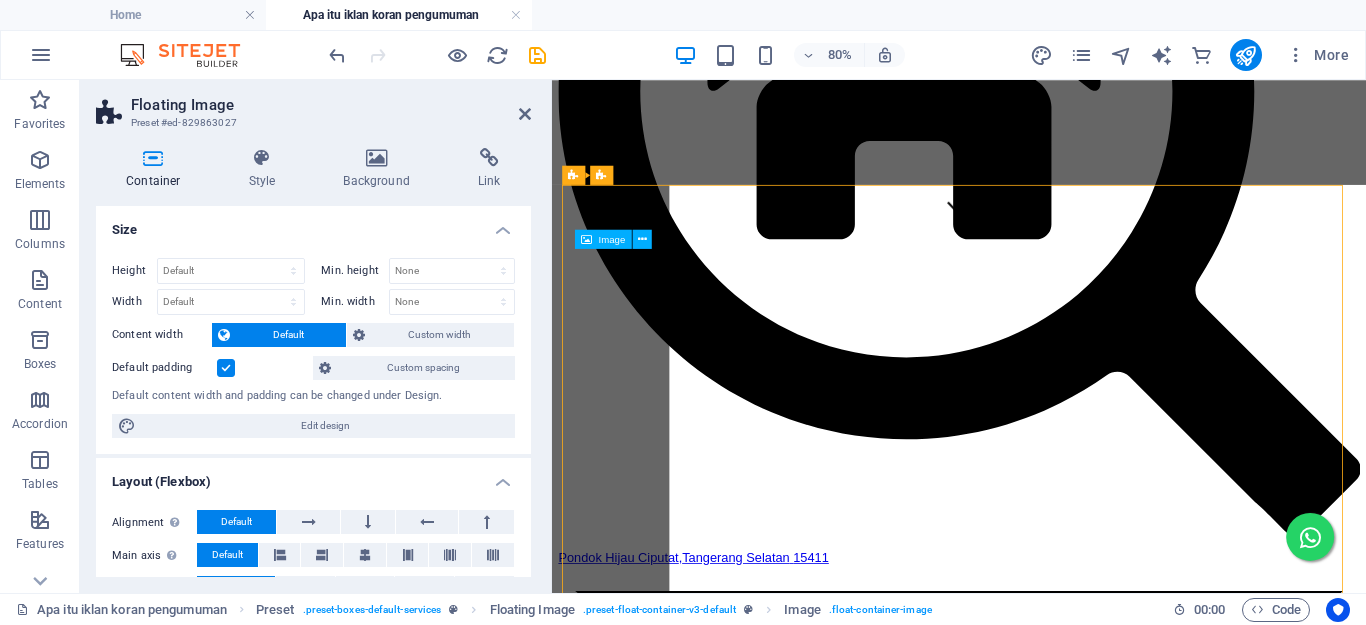 click on "APA ITU IKLAN KORAN PENGUMUMAN   Iklan koran pengumuman merupakan sebuah iklan koran yang isinya berupa  pemberitahuan atau informasi penting , himbauan, ajakan atau seruan untuk masyarakat umum di sebuah Surat Kabar atau Koran .  Biasanya iklan koran jenis ini akan Anda temukan ketika ada sebuah acara besar misalnya iklan pengumuman pameran produk, peresmian, pembukaan event atau informasi mengenai perusahaan. Tujuannya adalah agar informasi tersebut diketahui oleh banyak orang secara sah dan formal. Iklan jenis ini sering kali digunakan untuk berbagai keperluan, terutama yang memiliki nilai hukum atau harus dipublikasikan sesuai dengan peraturan yang berlaku. Beberapa contoh umum dari iklan pengumuman di koran: Iklan Koran Pengumuman RUPS (Rapat Umum Pemegang Saham), RUPSLB (Rapat Umum Pemegang Saham Luar Biasa), RUPS Tahunan : Iklan Pengumuman kepada para pemegang saham tentang jadwal, agenda, dan lokasi Rapat Umum Pemegang Saham. Iklan Koran Pengumuman Lelang, Pelelangan, Lelang Umum, Tender  atau" at bounding box center (1060, 8104) 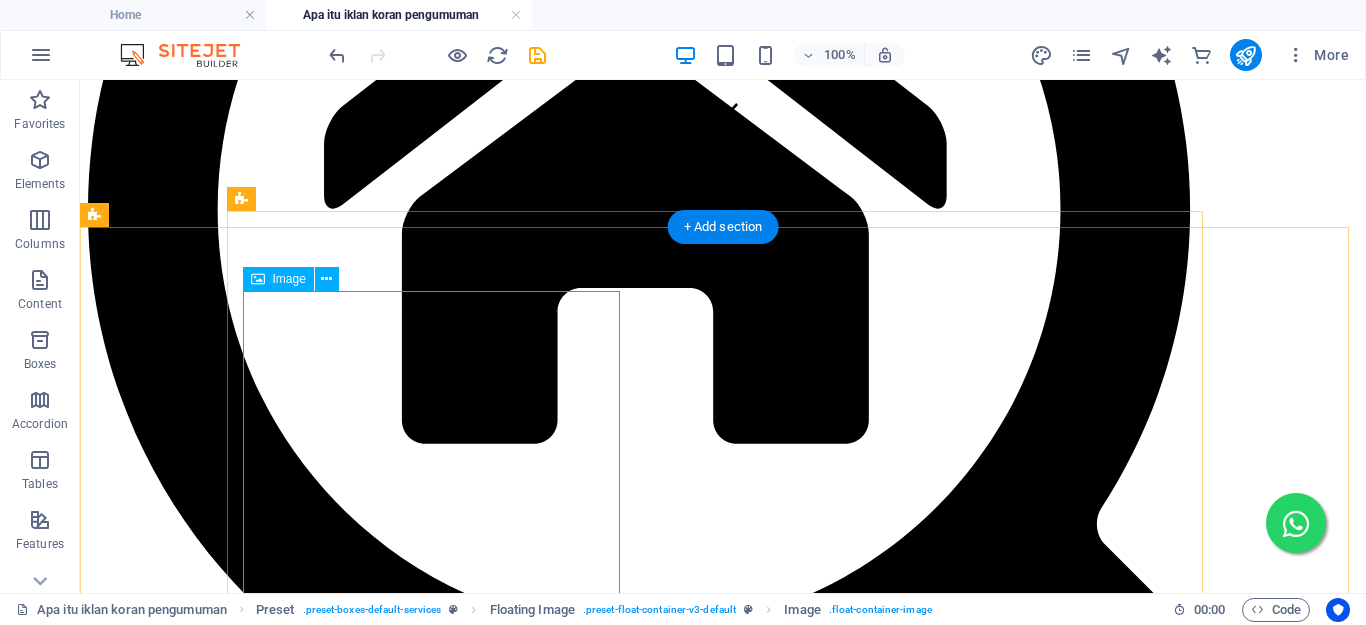 click at bounding box center [723, 9317] 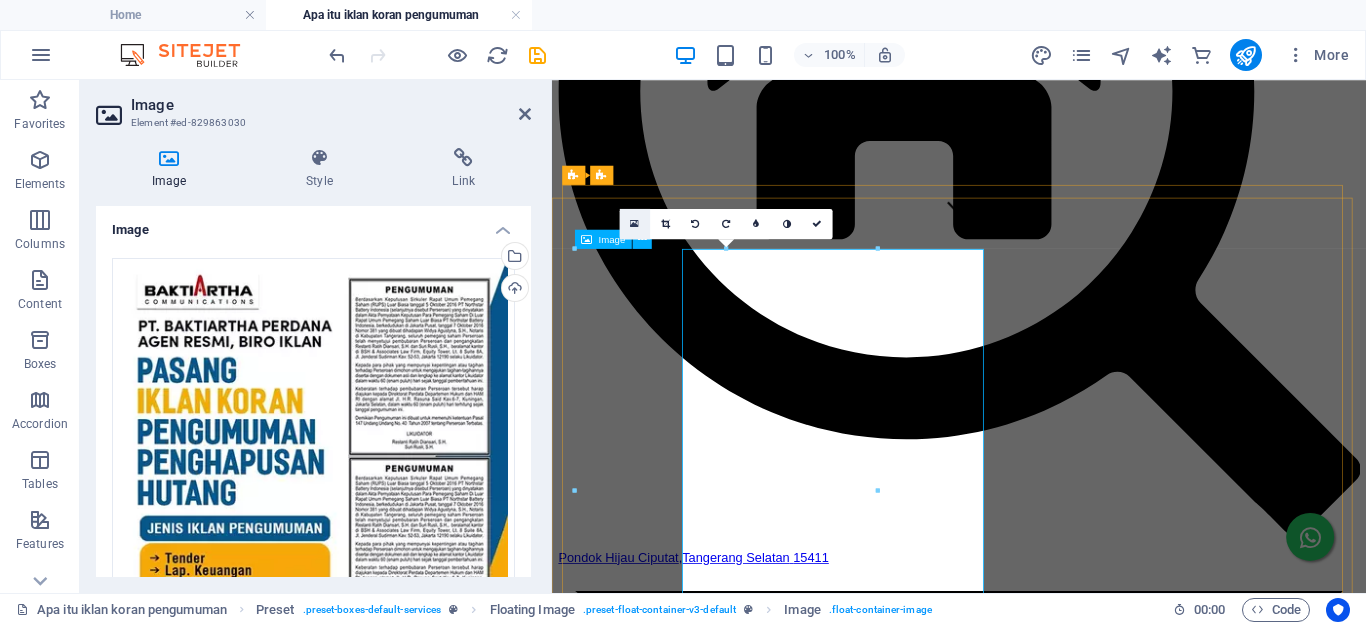 click at bounding box center (634, 223) 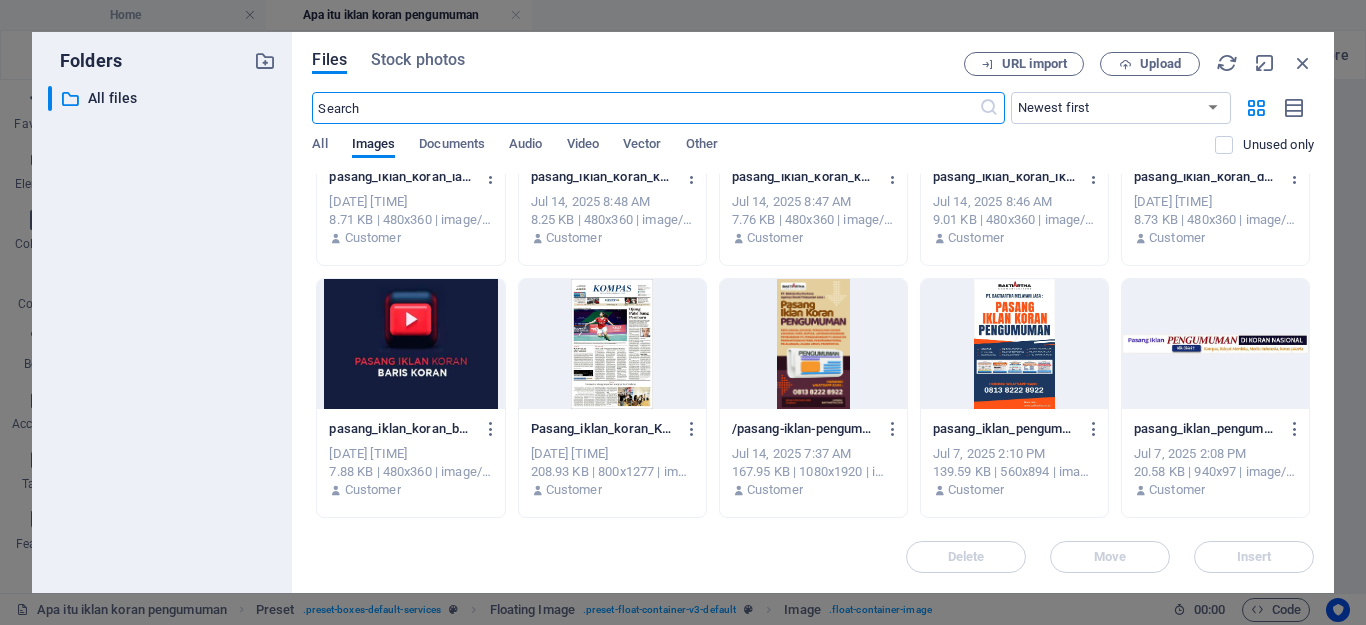 scroll, scrollTop: 500, scrollLeft: 0, axis: vertical 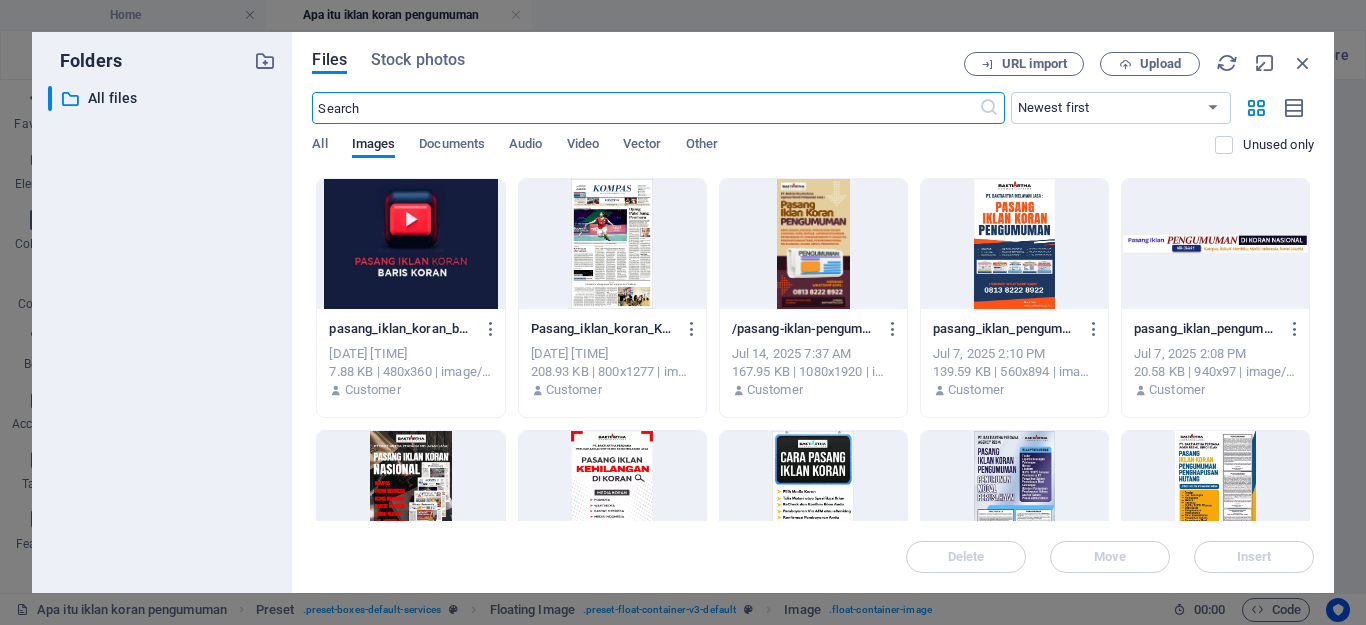click at bounding box center [1014, 244] 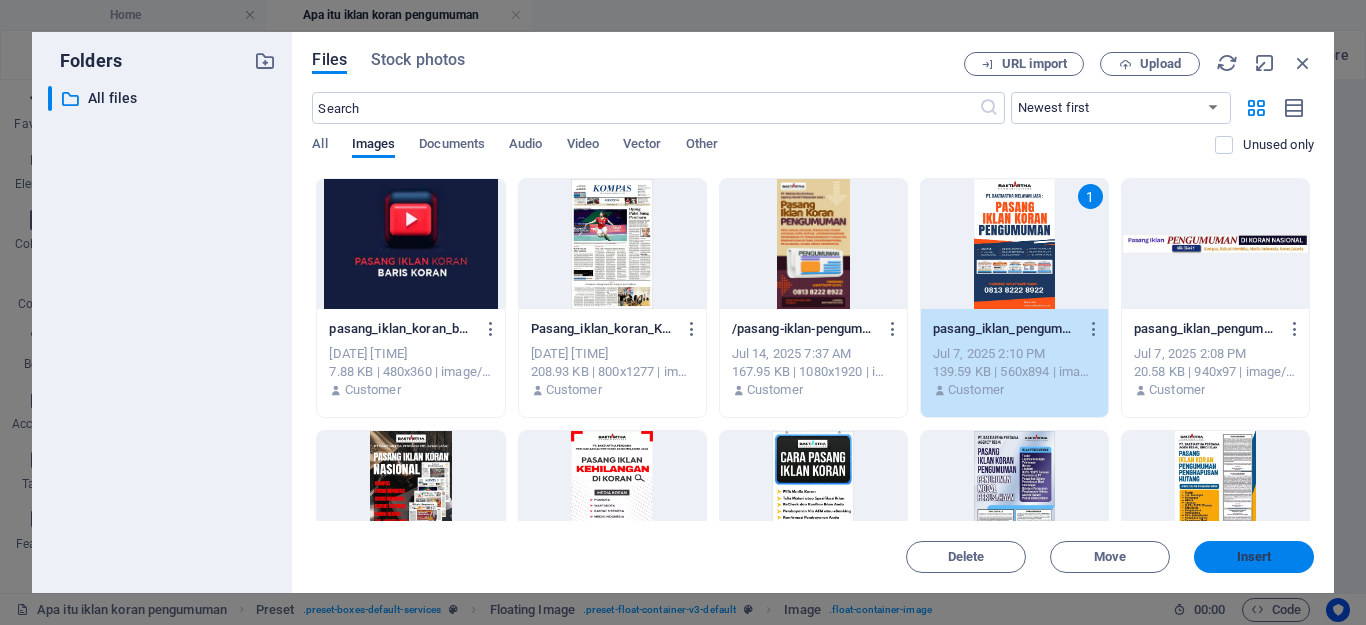 click on "Insert" at bounding box center (1254, 557) 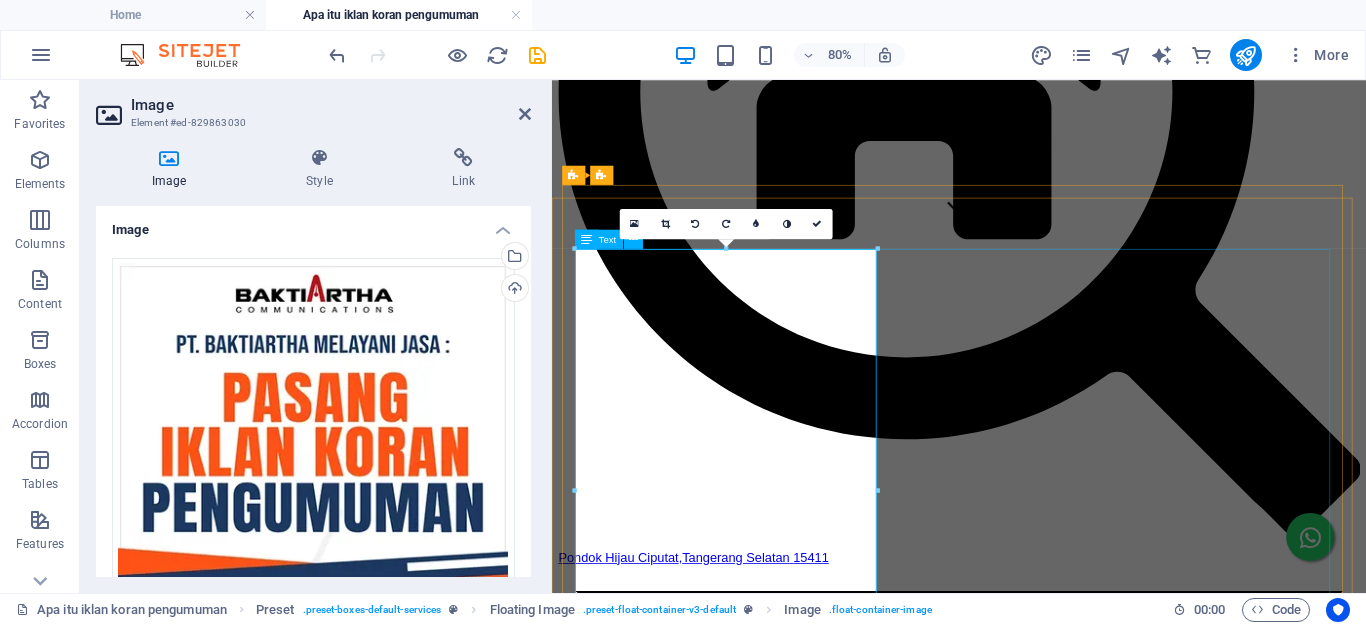 scroll, scrollTop: 547, scrollLeft: 0, axis: vertical 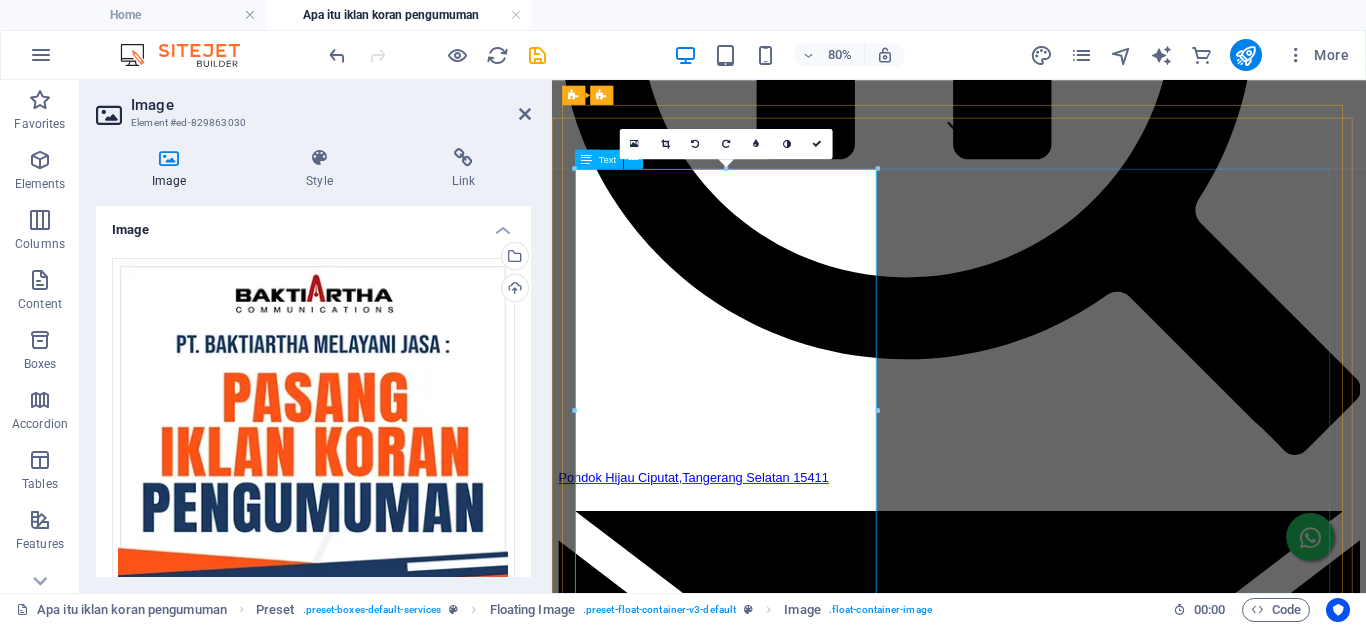 click on "APA ITU IKLAN KORAN PENGUMUMAN   Iklan koran pengumuman merupakan sebuah iklan koran yang isinya berupa  pemberitahuan atau informasi penting , himbauan, ajakan atau seruan untuk masyarakat umum di sebuah Surat Kabar atau Koran .  Biasanya iklan koran jenis ini akan Anda temukan ketika ada sebuah acara besar misalnya iklan pengumuman pameran produk, peresmian, pembukaan event atau informasi mengenai perusahaan. Tujuannya adalah agar informasi tersebut diketahui oleh banyak orang secara sah dan formal. Iklan jenis ini sering kali digunakan untuk berbagai keperluan, terutama yang memiliki nilai hukum atau harus dipublikasikan sesuai dengan peraturan yang berlaku. Beberapa contoh umum dari iklan pengumuman di koran: Iklan Koran Pengumuman RUPS (Rapat Umum Pemegang Saham), RUPSLB (Rapat Umum Pemegang Saham Luar Biasa), RUPS Tahunan : Iklan Pengumuman kepada para pemegang saham tentang jadwal, agenda, dan lokasi Rapat Umum Pemegang Saham. Iklan Koran Pengumuman Lelang, Pelelangan, Lelang Umum, Tender  atau" at bounding box center [1060, 8903] 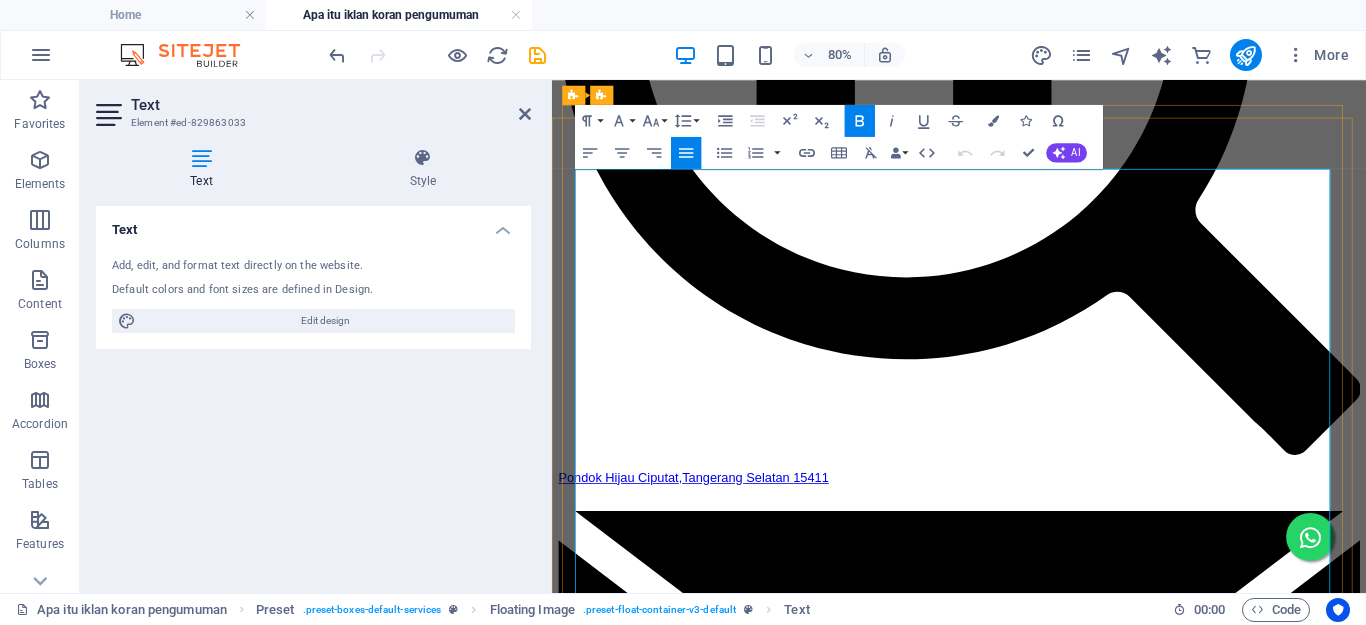 click on "Iklan jenis ini sering kali digunakan untuk berbagai keperluan, terutama yang memiliki nilai hukum atau harus dipublikasikan sesuai dengan peraturan yang berlaku." at bounding box center (1060, 8596) 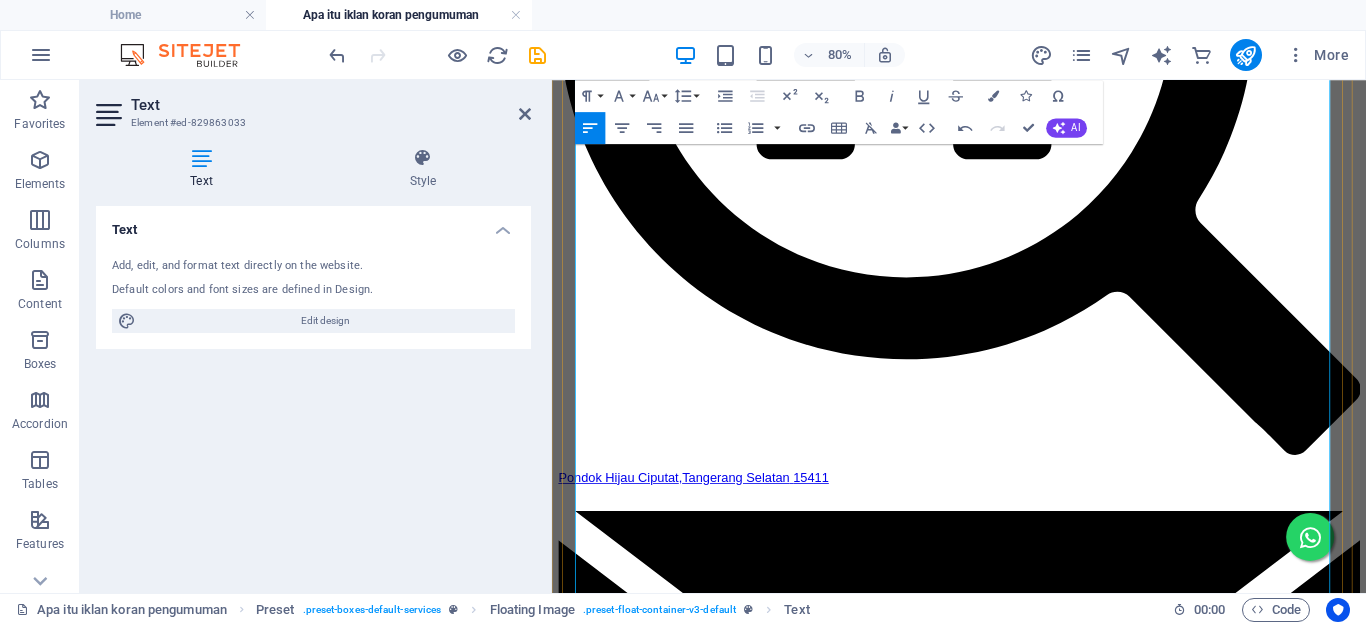 scroll, scrollTop: 747, scrollLeft: 0, axis: vertical 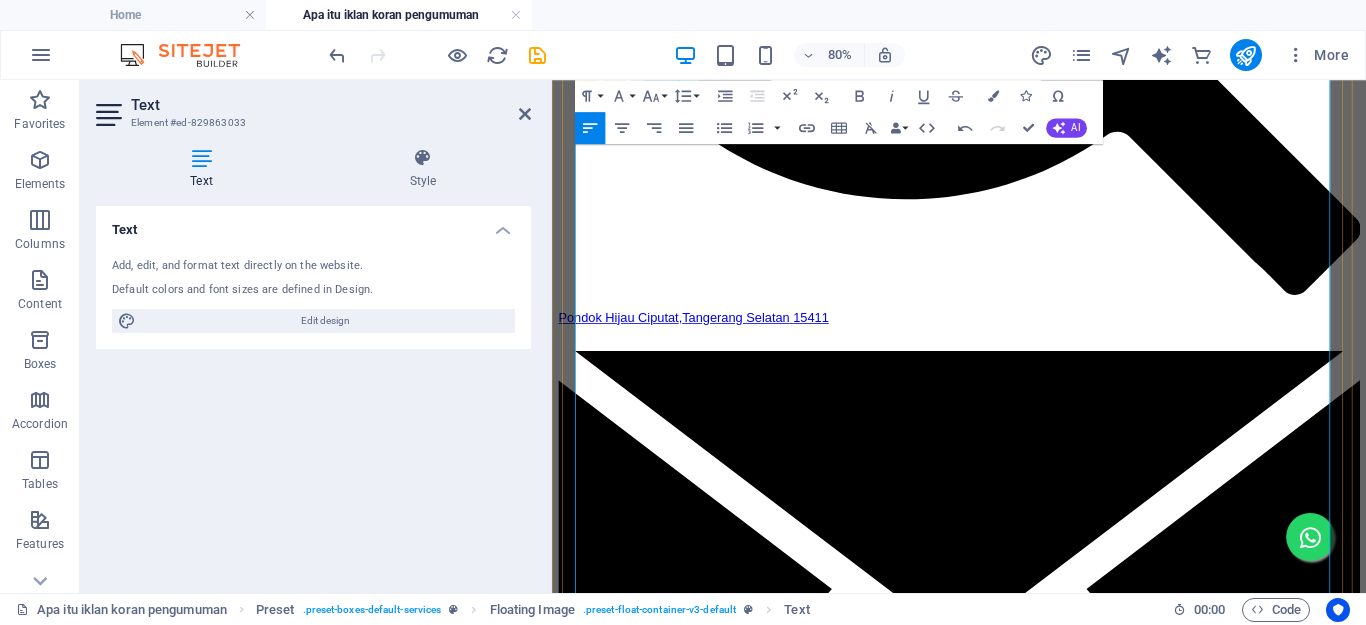 click on "Iklan jenis ini sering kali digunakan untuk berbagai keperluan, terutama yang memiliki nilai hukum atau harus dipublikasikan sesuai dengan peraturan yang berlaku." at bounding box center (1060, 8430) 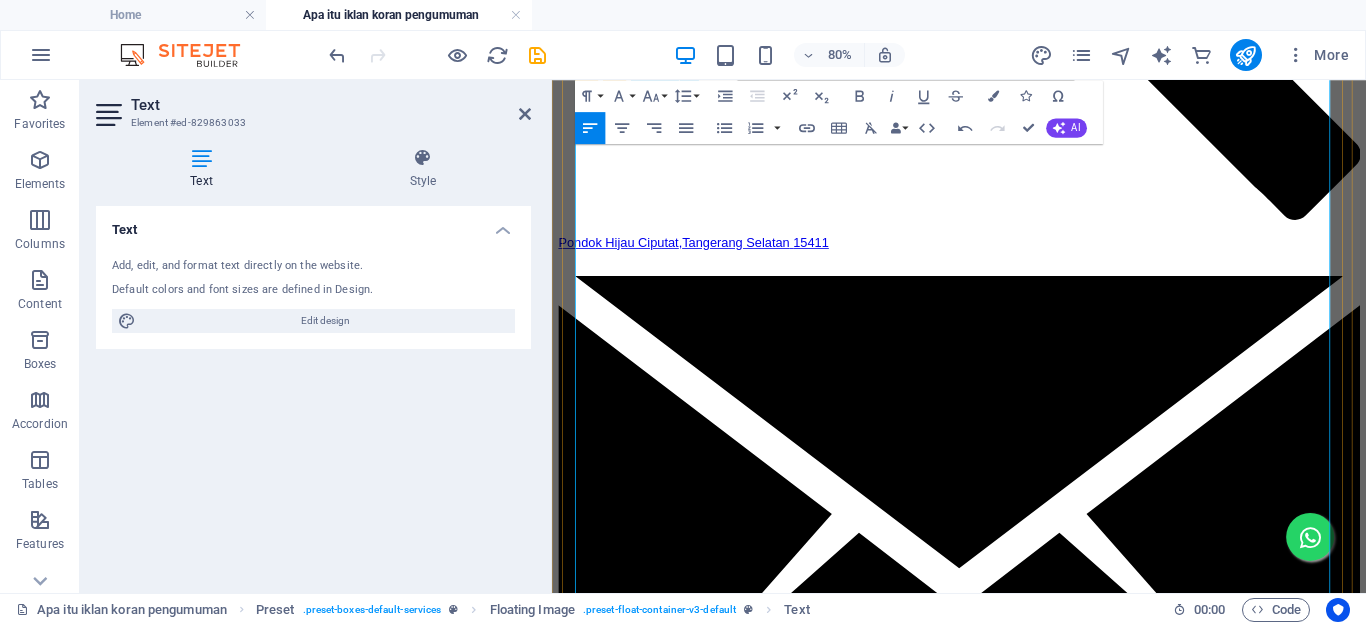 scroll, scrollTop: 876, scrollLeft: 0, axis: vertical 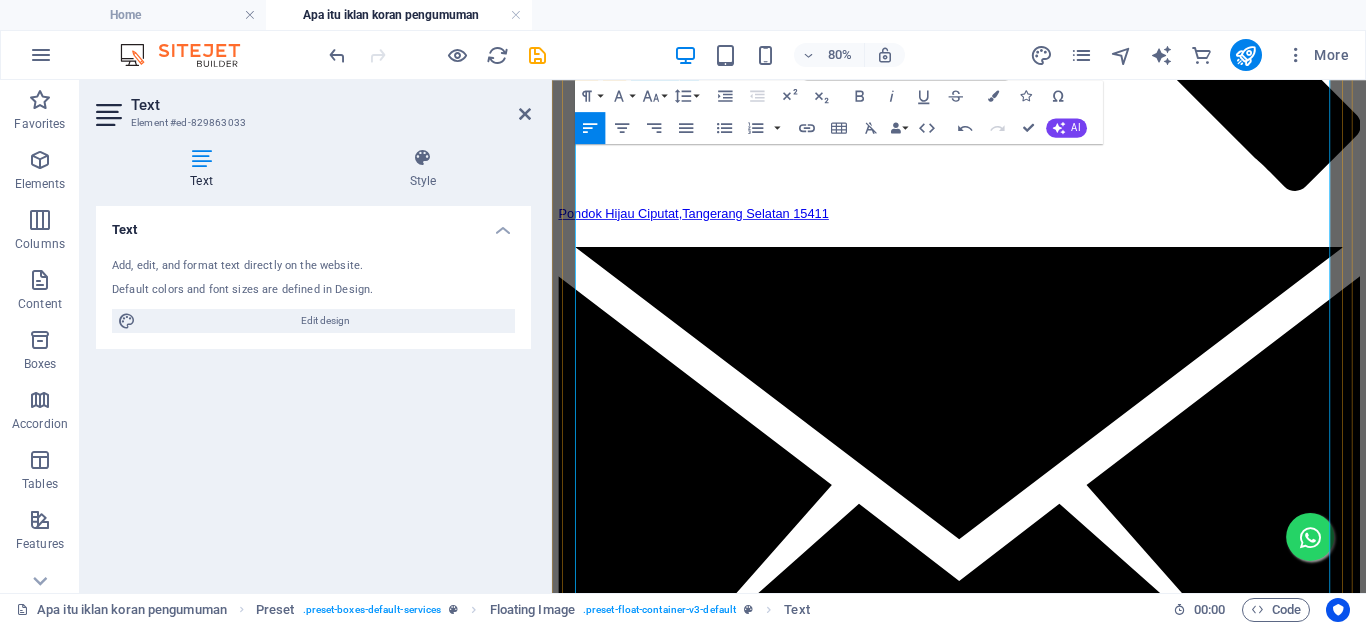 drag, startPoint x: 985, startPoint y: 356, endPoint x: 998, endPoint y: 581, distance: 225.37524 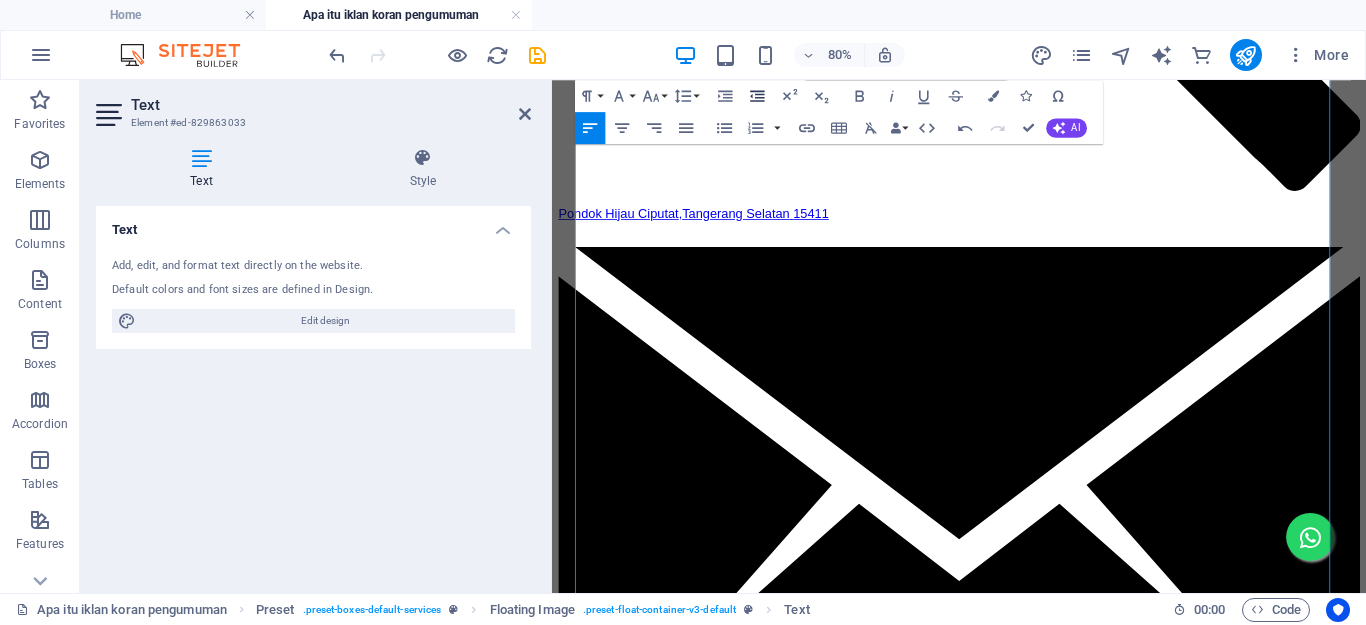 click 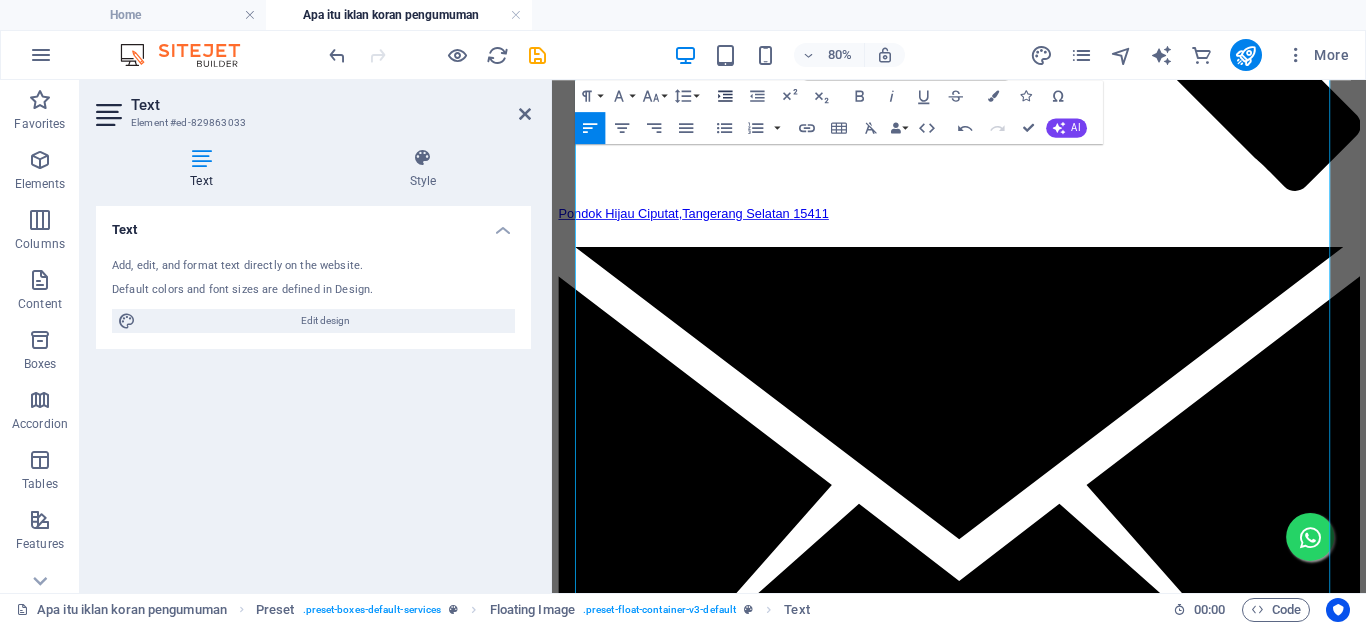 click 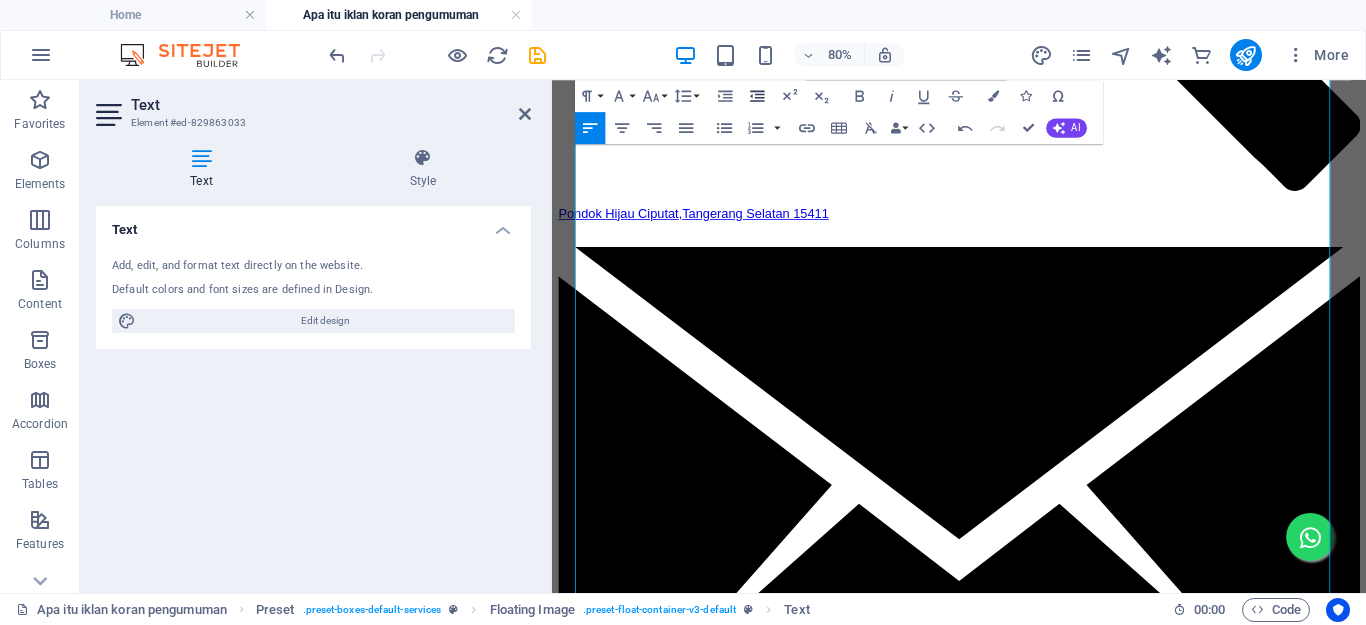 click 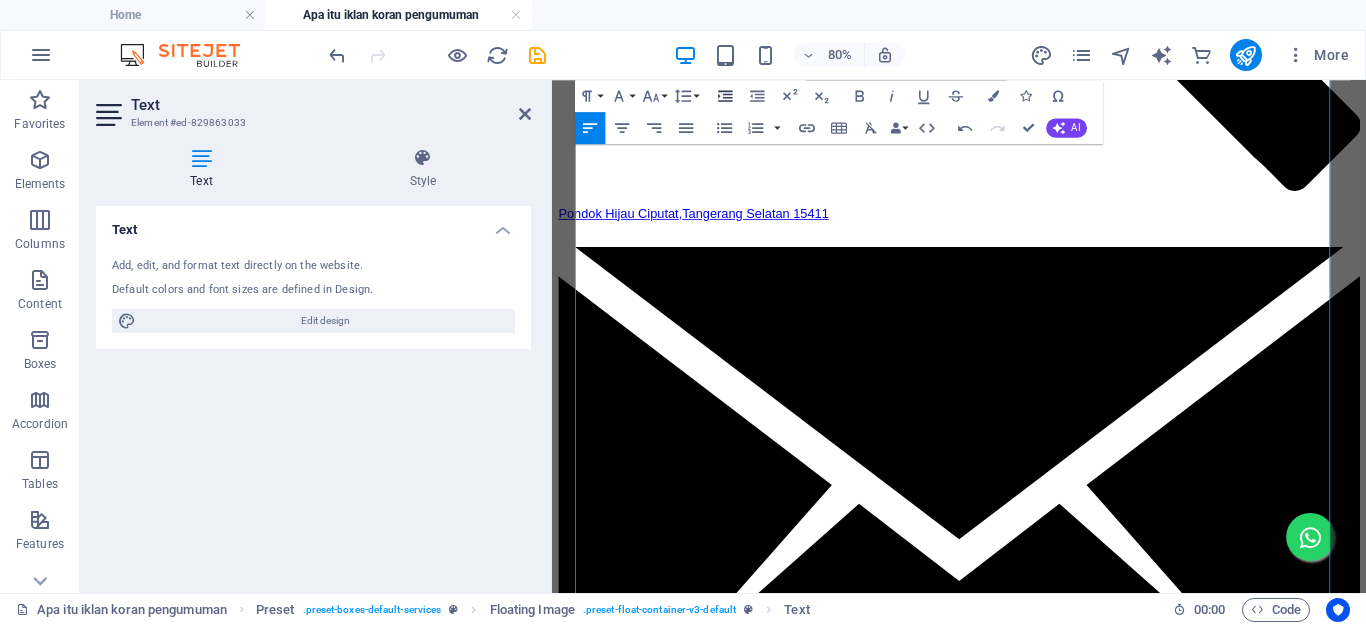 click 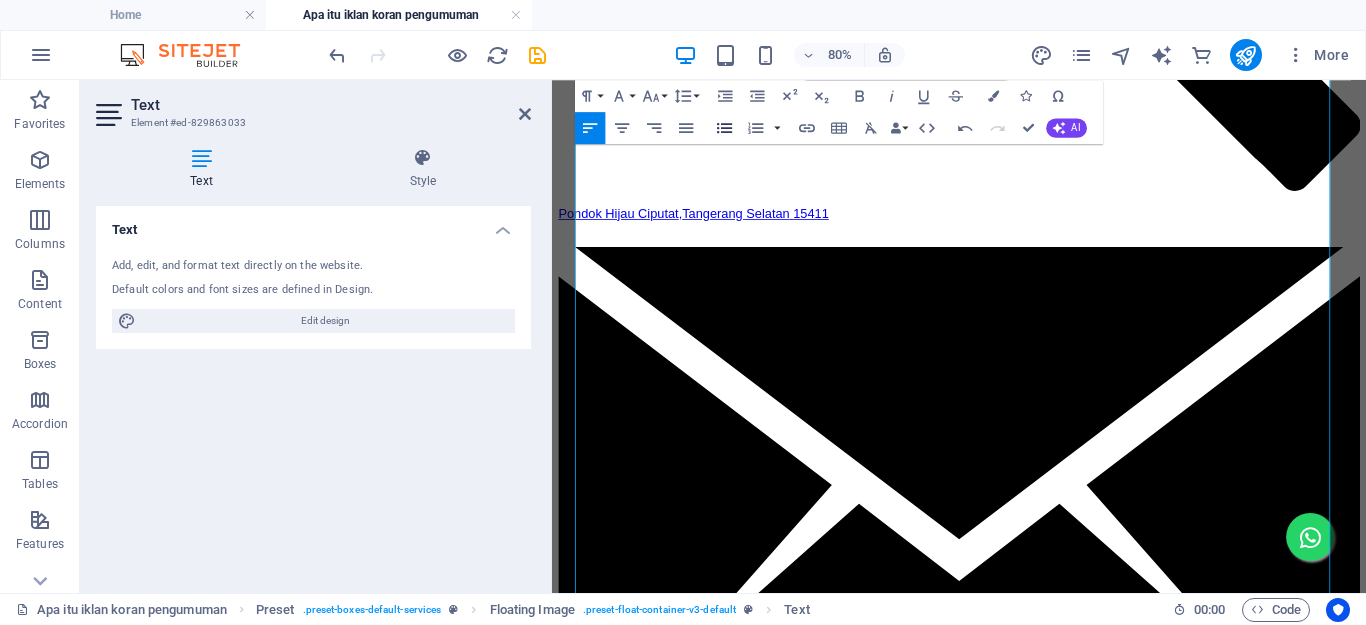 click 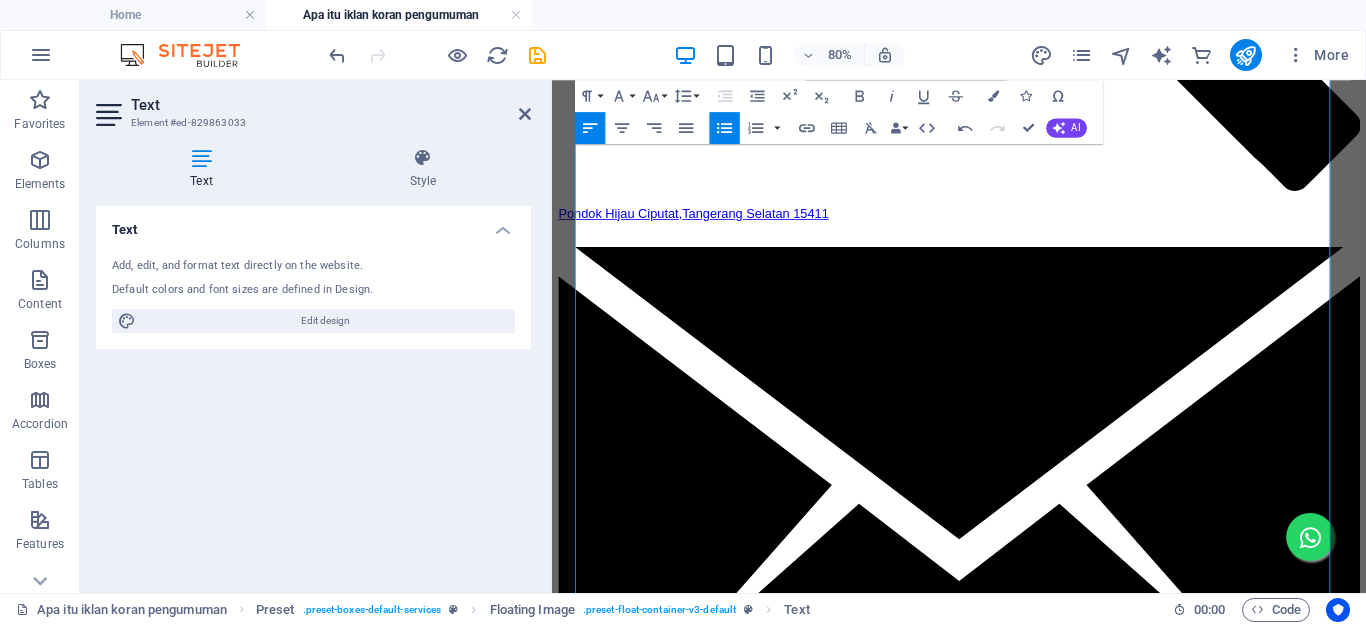 click 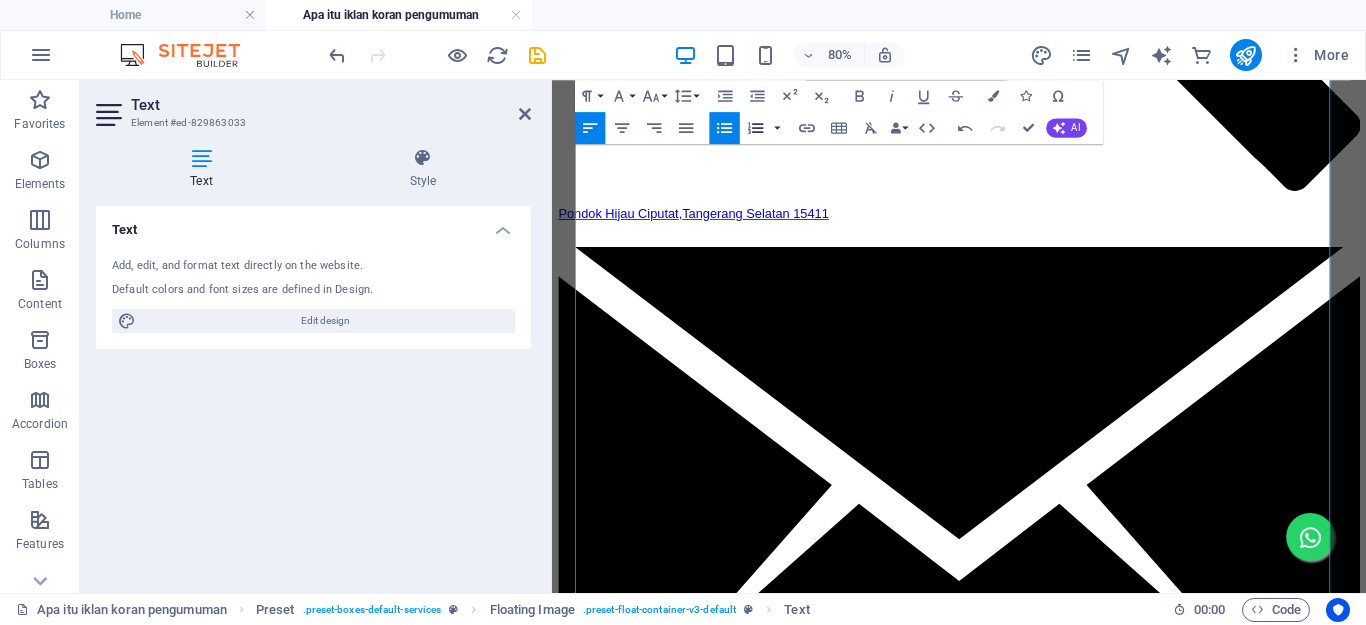 click 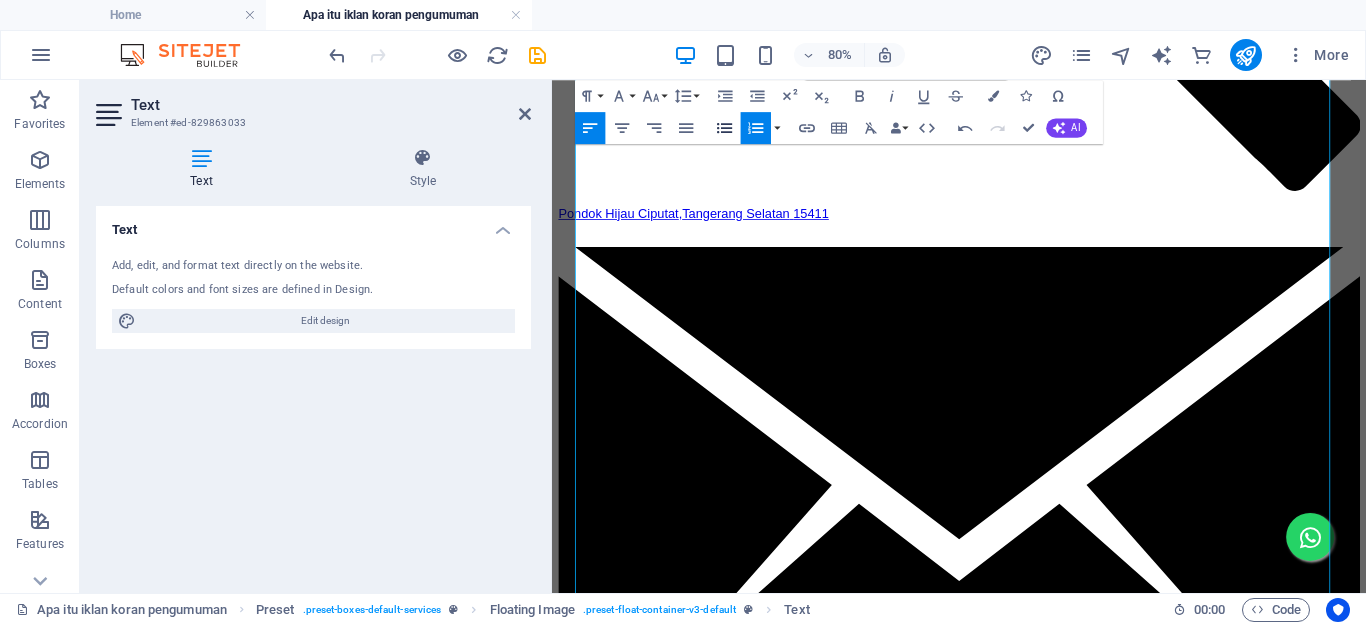 click on "Unordered List" at bounding box center (724, 128) 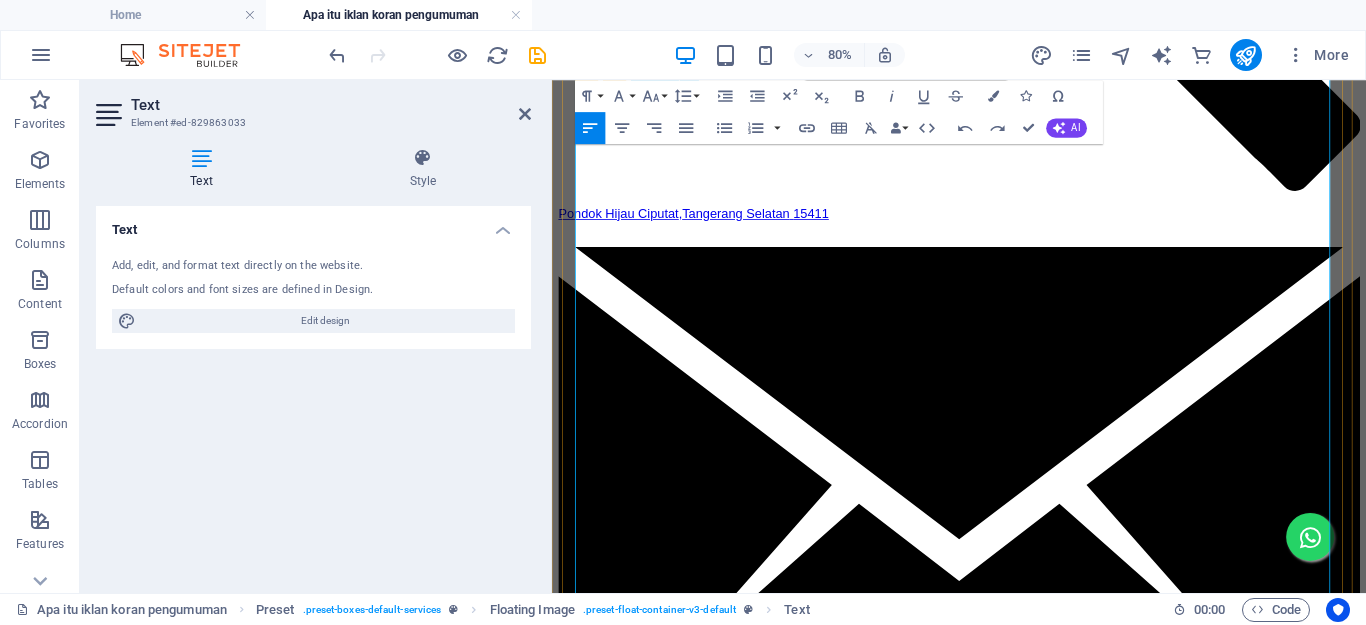 click on "Iklan Koran Pengumuman RUPS (Rapat Umum Pemegang Saham), RUPSLB (Rapat Umum Pemegang Saham Luar Biasa), RUPS Tahunan : Iklan Pengumuman kepada para pemegang saham tentang jadwal, agenda, dan lokasi Rapat Umum Pemegang Saham." at bounding box center [1074, 8421] 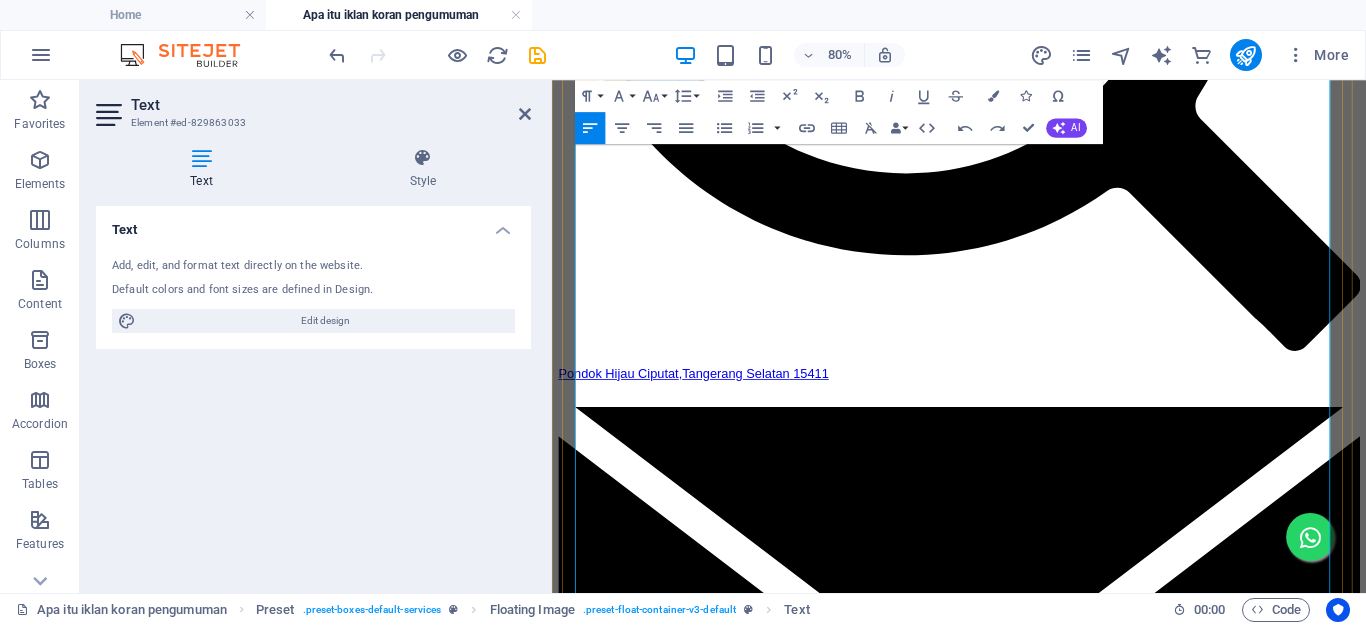 scroll, scrollTop: 776, scrollLeft: 0, axis: vertical 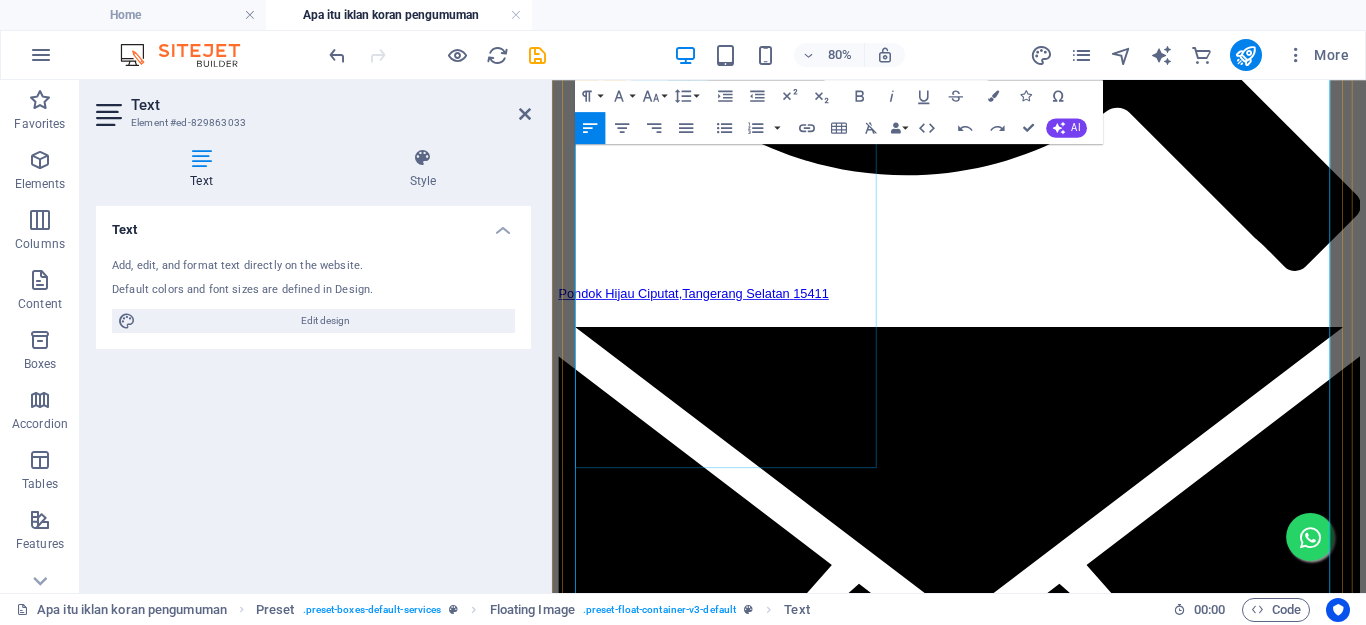 drag, startPoint x: 1480, startPoint y: 348, endPoint x: 953, endPoint y: 348, distance: 527 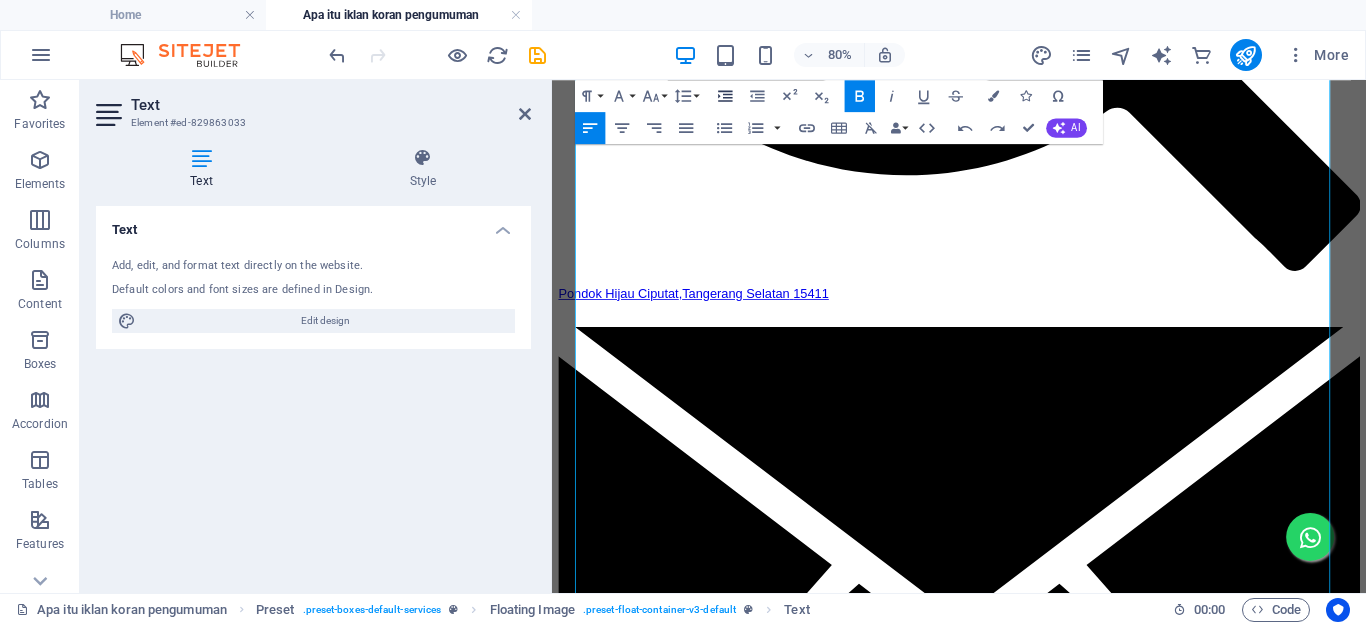 click 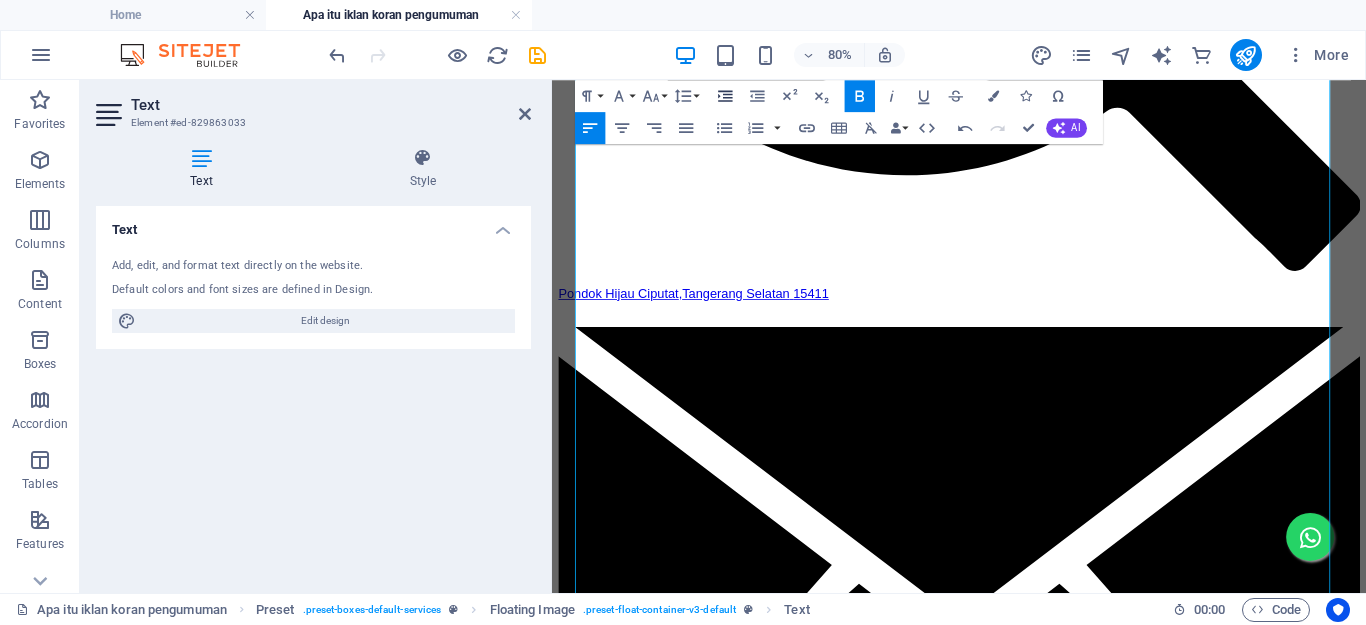click 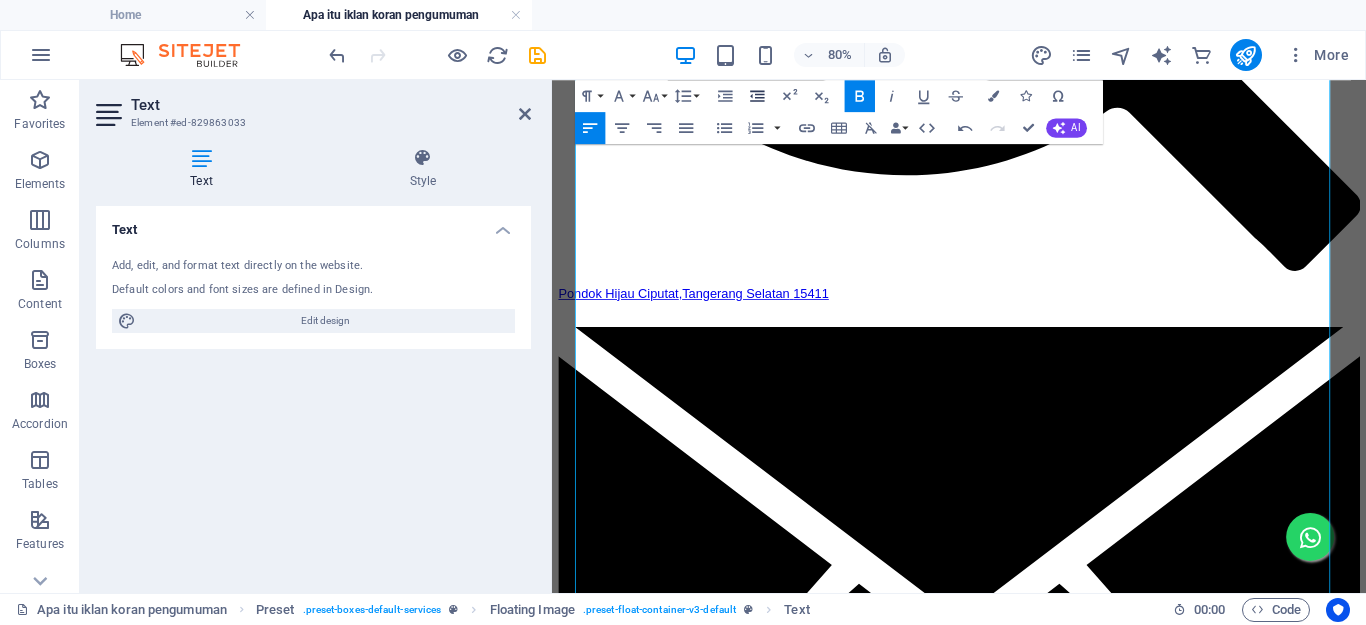 click 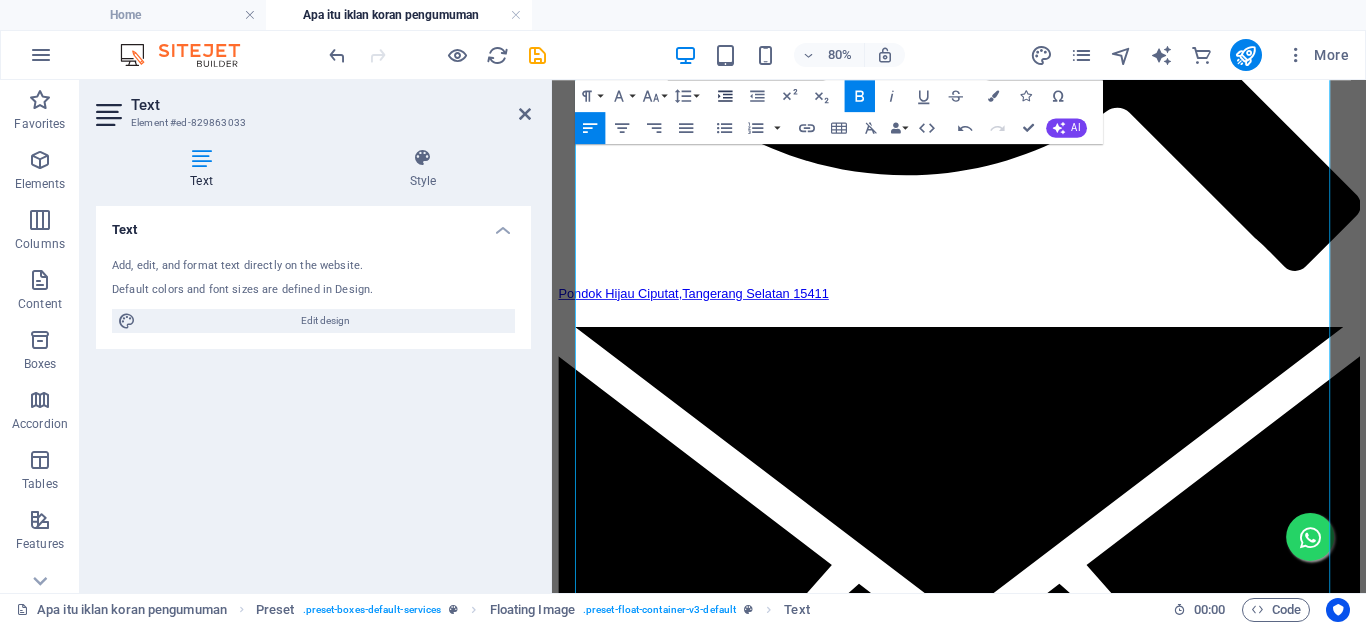 click 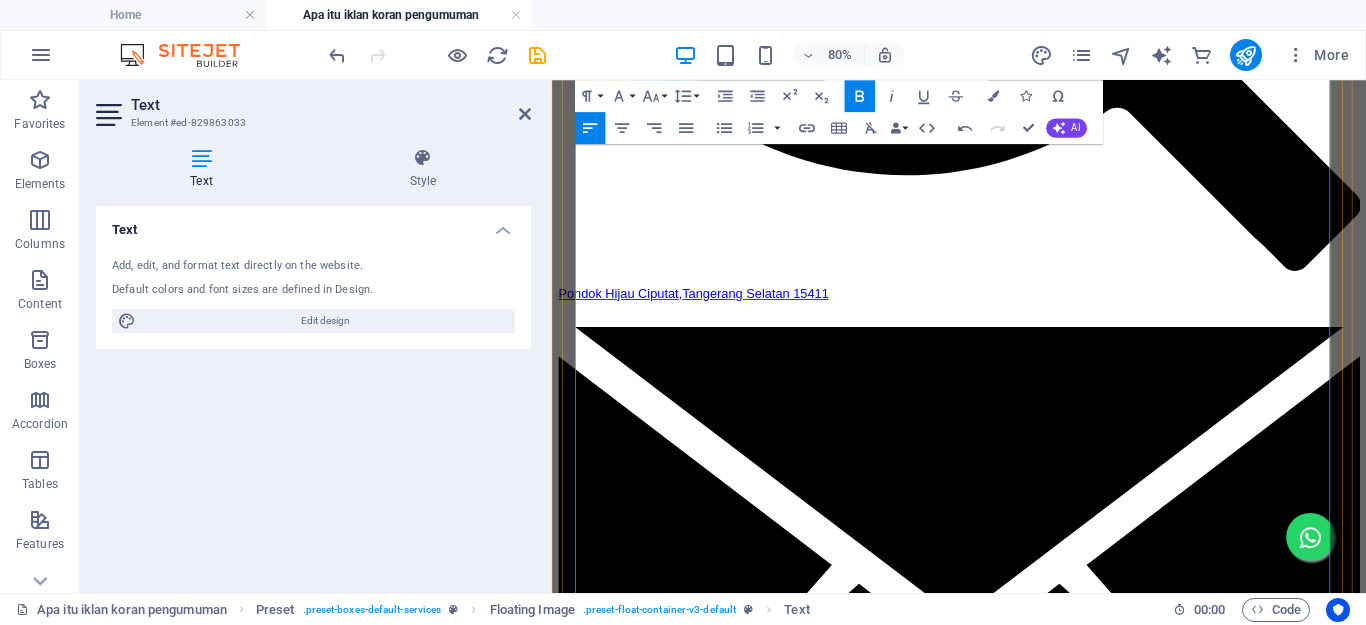 click on "Iklan Koran Pengumuman RUPS (Rapat Umum Pemegang Saham), RUPSLB (Rapat Umum Pemegang Saham Luar Biasa), RUPS Tahunan : Iklan Pengumuman kepada para pemegang saham tentang jadwal, agenda, dan lokasi Rapat Umum Pemegang Saham." at bounding box center (1104, 8530) 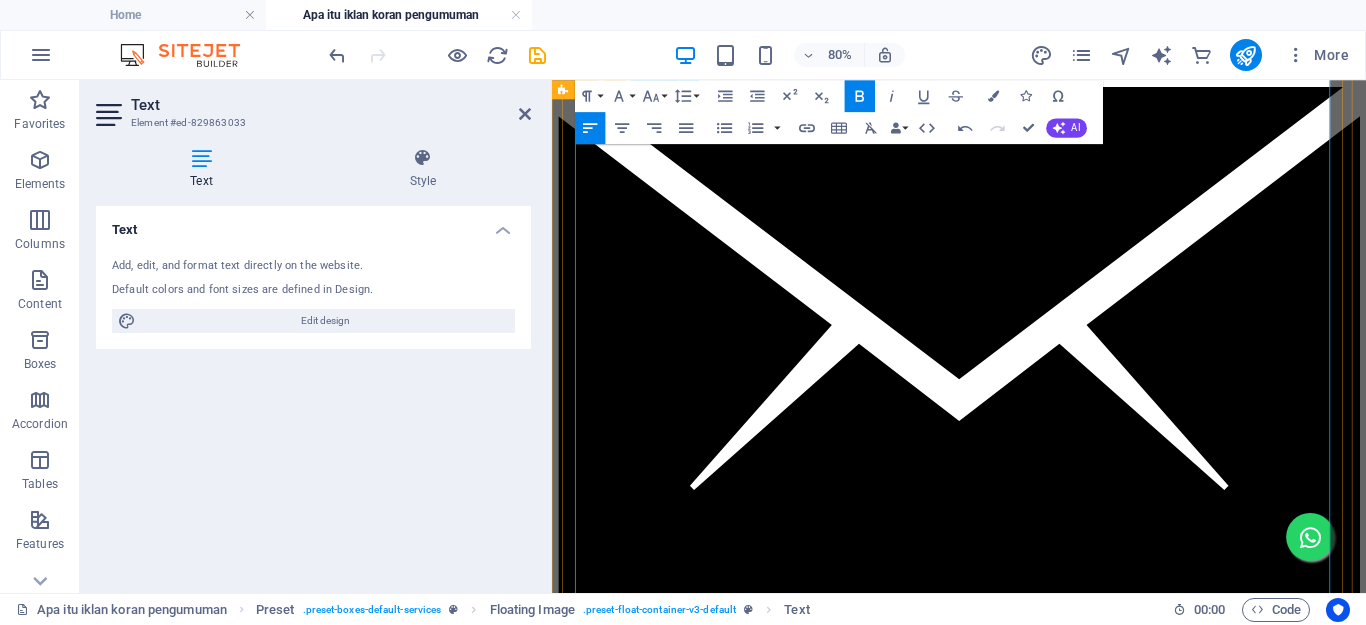 scroll, scrollTop: 876, scrollLeft: 0, axis: vertical 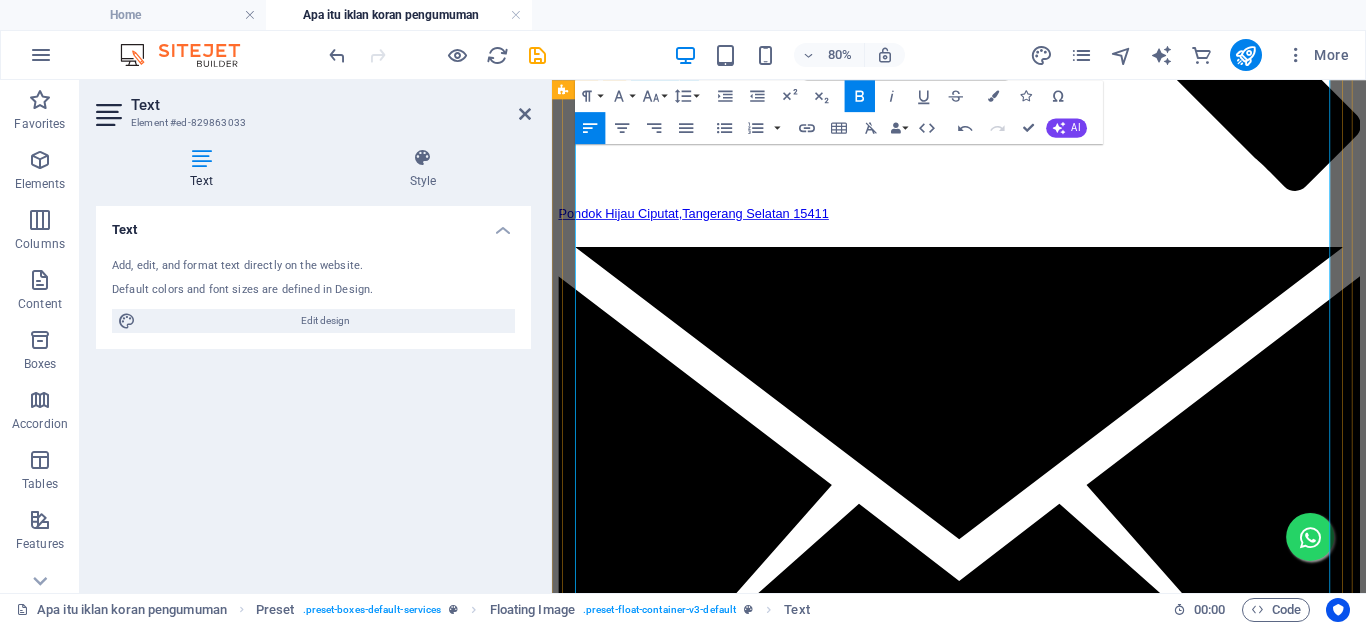 drag, startPoint x: 1016, startPoint y: 218, endPoint x: 1123, endPoint y: 658, distance: 452.82336 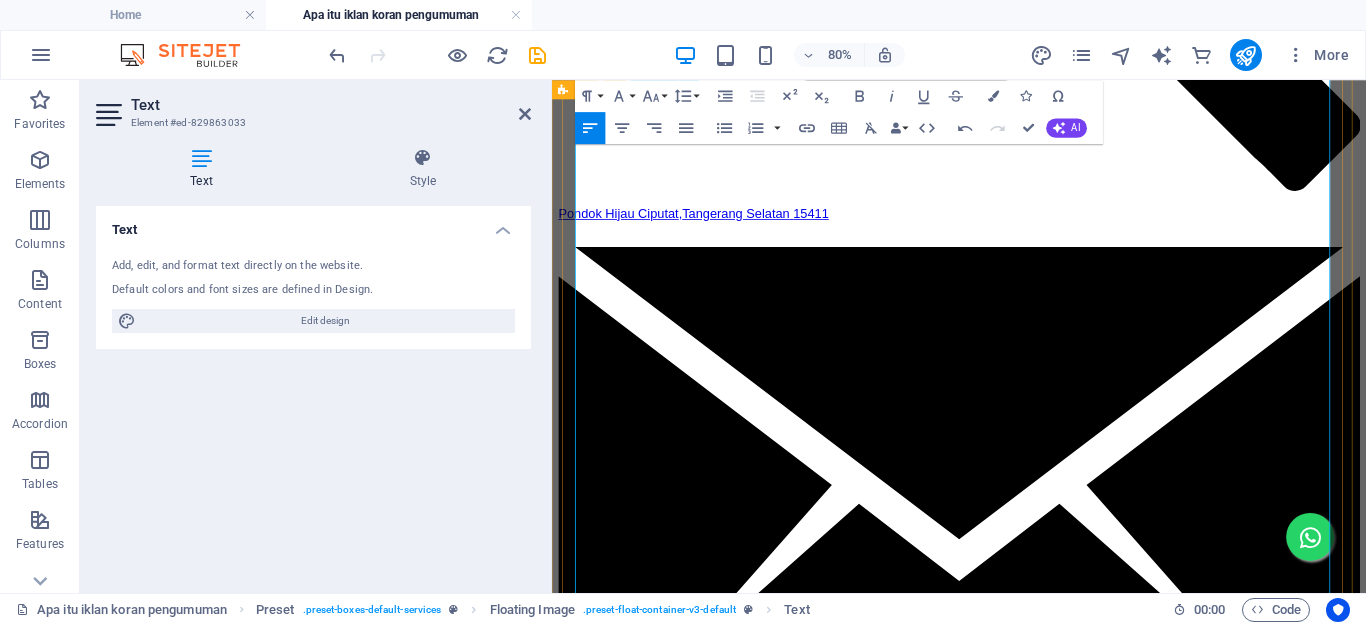 drag, startPoint x: 1046, startPoint y: 222, endPoint x: 963, endPoint y: 225, distance: 83.0542 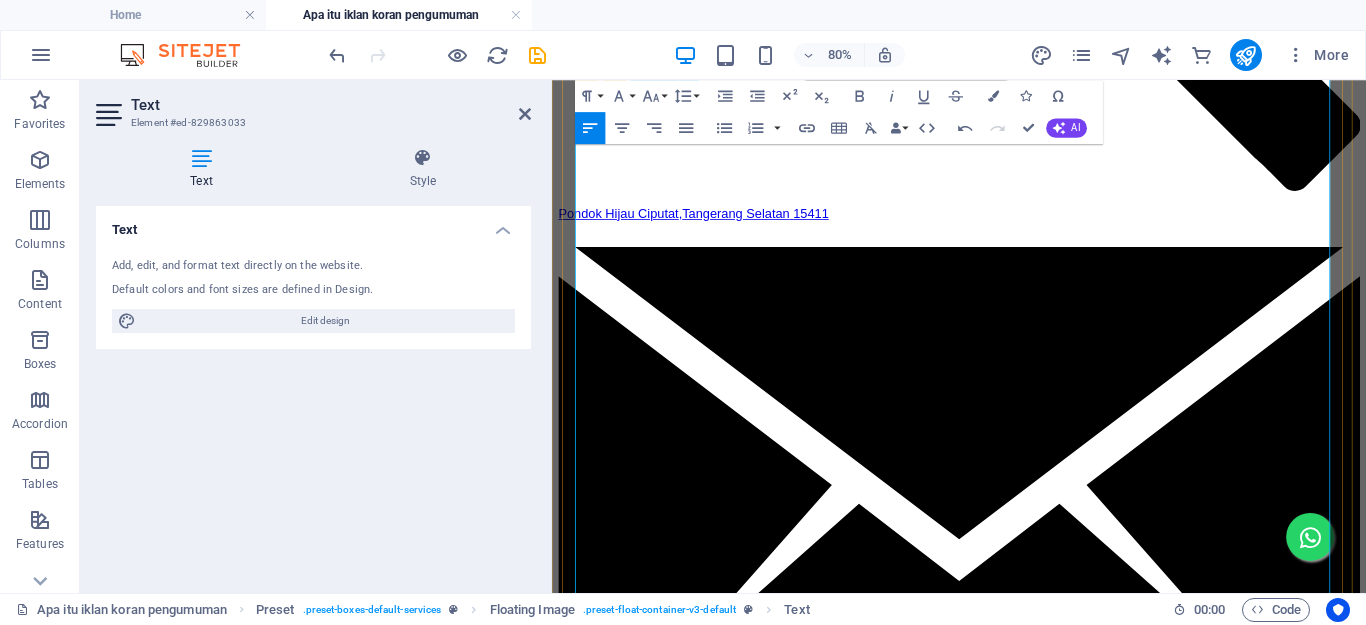 drag, startPoint x: 1398, startPoint y: 216, endPoint x: 968, endPoint y: 228, distance: 430.16742 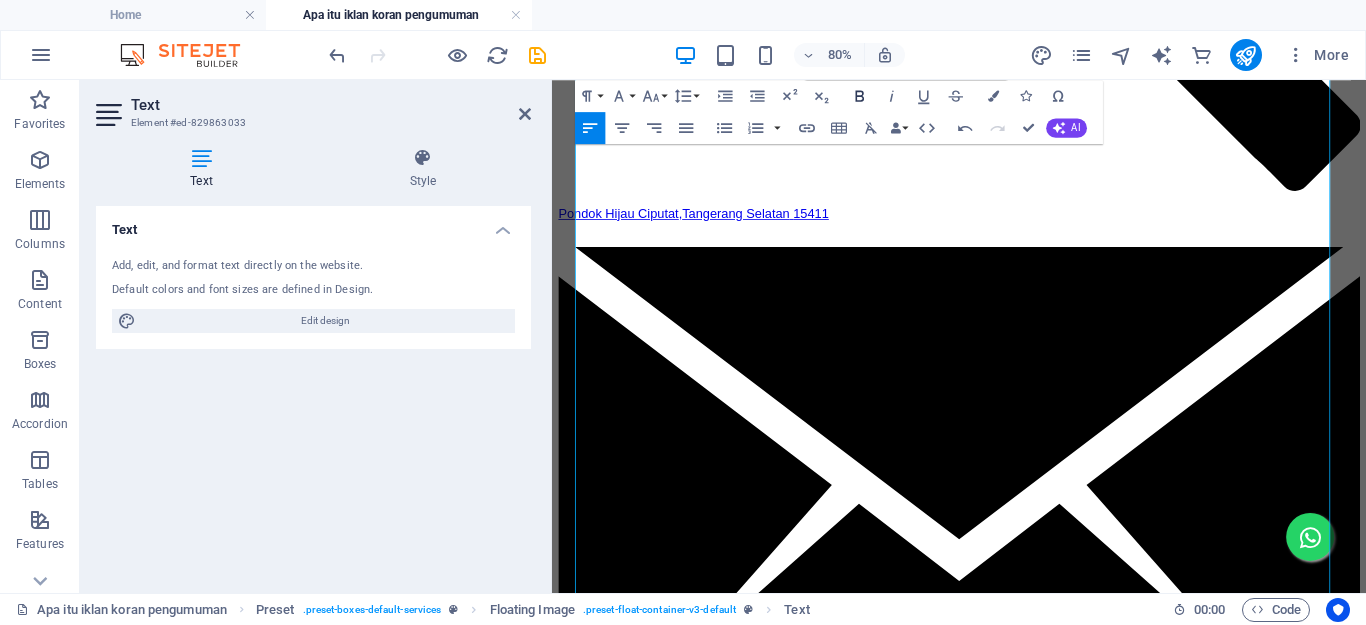 click 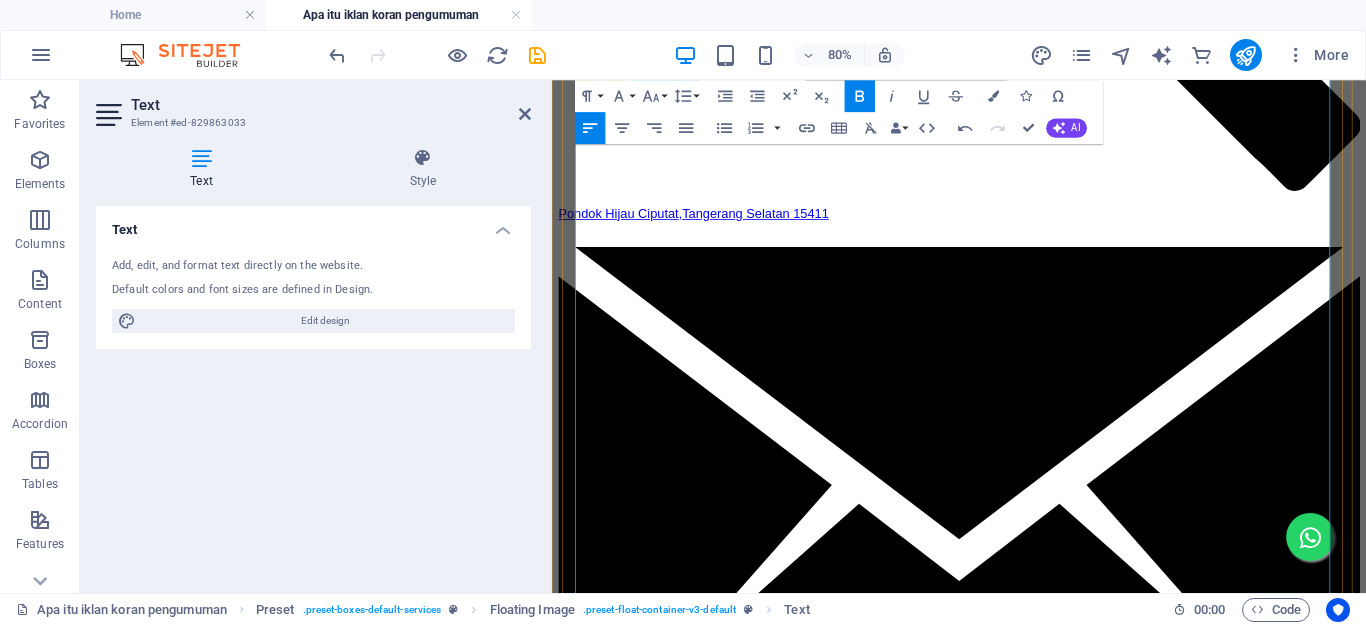click on "Beberapa contoh umum dari iklan pengumuman di koran:" at bounding box center (1070, 8378) 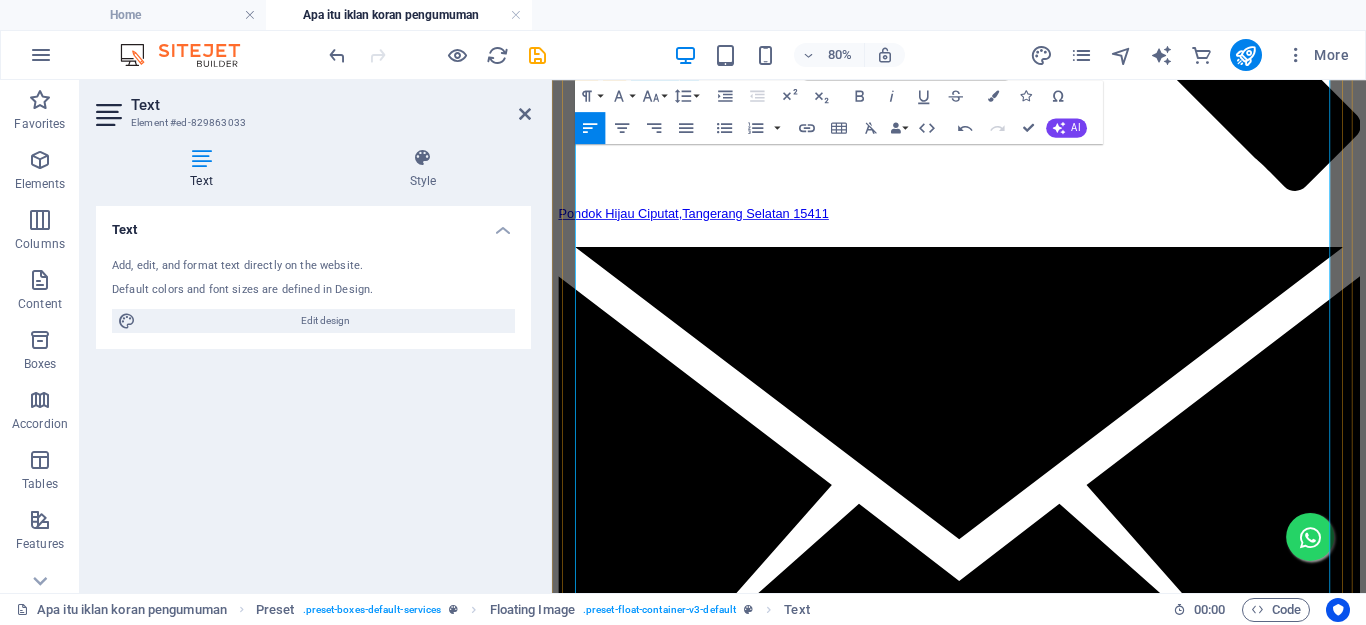 scroll, scrollTop: 976, scrollLeft: 0, axis: vertical 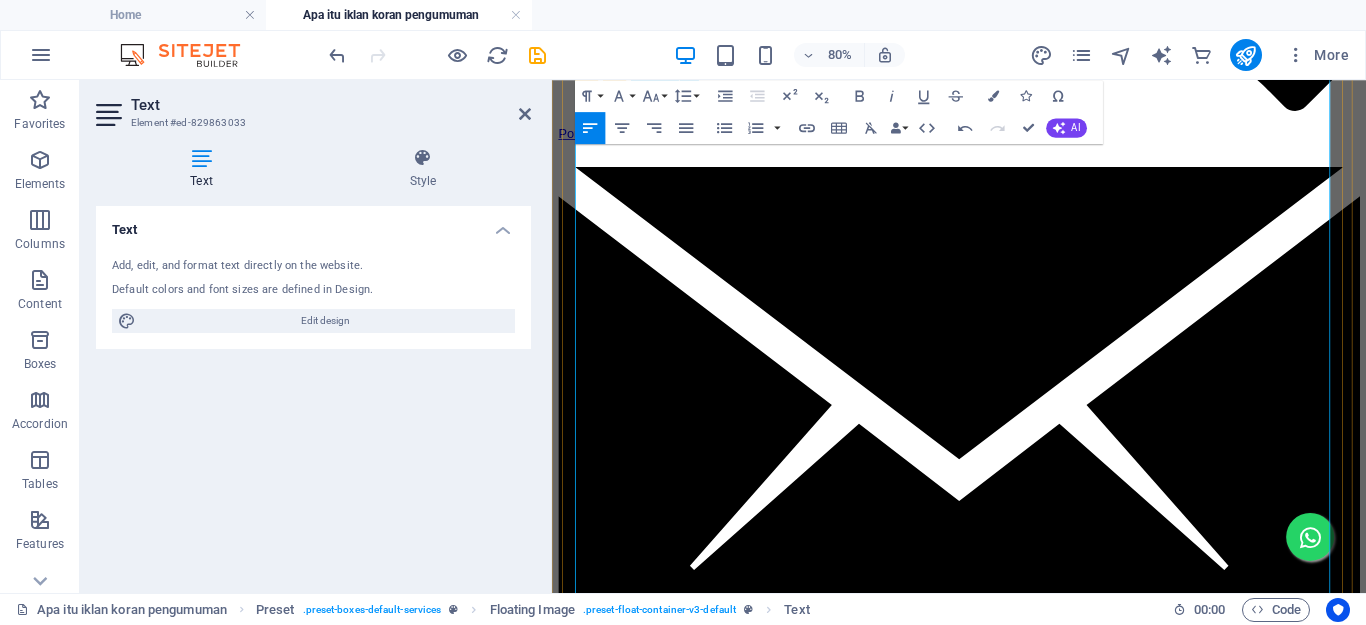 click on "Iklan Koran Pengumuman Lelang, Pelelangan, Lelang Umum, Tender : Iklan pengumuman resmi tentang lelang suatu aset, seperti Rumah, Taanah, properti atau barang sitaan, yang dilakukan oleh bank atau lembaga lain." at bounding box center (1060, 8441) 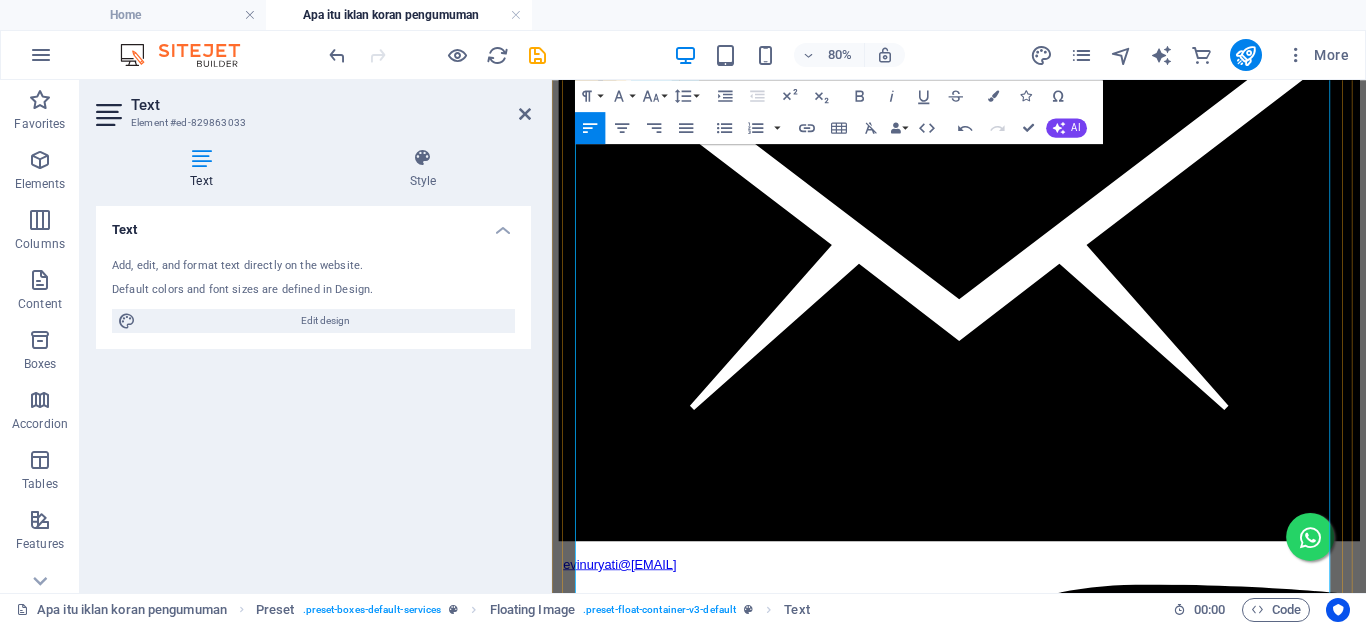 click on "Iklan Koran Pengumuman Duka Cita : Iklan Pengumuman tentang meninggalnya seseorang, sering kali disertai ucapan belasungkawa dari keluarga, kolega atau Instansi." at bounding box center [1060, 8499] 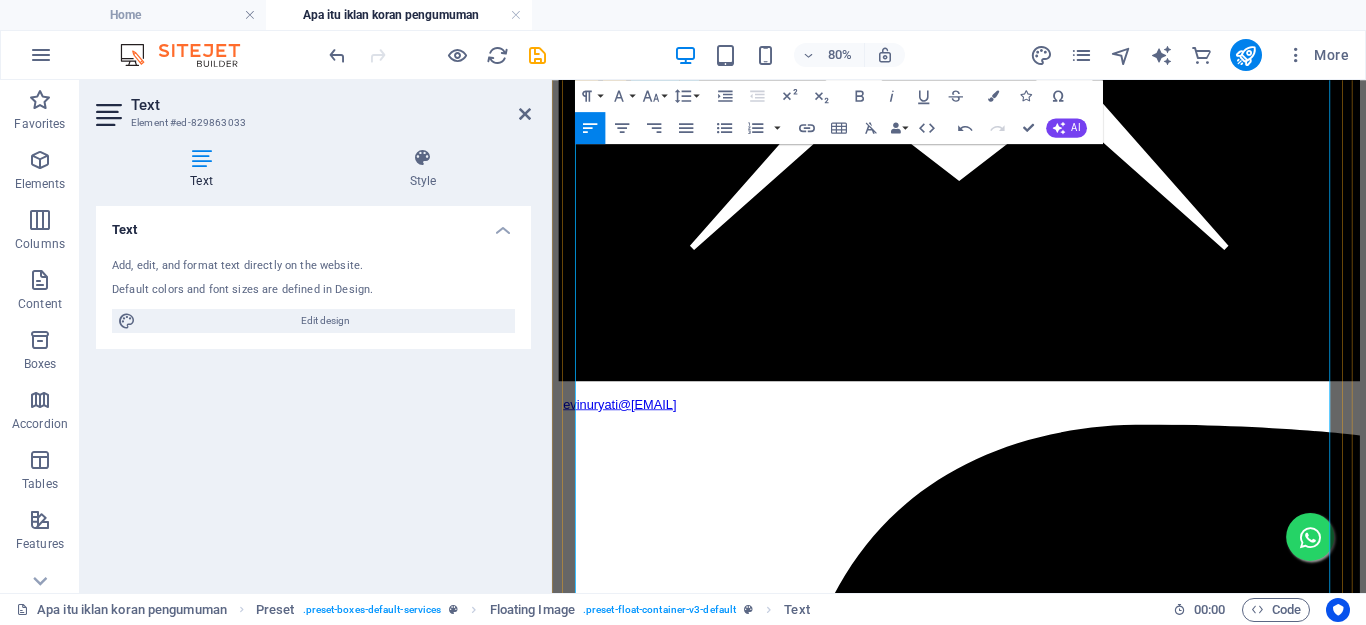 scroll, scrollTop: 1576, scrollLeft: 0, axis: vertical 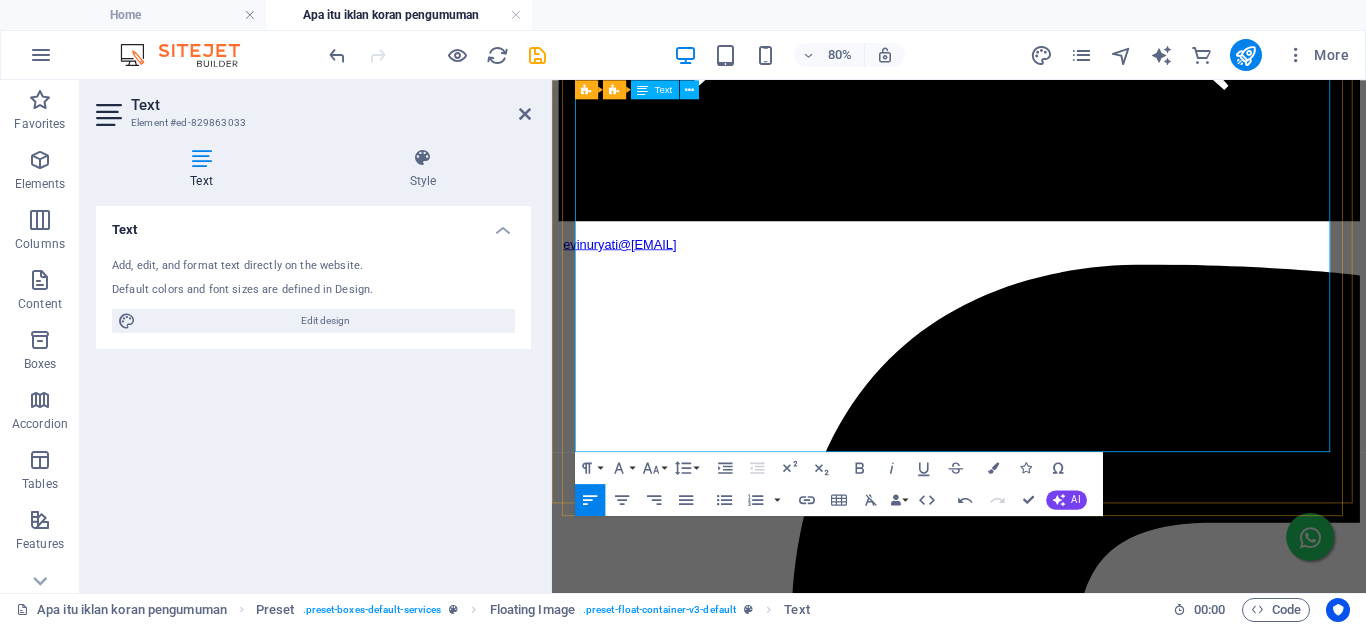 click on "PT. Baktiartha Perdana Selain melayani pemasangan Iklan Pengumuman di Koran juga melayani pemasangan Iklan Koran Baris, Kolom, Display, Lowongan, Laporan Keuagan, Dukacita, Obituary, Ucapan Selamat, Ucapan Terimakasih dll." at bounding box center [1060, 8515] 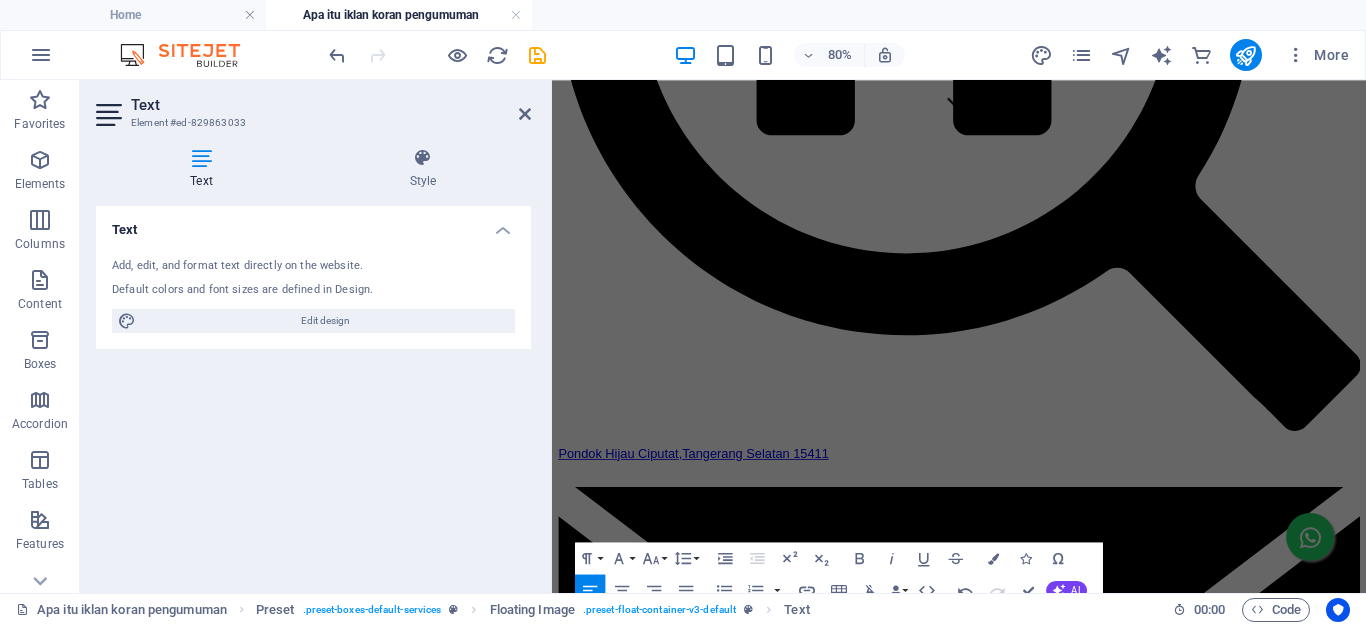scroll, scrollTop: 0, scrollLeft: 0, axis: both 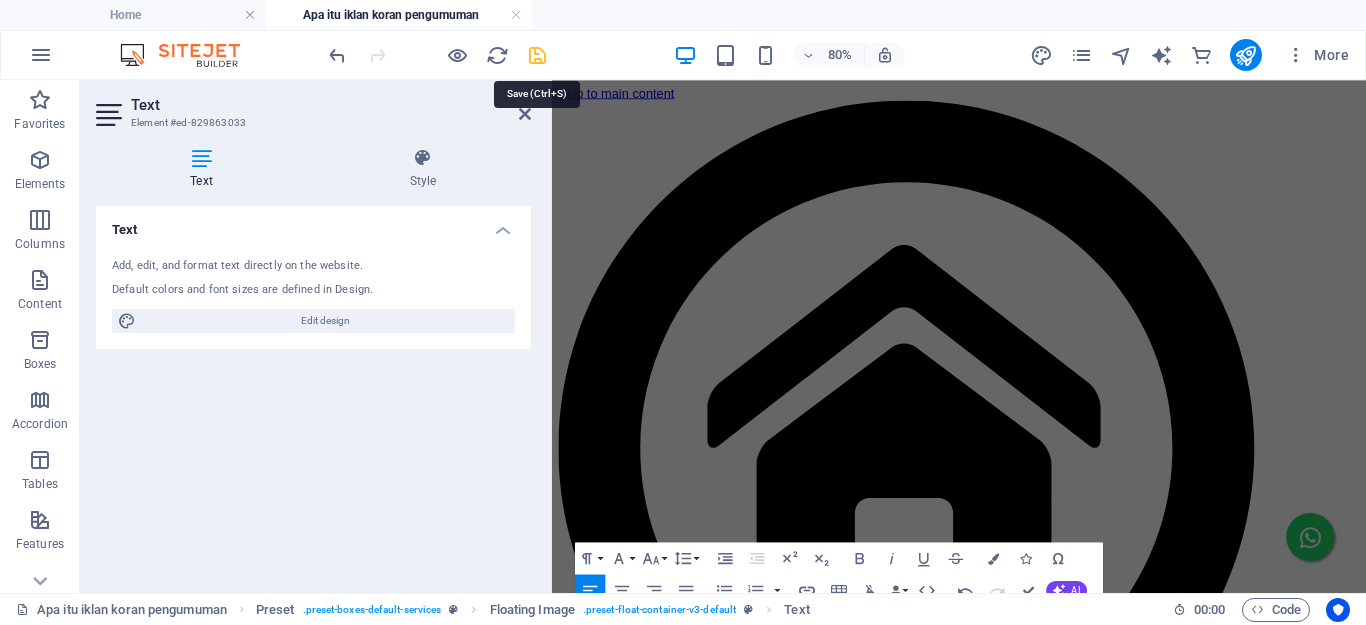 click at bounding box center [537, 55] 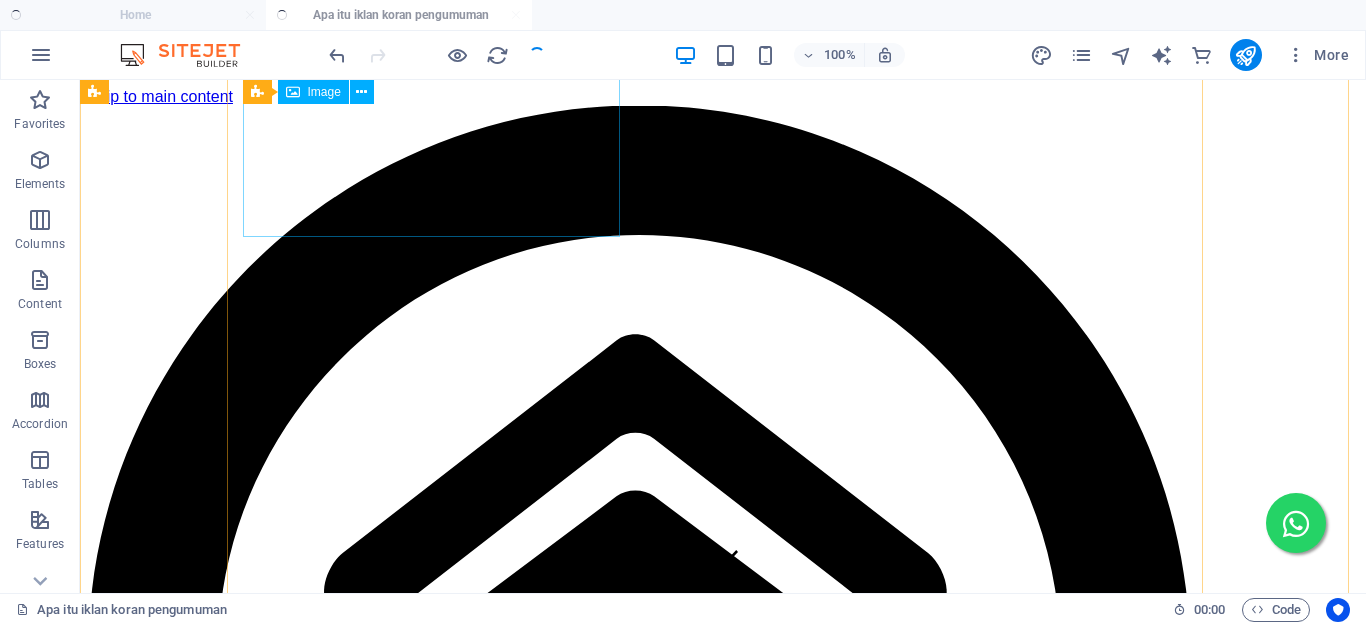 scroll, scrollTop: 1104, scrollLeft: 0, axis: vertical 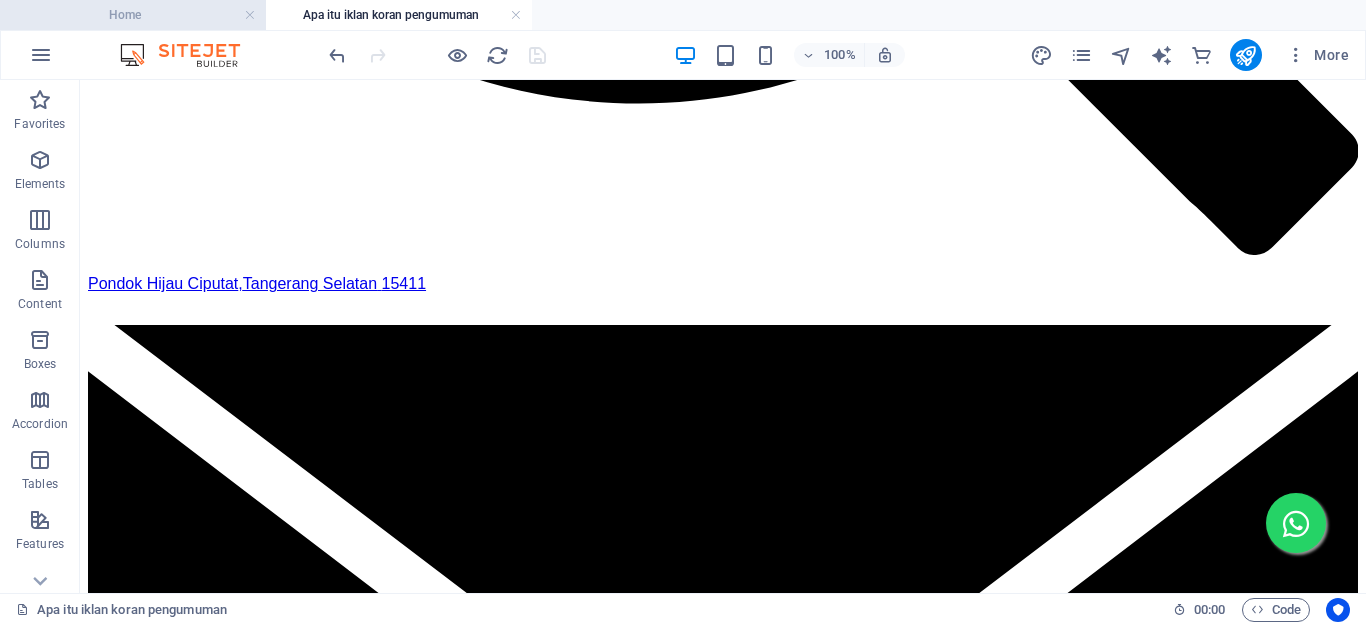click on "Home" at bounding box center (133, 15) 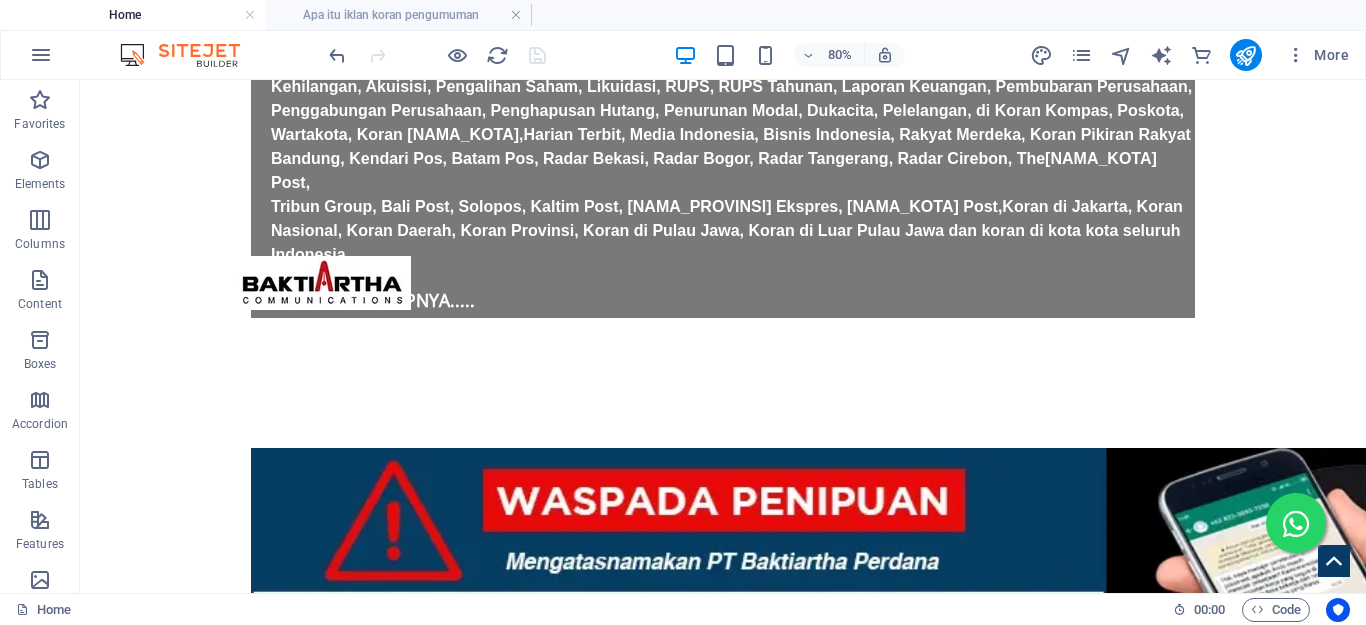 scroll, scrollTop: 0, scrollLeft: 0, axis: both 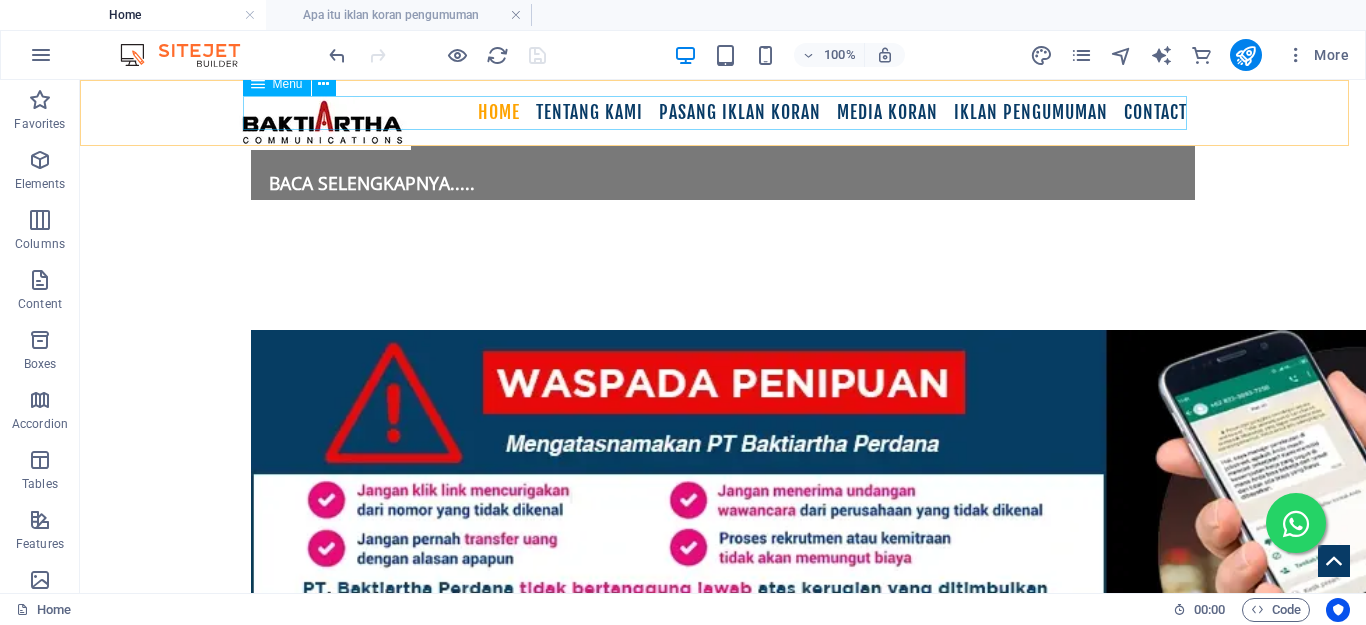 click on "Home Tentang Kami Syarat dan Ketentuan video pasang iklan koran Pasang Iklan Koran Cara Pasang Iklan Koran Pasang Iklan Baris Koran Pasang Iklan Dukacita Pasang Iklan Kehilangan Pasang Iklan Pengumuman Pasang Iklan Koran Nasional Pasang Iklan Kompas Pasang Iklan Media Indonesia Pasang Iklan [NAMA_KORAN] Pasang Iklan Harian Terbit Pasang Iklan Koran [NAMA_KOTA] Pasang Iklan Koran Poskota Pasang Iklan Koran Wartakota Pasang Iklan The Jakarta Post Pasang Iklan Rakyat Merdeka Media Koran Koran Koran di [NAMA_KOTA] Koran Koran Di [PULAU] Koran Koran Di Luar [PULAU] Banner Iklan Pengumuman Logo Koran Seluruh [NEGARA] Iklan Pengumuman Iklan Pengumuman RUPS Iklan Pengumuman Likuidasi Iklan Pengumuman Akuisisi Iklan Pembubaran Perusahaan Iklan Pengambilalihan Saham Iklan Pengumuman Pelelangan Iklan Pengumuman Kehilangan Iklan Laporan Keuangan Iklan Pindah Alamat Kantor Iklan Penghapusan Hutan Iklan Penurunan Modal Iklan Koran prospektus Contact" at bounding box center [723, 113] 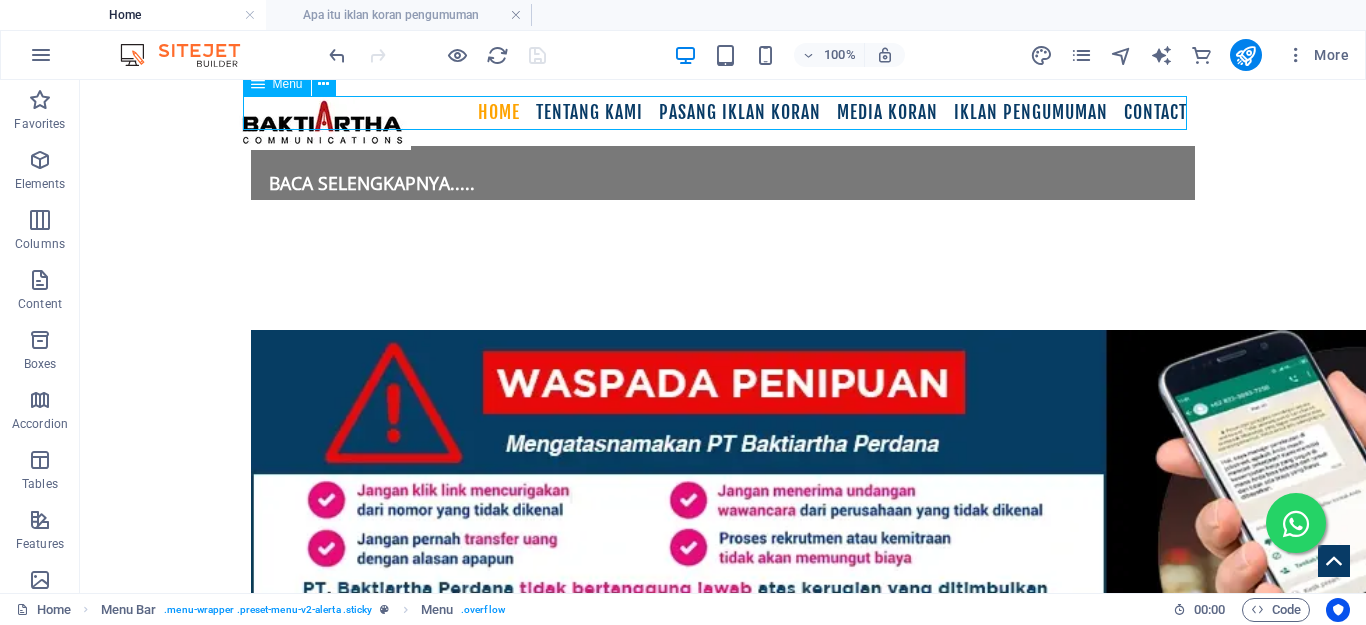 click on "Home Tentang Kami Syarat dan Ketentuan video pasang iklan koran Pasang Iklan Koran Cara Pasang Iklan Koran Pasang Iklan Baris Koran Pasang Iklan Dukacita Pasang Iklan Kehilangan Pasang Iklan Pengumuman Pasang Iklan Koran Nasional Pasang Iklan Kompas Pasang Iklan Media Indonesia Pasang Iklan [NAMA_KORAN] Pasang Iklan Harian Terbit Pasang Iklan Koran [NAMA_KOTA] Pasang Iklan Koran Poskota Pasang Iklan Koran Wartakota Pasang Iklan The Jakarta Post Pasang Iklan Rakyat Merdeka Media Koran Koran Koran di [NAMA_KOTA] Koran Koran Di [PULAU] Koran Koran Di Luar [PULAU] Banner Iklan Pengumuman Logo Koran Seluruh [NEGARA] Iklan Pengumuman Iklan Pengumuman RUPS Iklan Pengumuman Likuidasi Iklan Pengumuman Akuisisi Iklan Pembubaran Perusahaan Iklan Pengambilalihan Saham Iklan Pengumuman Pelelangan Iklan Pengumuman Kehilangan Iklan Laporan Keuangan Iklan Pindah Alamat Kantor Iklan Penghapusan Hutan Iklan Penurunan Modal Iklan Koran prospektus Contact" at bounding box center [723, 113] 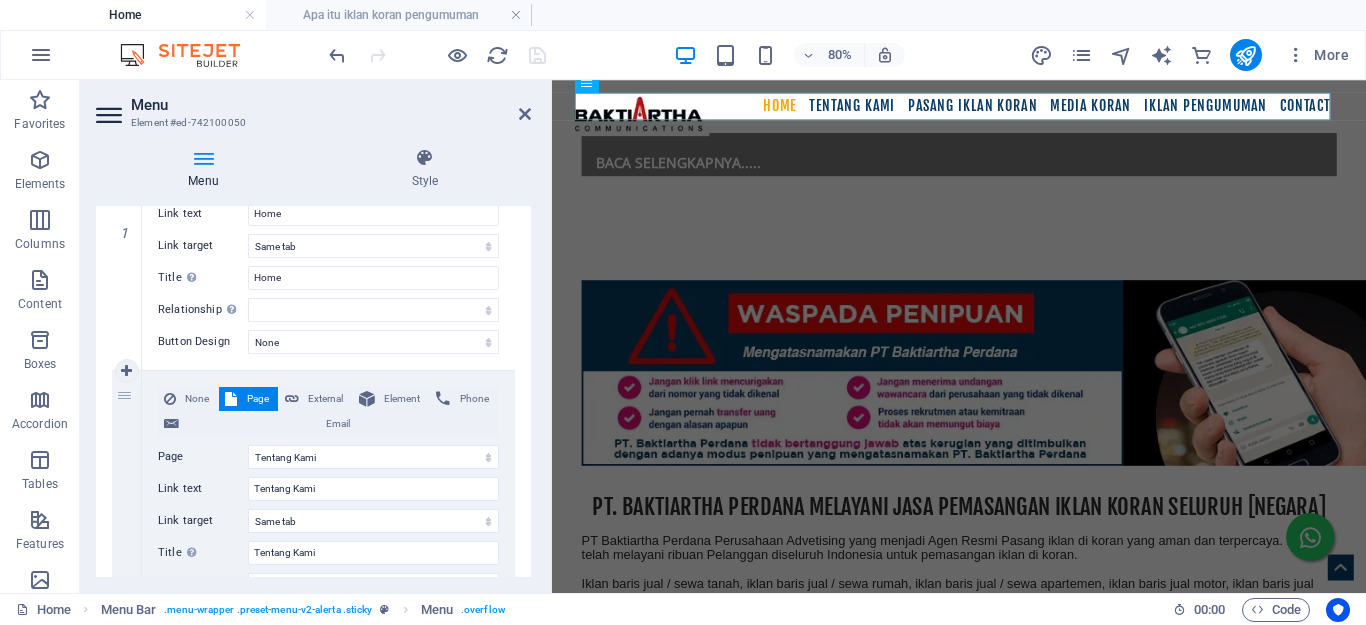 scroll, scrollTop: 500, scrollLeft: 0, axis: vertical 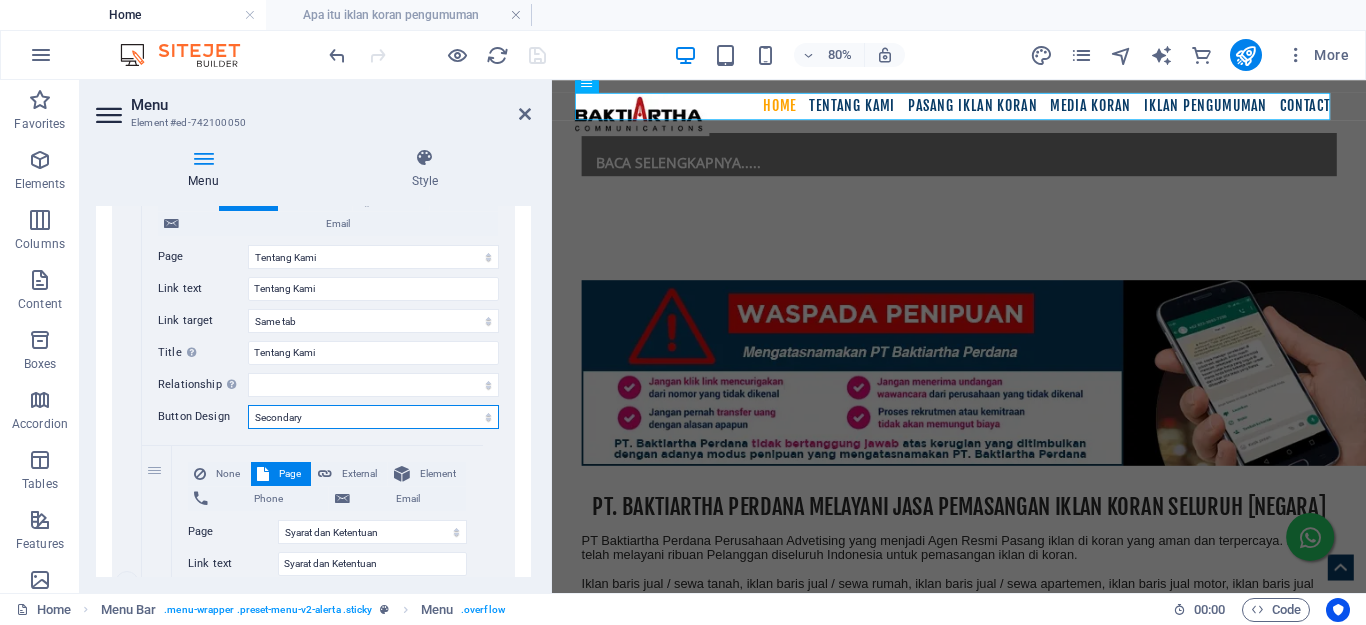 click on "None Default Primary Secondary" at bounding box center [373, 417] 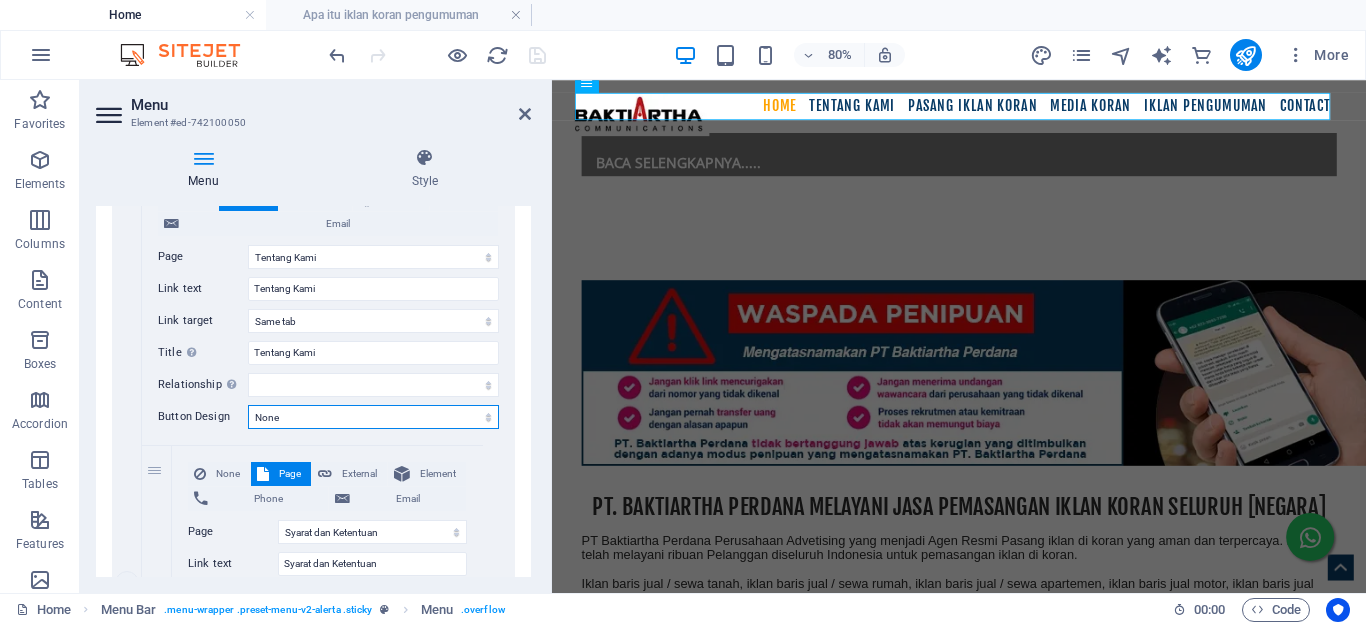 click on "None Default Primary Secondary" at bounding box center (373, 417) 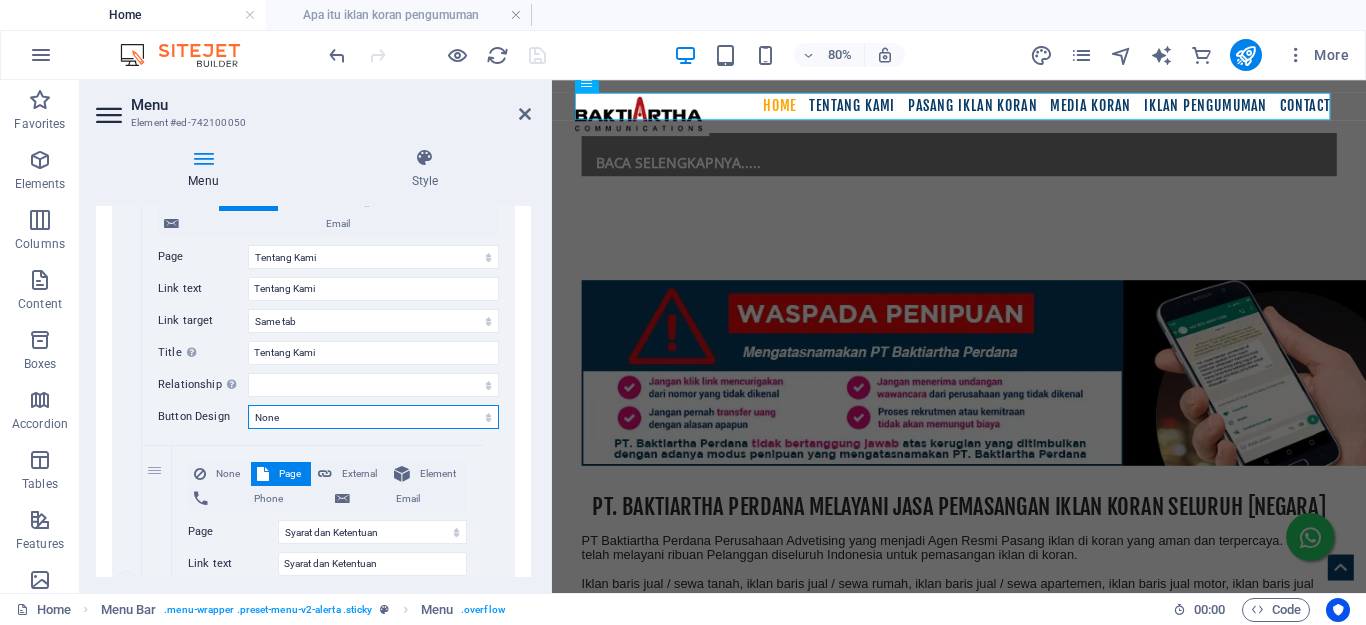 select 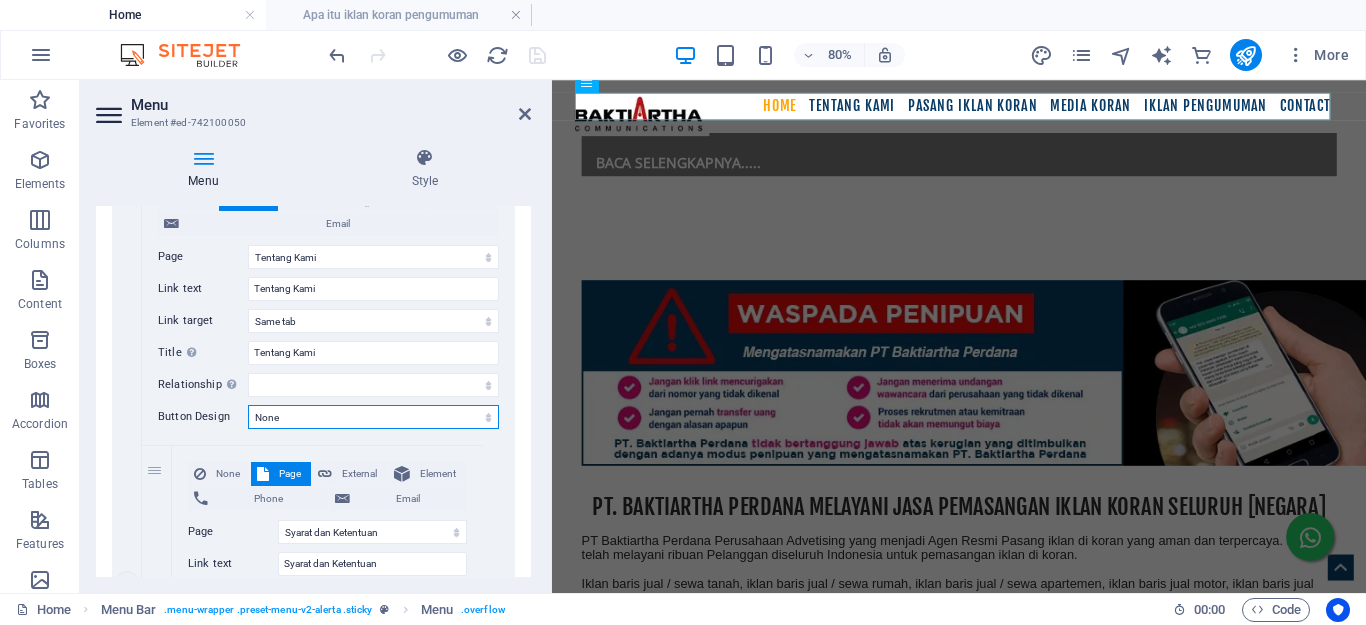 select 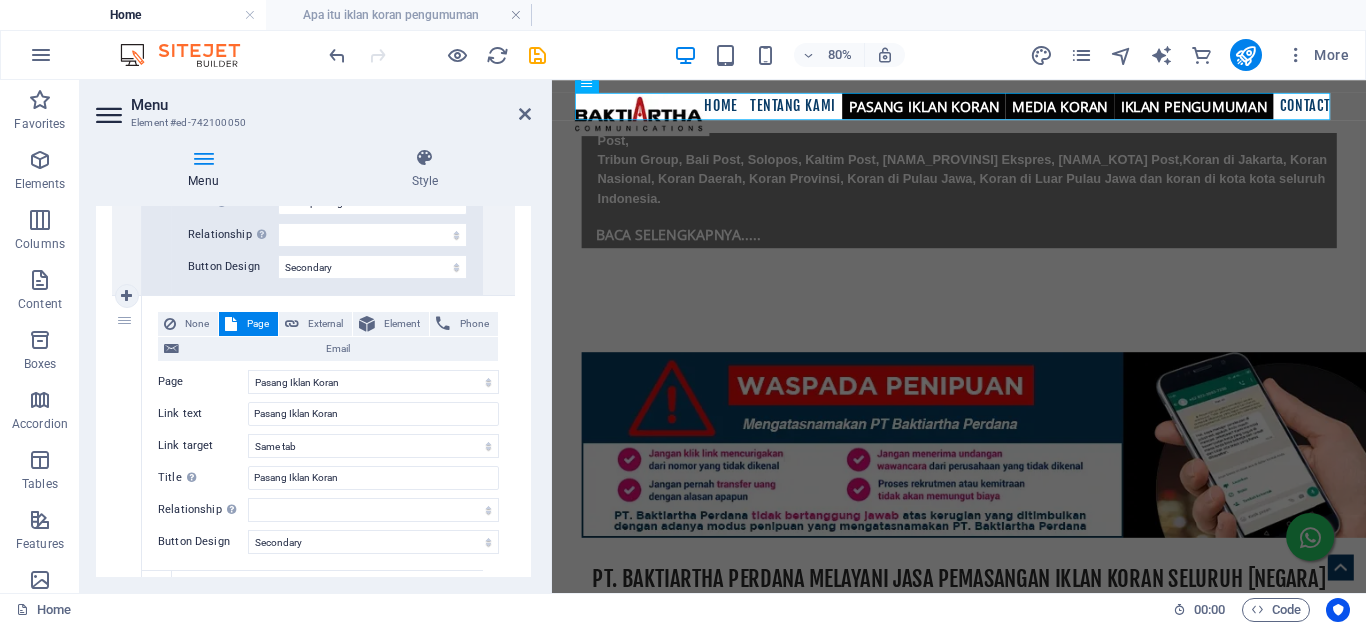 scroll, scrollTop: 1300, scrollLeft: 0, axis: vertical 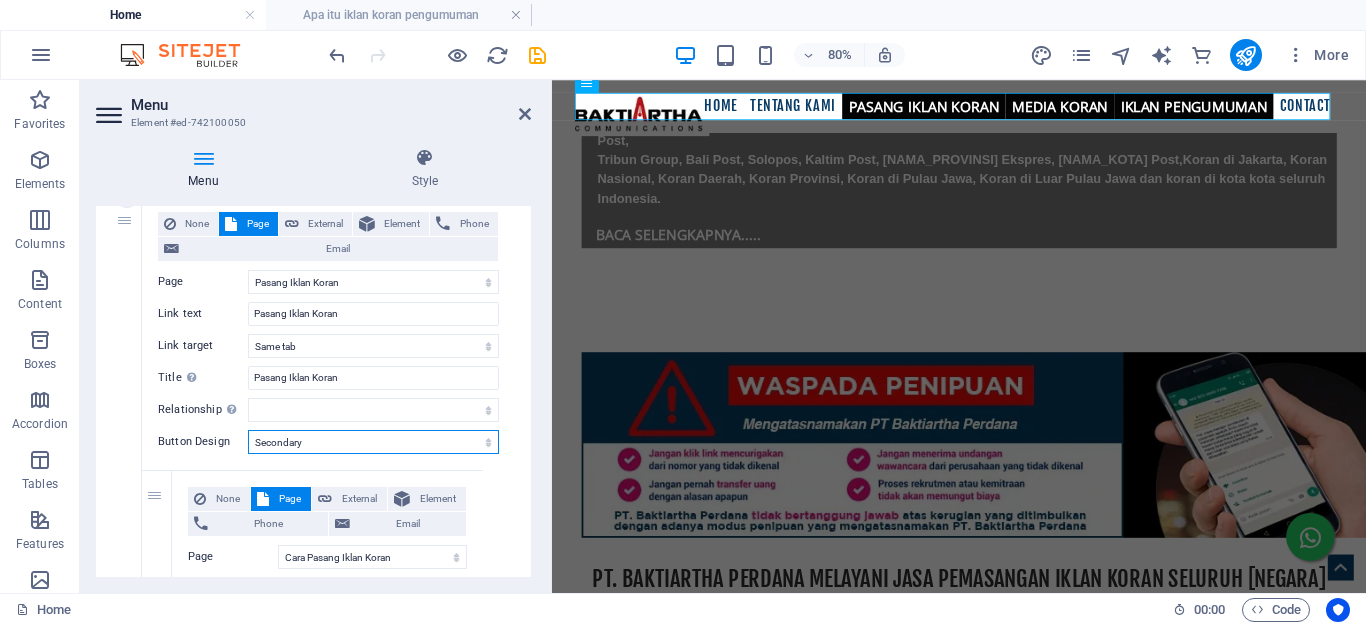 click on "None Default Primary Secondary" at bounding box center (373, 442) 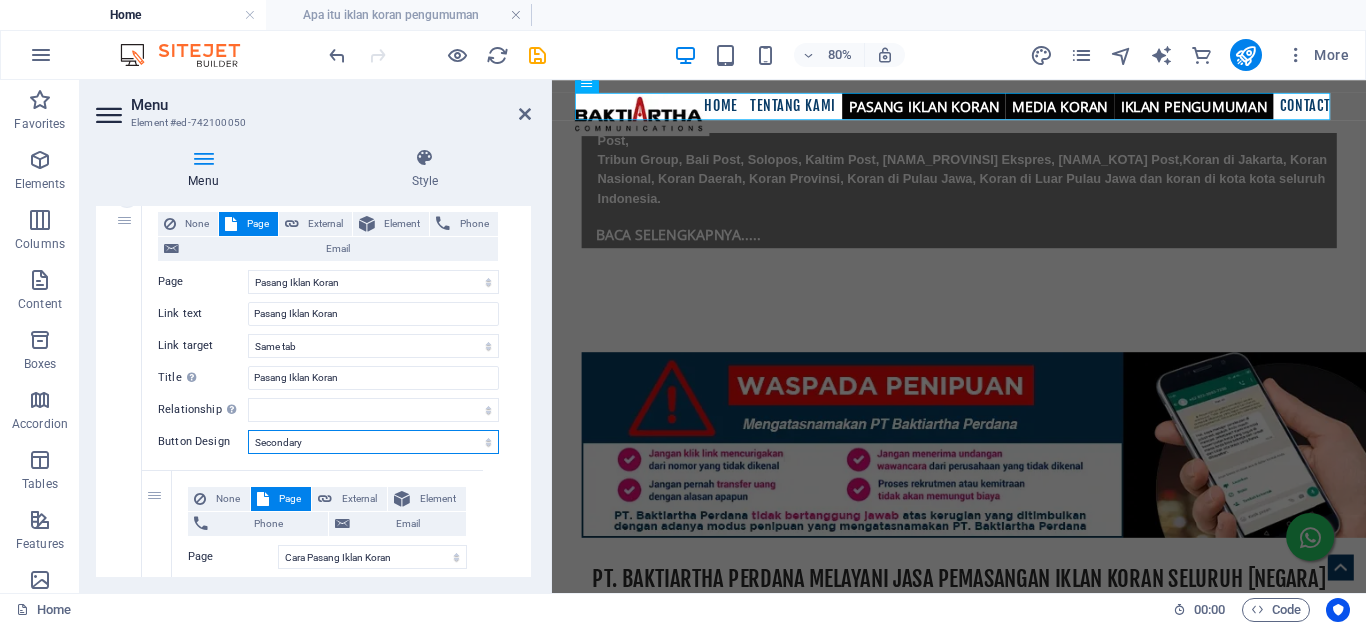 select 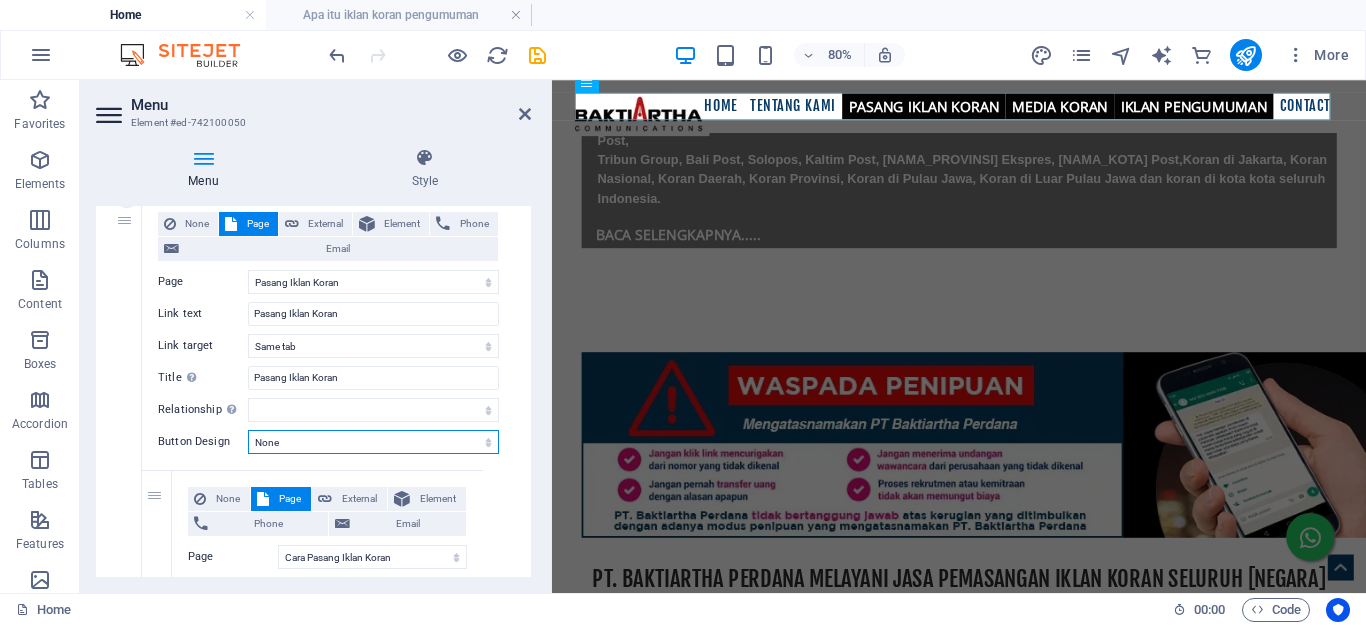 click on "None Default Primary Secondary" at bounding box center [373, 442] 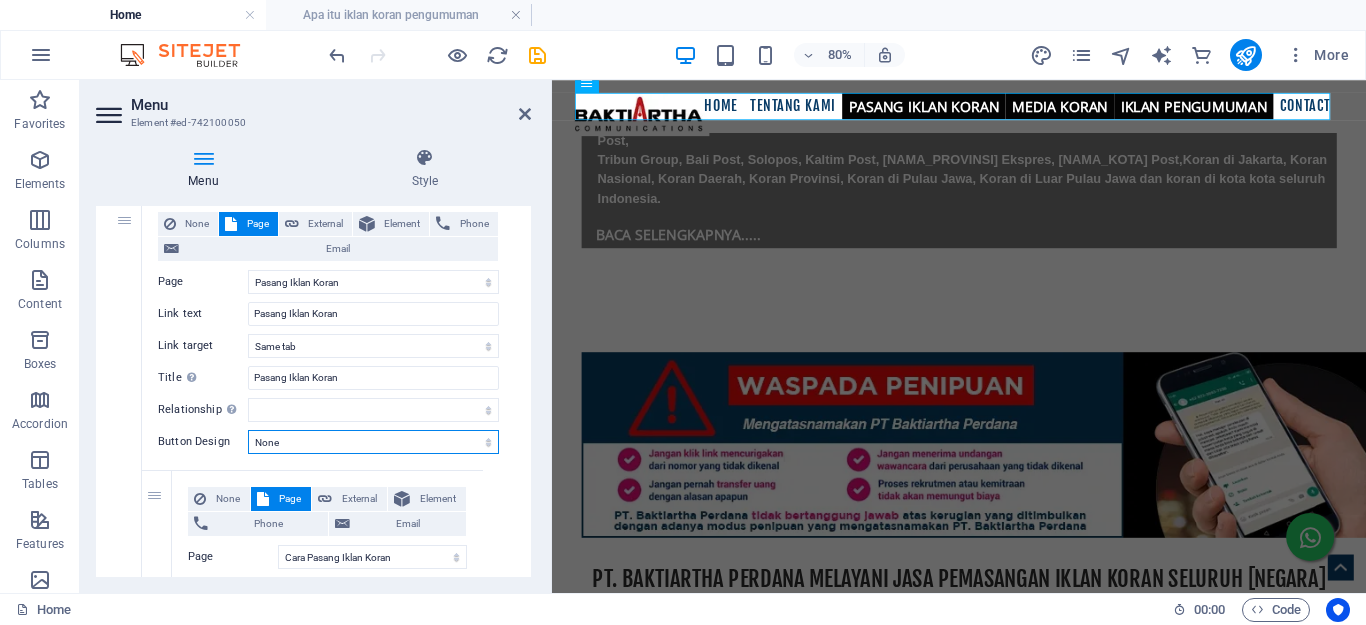select 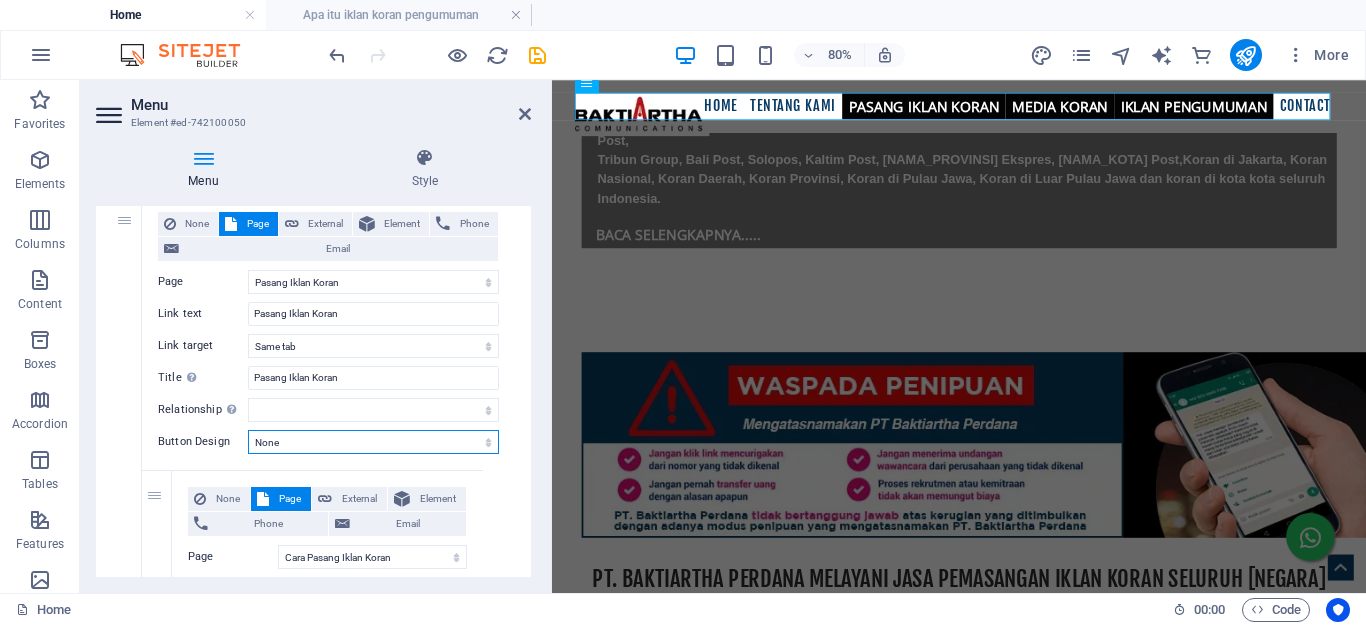 select 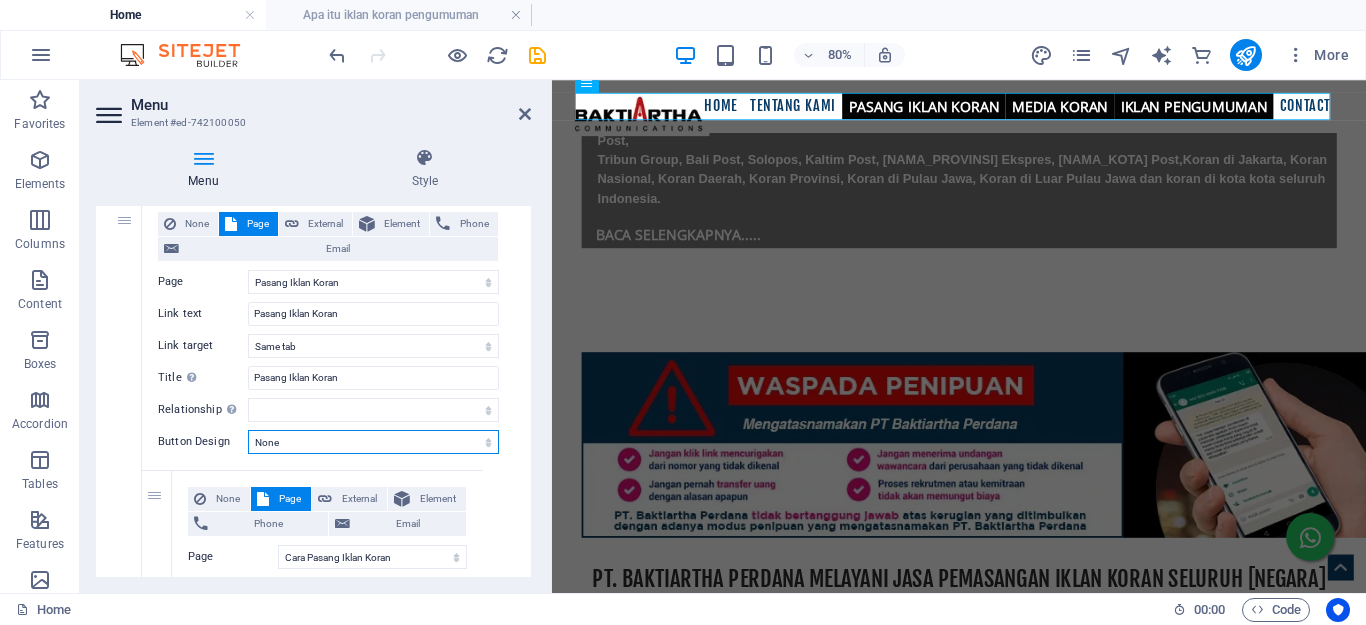 select 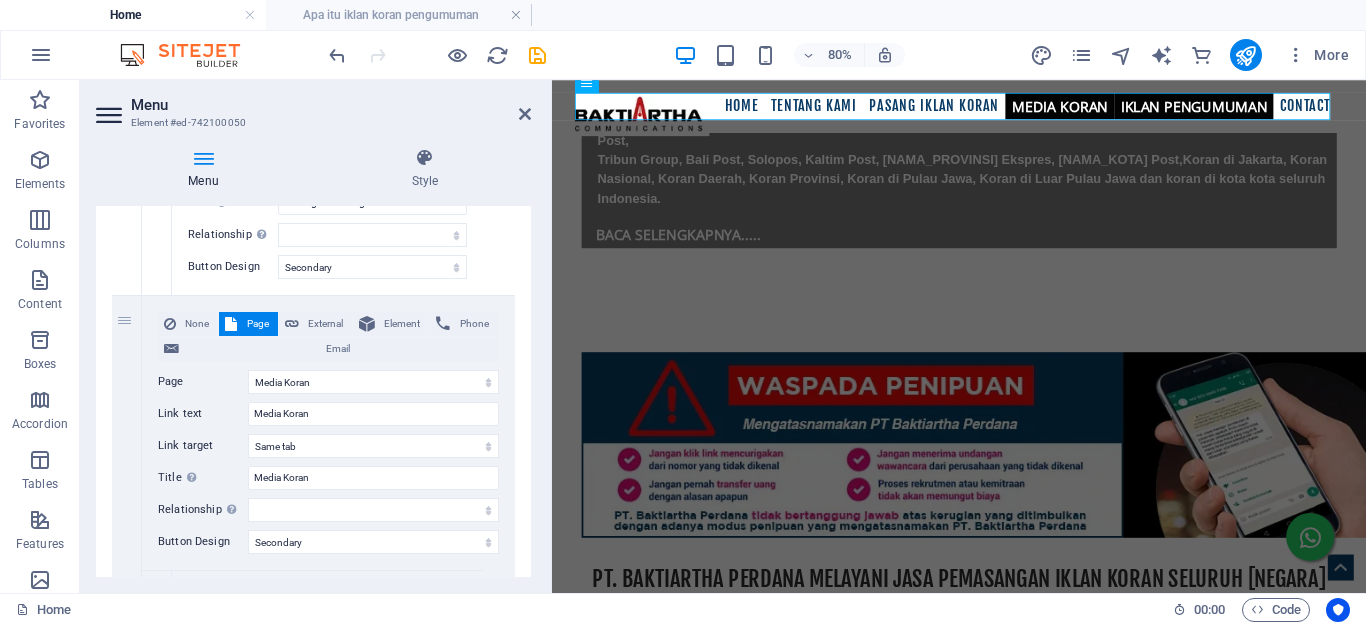 scroll, scrollTop: 5700, scrollLeft: 0, axis: vertical 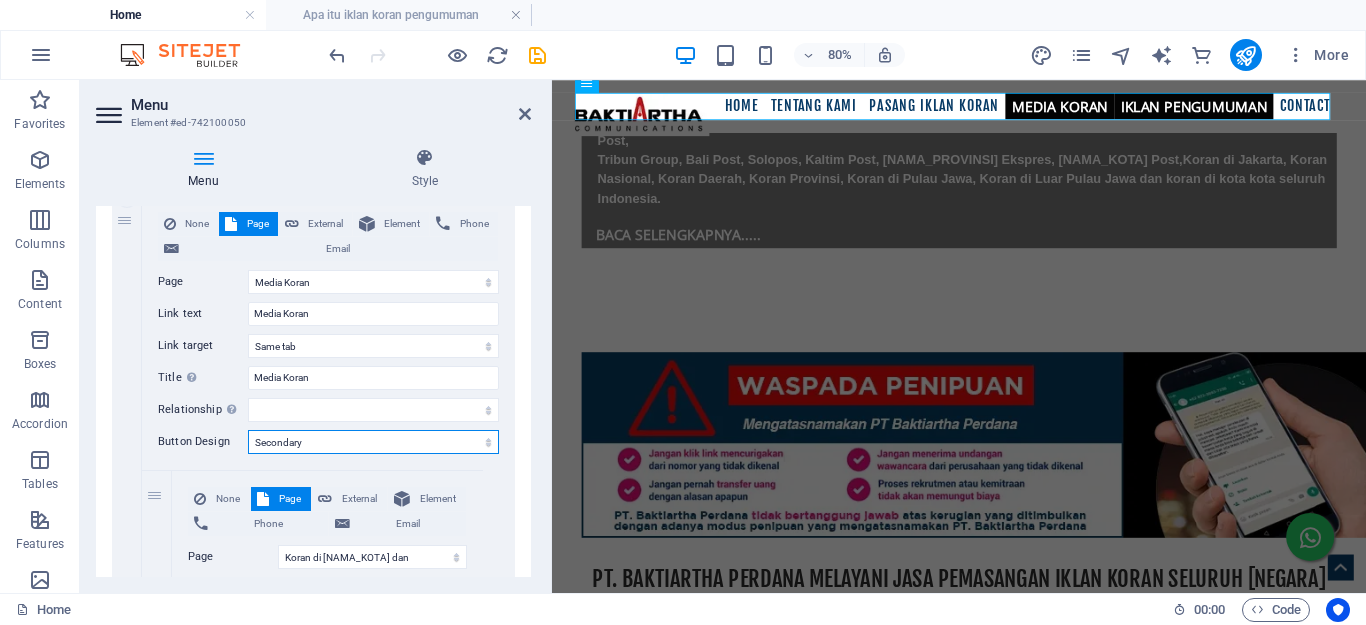 click on "None Default Primary Secondary" at bounding box center (373, 442) 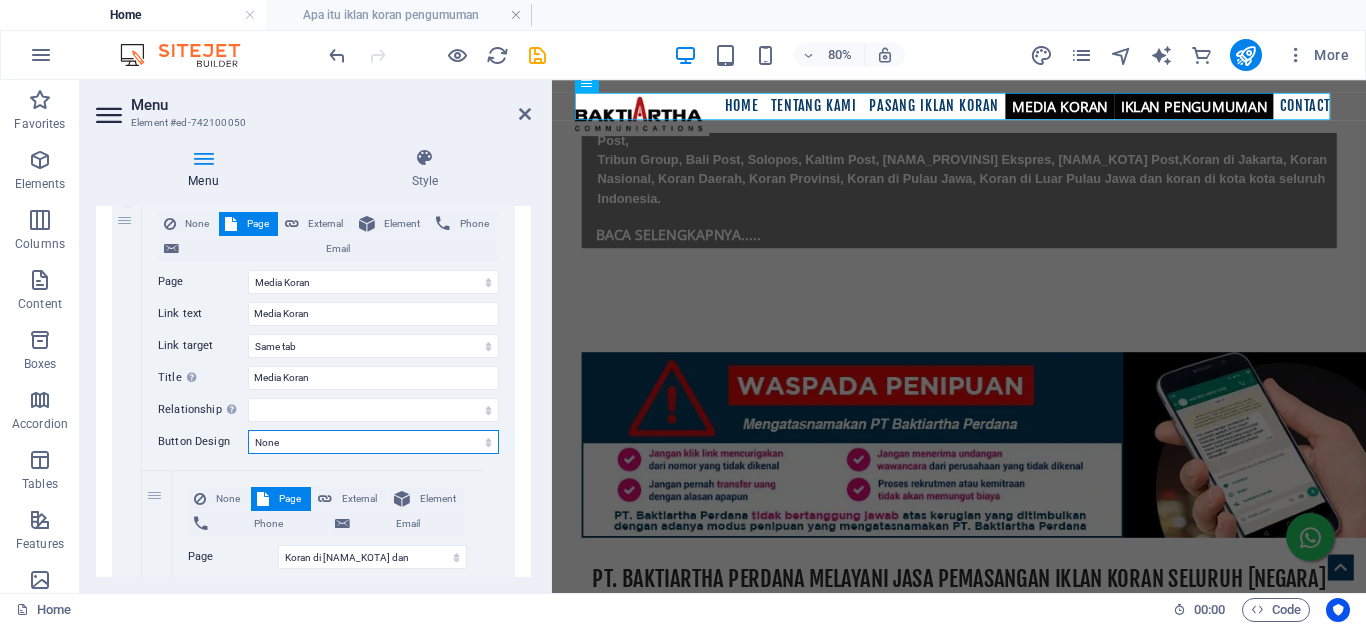 click on "None Default Primary Secondary" at bounding box center [373, 442] 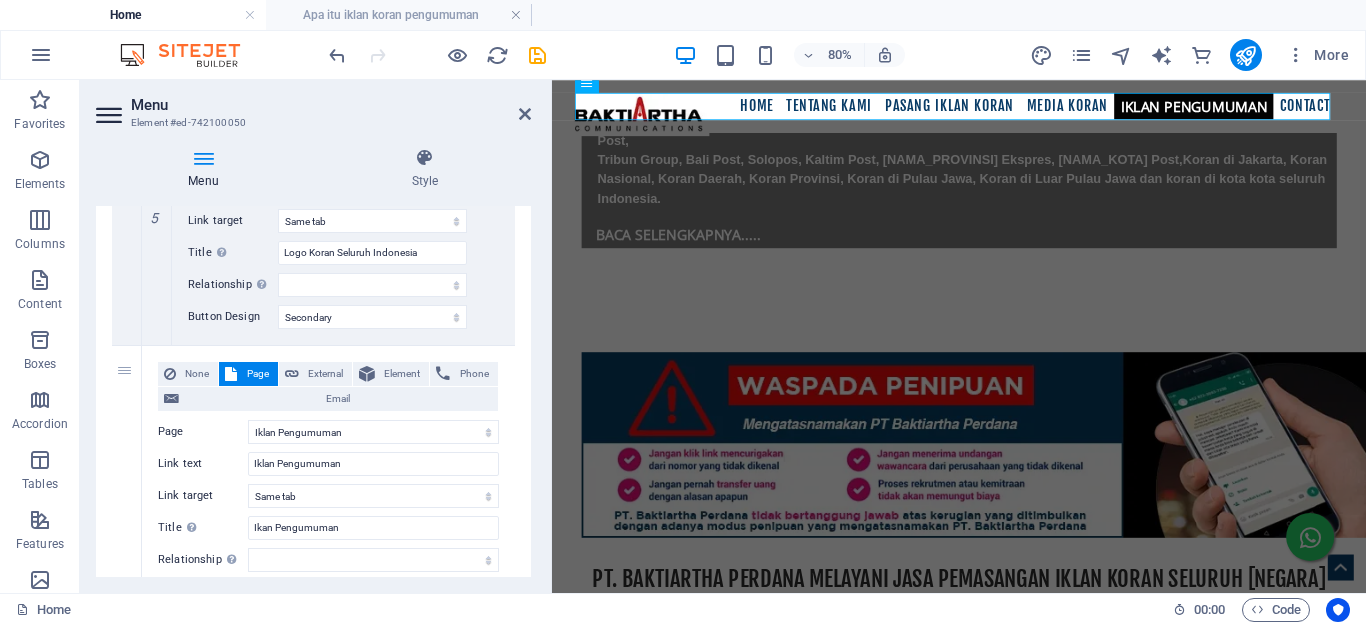 scroll, scrollTop: 7300, scrollLeft: 0, axis: vertical 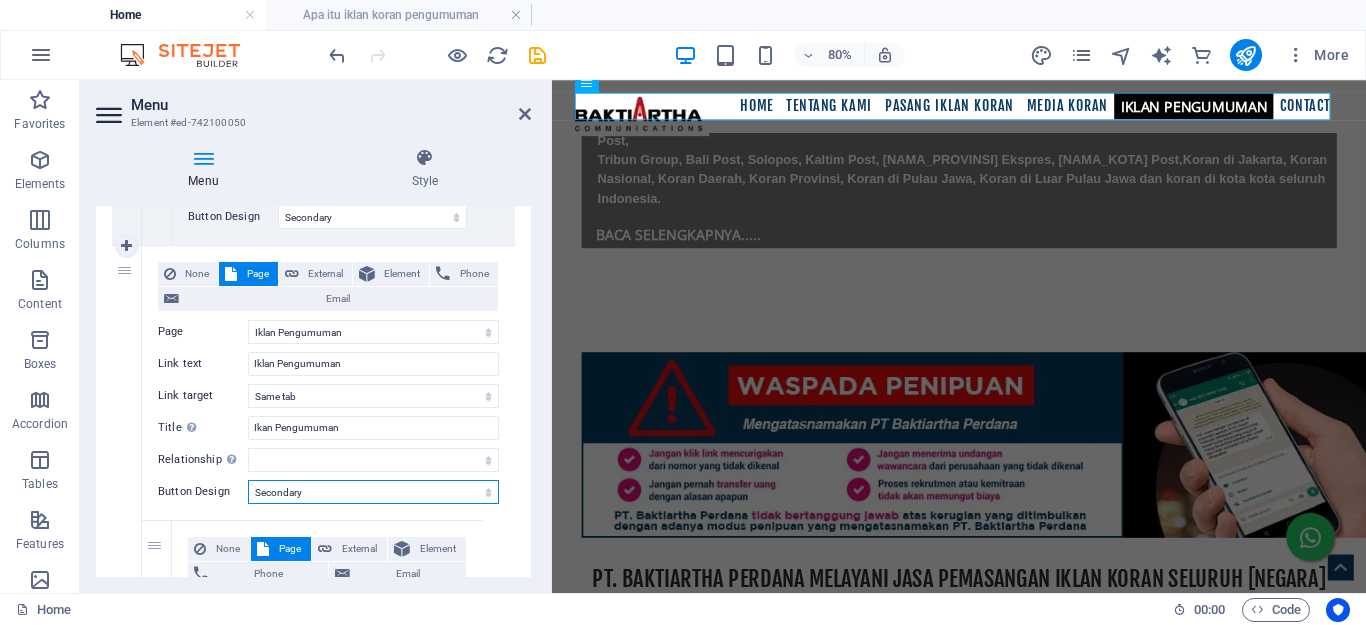 click on "None Default Primary Secondary" at bounding box center [373, 492] 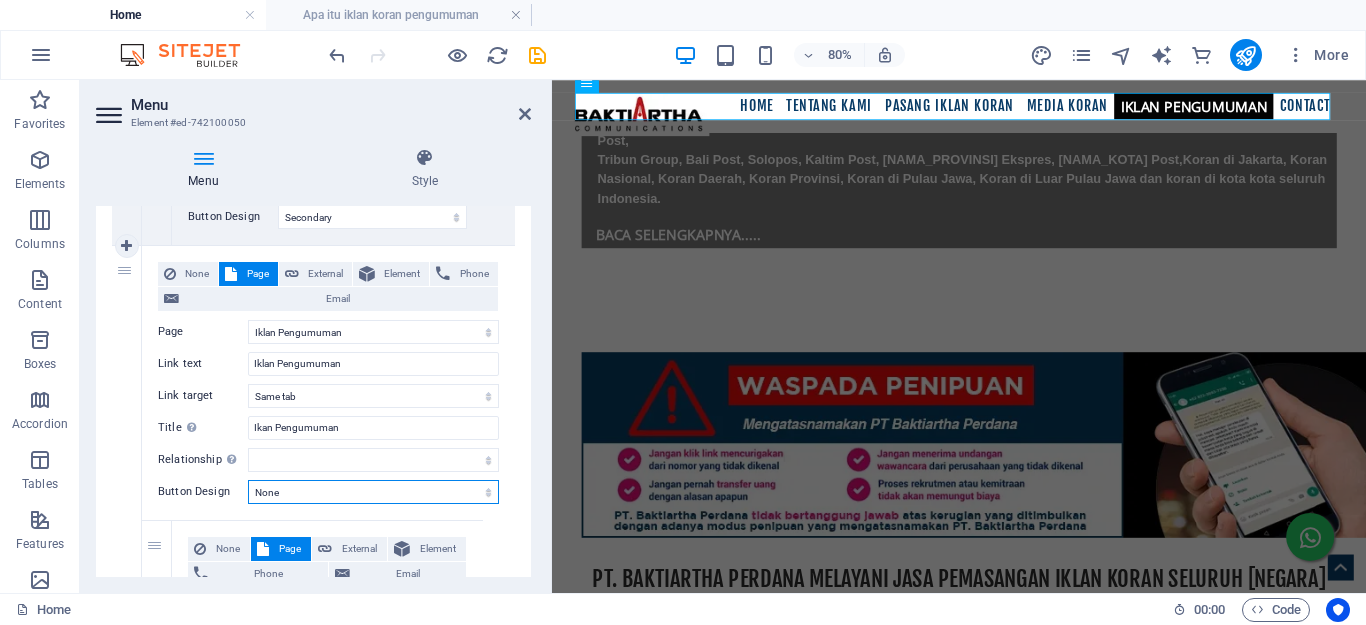 click on "None Default Primary Secondary" at bounding box center [373, 492] 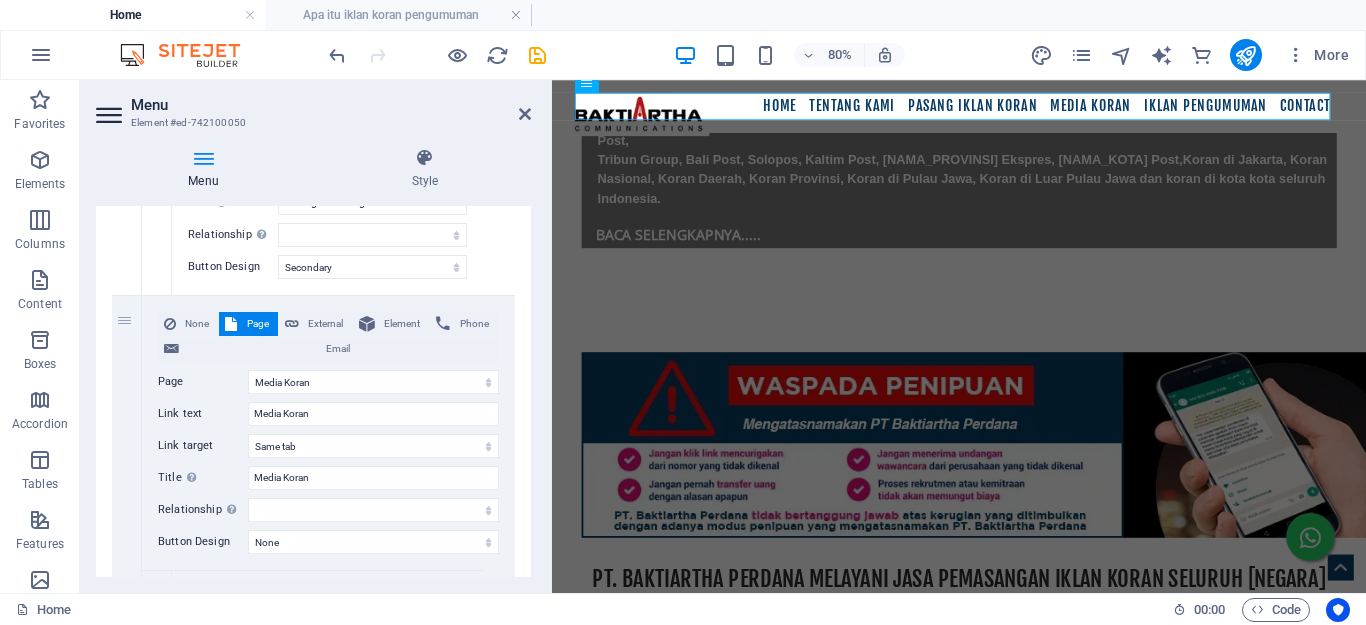 scroll, scrollTop: 5100, scrollLeft: 0, axis: vertical 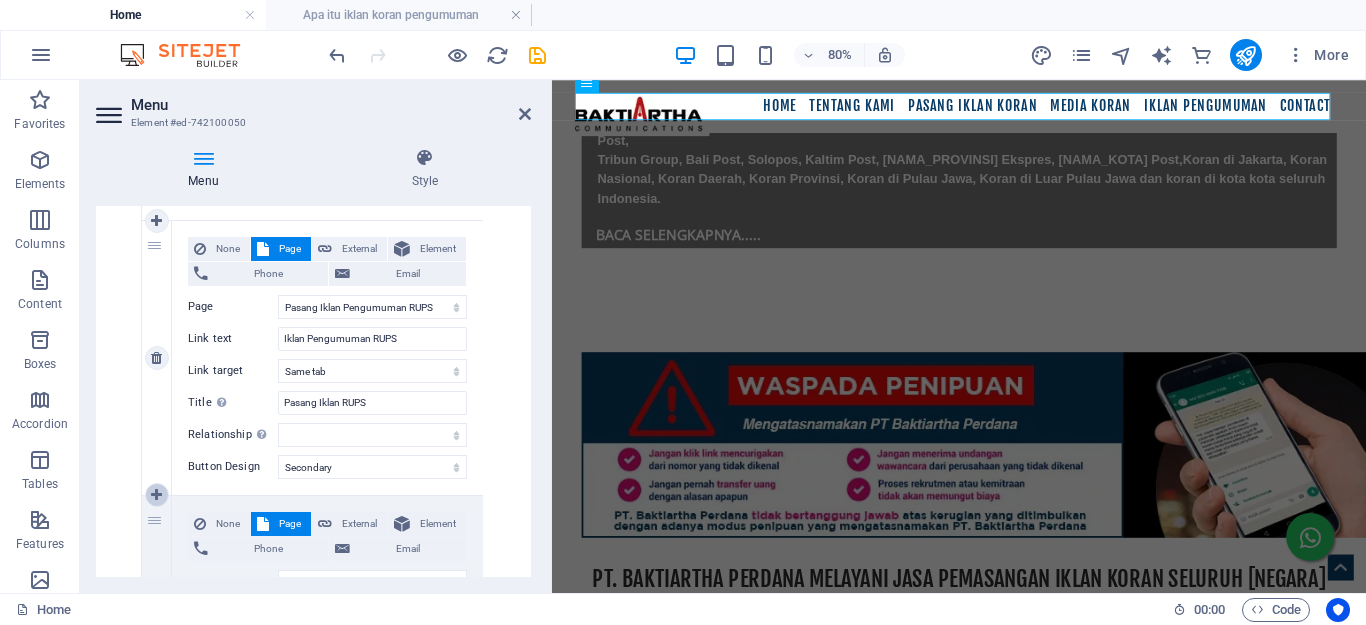 click at bounding box center (156, 495) 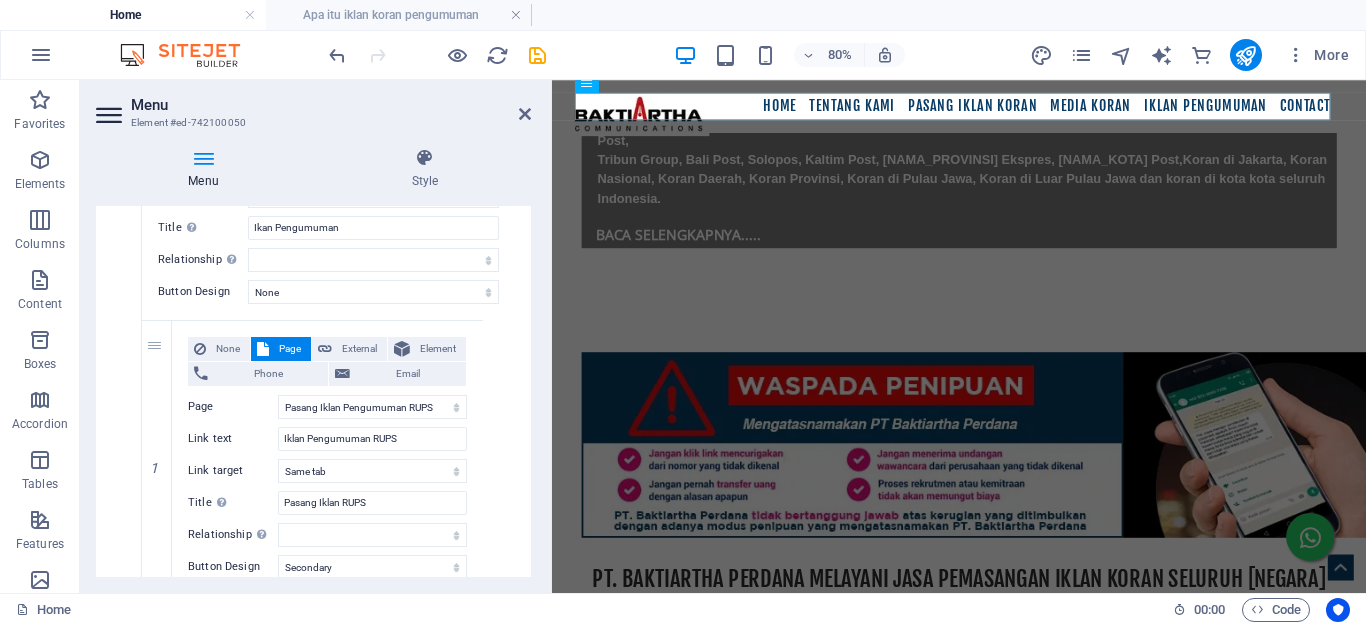 scroll, scrollTop: 7600, scrollLeft: 0, axis: vertical 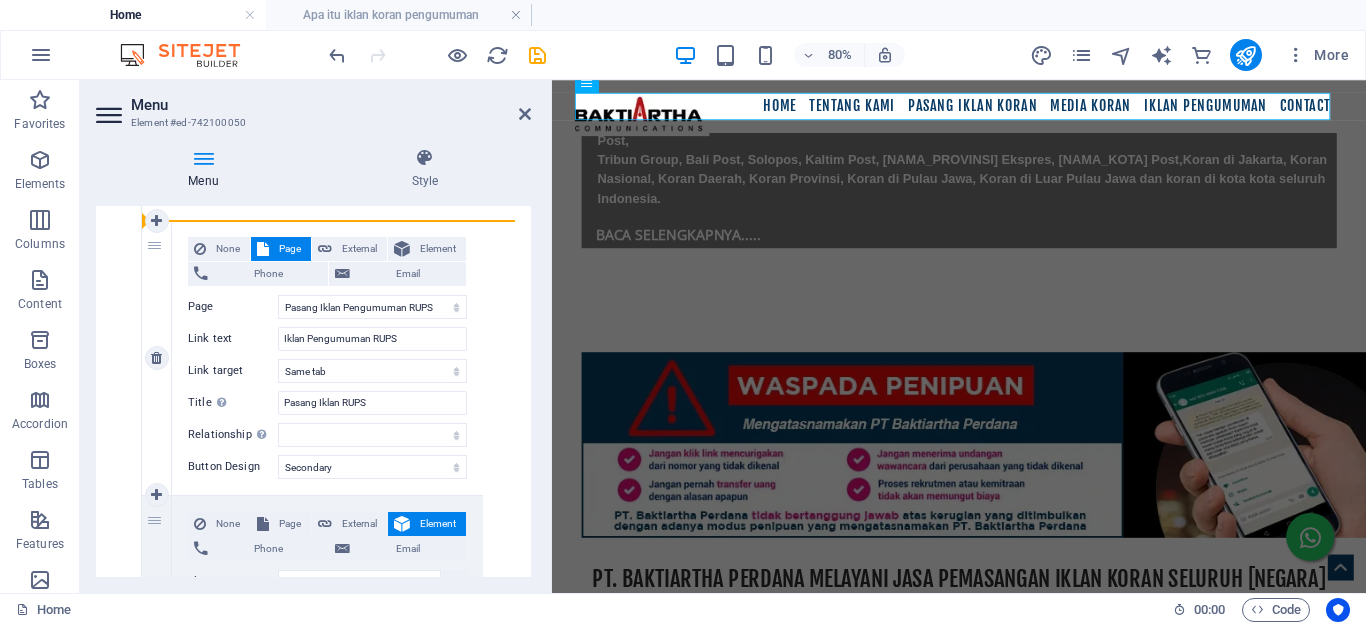 drag, startPoint x: 156, startPoint y: 523, endPoint x: 164, endPoint y: 233, distance: 290.11032 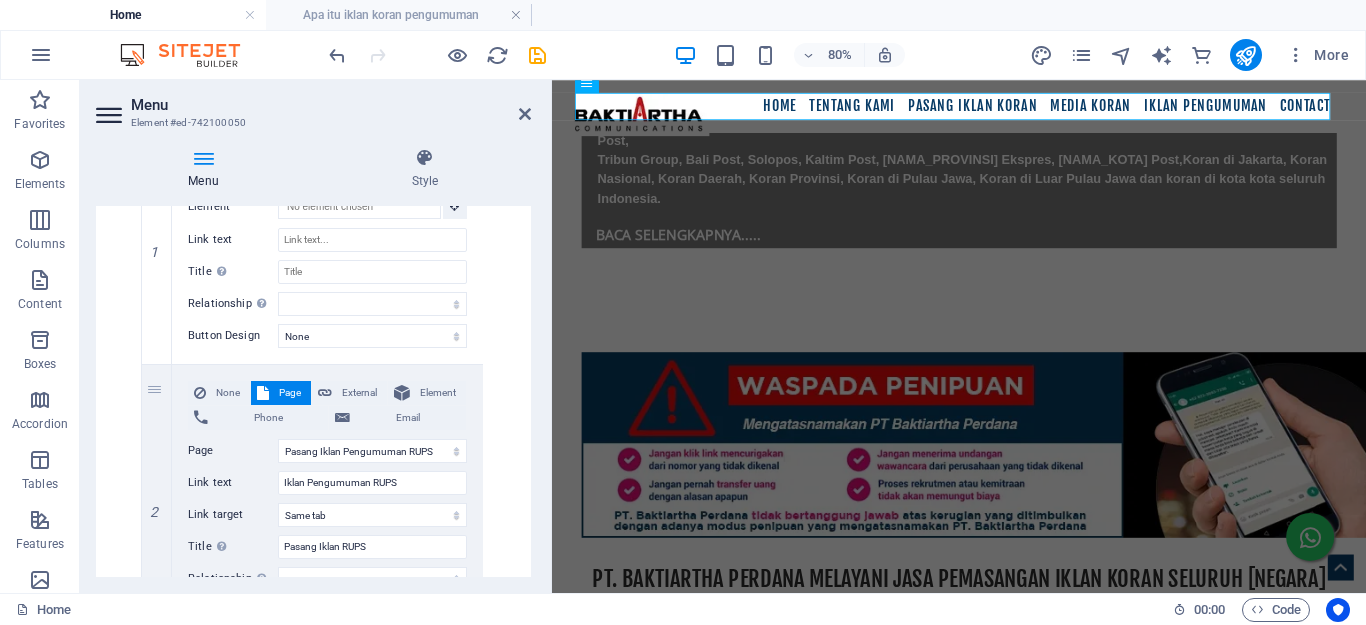 scroll, scrollTop: 7600, scrollLeft: 0, axis: vertical 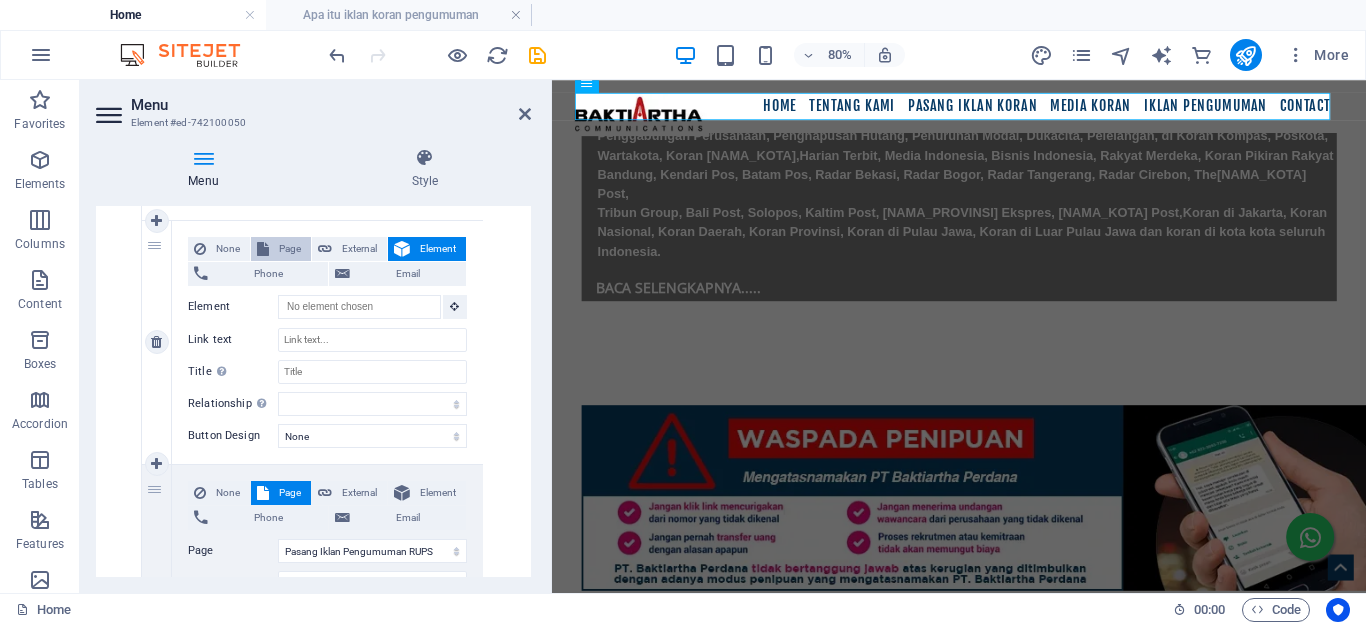 click on "Page" at bounding box center (290, 249) 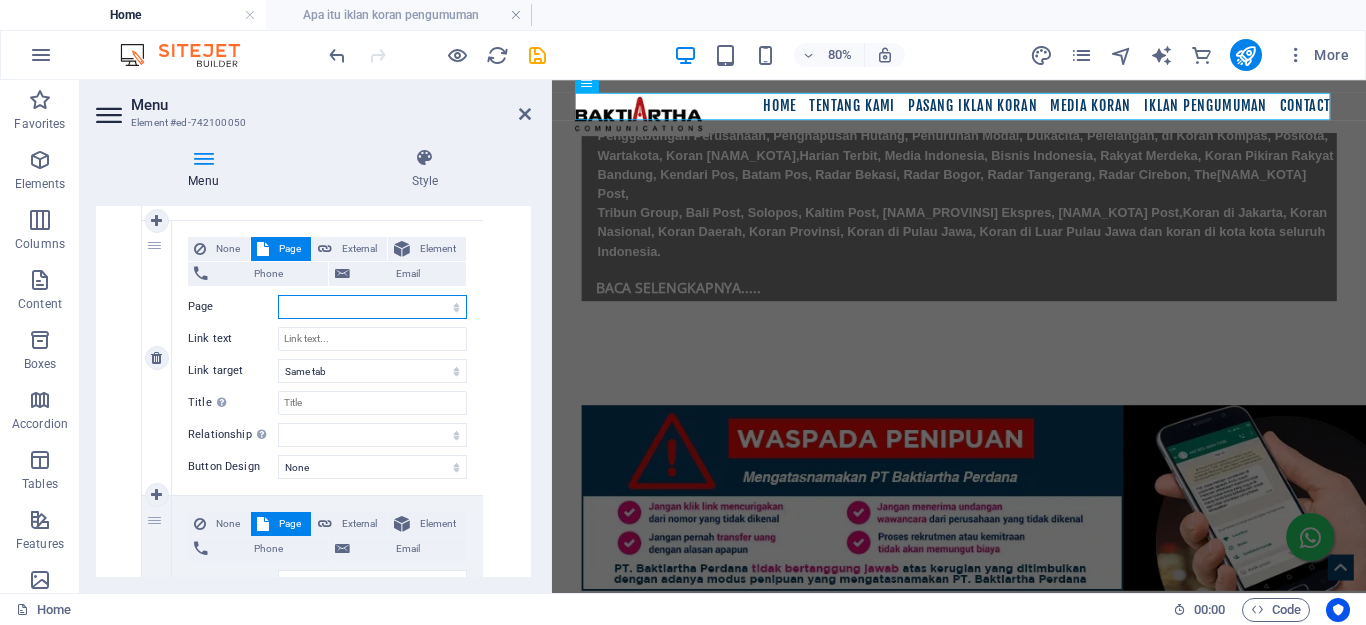 click on "Home Tentang Kami Tentang Kami 1 Media Koran Koran di [PULAU] Koran di Luar [PULAU] Koran di [NAMA_KOTA] dan Sekitarnya Pasang Iklan Koran Video Pasang Iklan Koran Pasang Iklan Koran Pengumuman Banner Logo Logo Koran Iklan Pengumuman Pasang Iklan Koran Kompas Pasang Iklan Koran [NAMA_KORAN] Pasang Iklan Koran Harian Terbit Pasang Iklan Koran [NAMA_KOTA] Pasang Iklan Koran Analisa Pasang Iklan Koran Media Indonesia Pasang Iklan Koran Rakyat Merdeka Pasang Iklan Koran The Jakarta Post Pasang Iklan Koran Wartakota Pasang Iklan Koran Poskota Pasang Iklan Koran Solopos Pasang Iklan Koran Jawa Pos Pasang Iklan Koran Kedaulatan Rakyat Pasang Iklan Koran [NAMA_KOTA] Pasang Iklan Koran Radar Banten Pasang Iklan Koran Radar Bekasi Pasang Iklan Koran Radar Bogor Pasang Iklan Koran Suara Merdeka Pasang Iklan Koran Surya Pasang Iklan Koran Bali Post Pasang Iklan Koran Bangka Post Pasang Iklan Koran Banjarmasin Post Pasang Iklan Koran Batam Pos Pasang Iklan Koran Cenderawasih Pos Pasang Iklan Koran Fajar Koran Poskota" at bounding box center [372, 307] 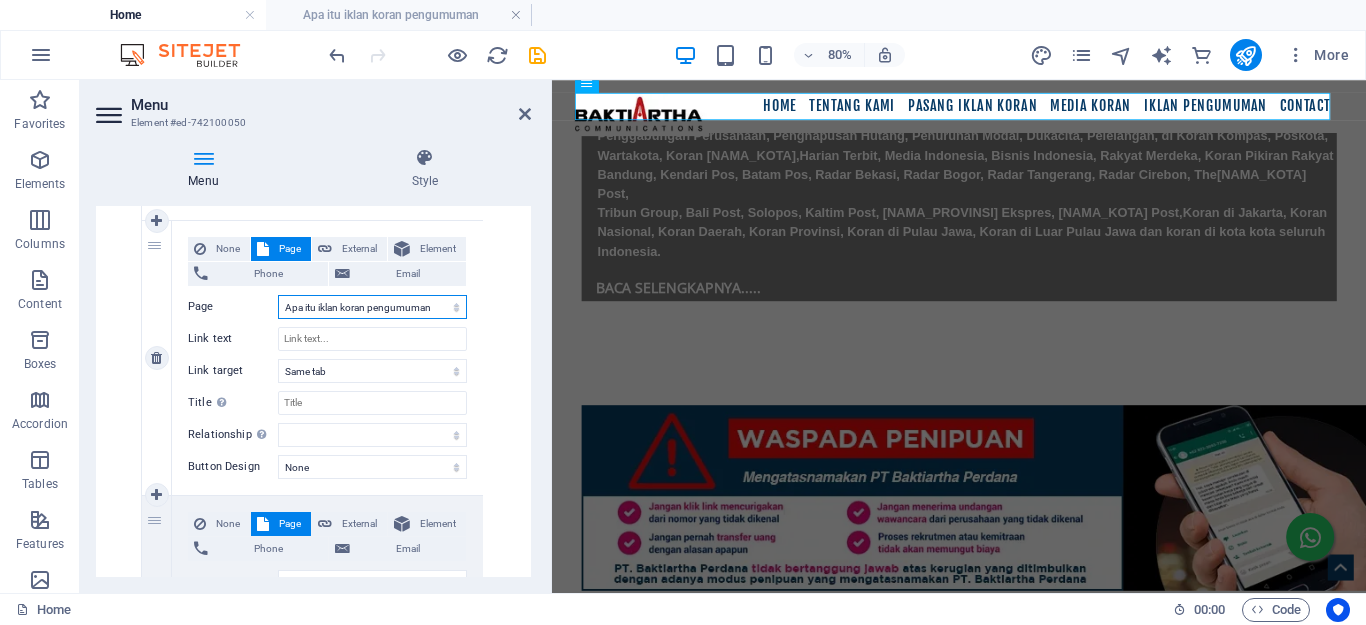 click on "Home Tentang Kami Tentang Kami 1 Media Koran Koran di [PULAU] Koran di Luar [PULAU] Koran di [NAMA_KOTA] dan Sekitarnya Pasang Iklan Koran Video Pasang Iklan Koran Pasang Iklan Koran Pengumuman Banner Logo Logo Koran Iklan Pengumuman Pasang Iklan Koran Kompas Pasang Iklan Koran [NAMA_KORAN] Pasang Iklan Koran Harian Terbit Pasang Iklan Koran [NAMA_KOTA] Pasang Iklan Koran Analisa Pasang Iklan Koran Media Indonesia Pasang Iklan Koran Rakyat Merdeka Pasang Iklan Koran The Jakarta Post Pasang Iklan Koran Wartakota Pasang Iklan Koran Poskota Pasang Iklan Koran Solopos Pasang Iklan Koran Jawa Pos Pasang Iklan Koran Kedaulatan Rakyat Pasang Iklan Koran [NAMA_KOTA] Pasang Iklan Koran Radar Banten Pasang Iklan Koran Radar Bekasi Pasang Iklan Koran Radar Bogor Pasang Iklan Koran Suara Merdeka Pasang Iklan Koran Surya Pasang Iklan Koran Bali Post Pasang Iklan Koran Bangka Post Pasang Iklan Koran Banjarmasin Post Pasang Iklan Koran Batam Pos Pasang Iklan Koran Cenderawasih Pos Pasang Iklan Koran Fajar Koran Poskota" at bounding box center [372, 307] 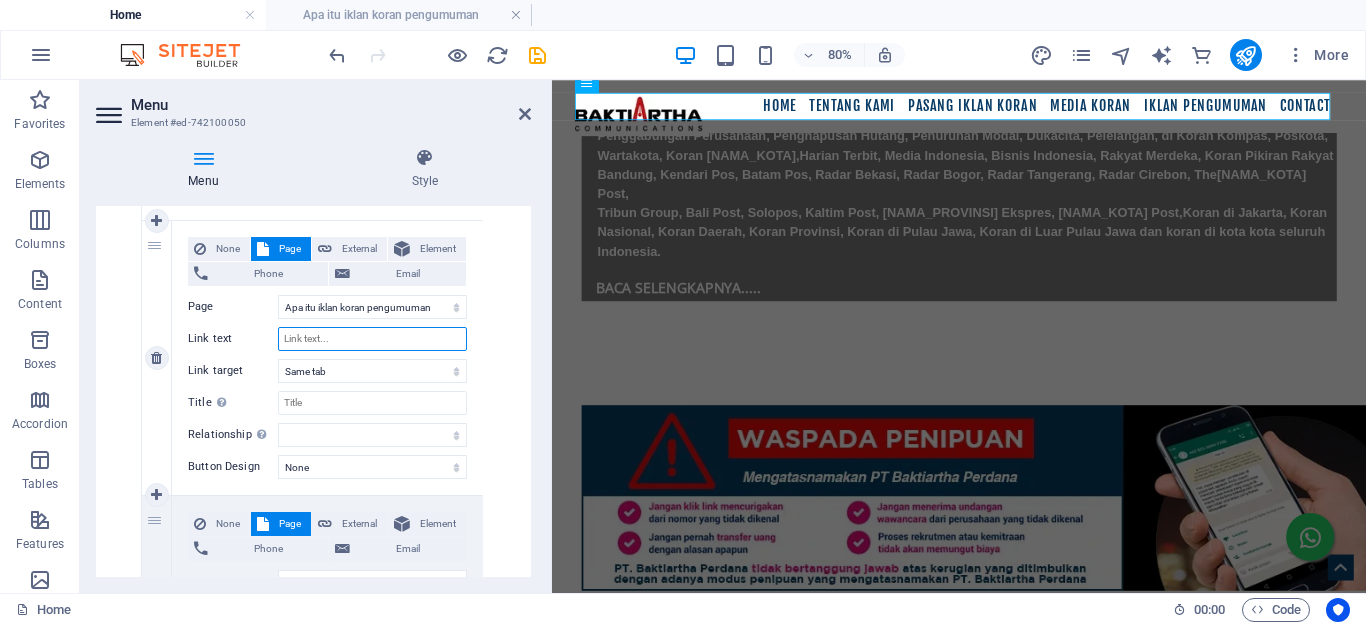 click on "Link text" at bounding box center (372, 339) 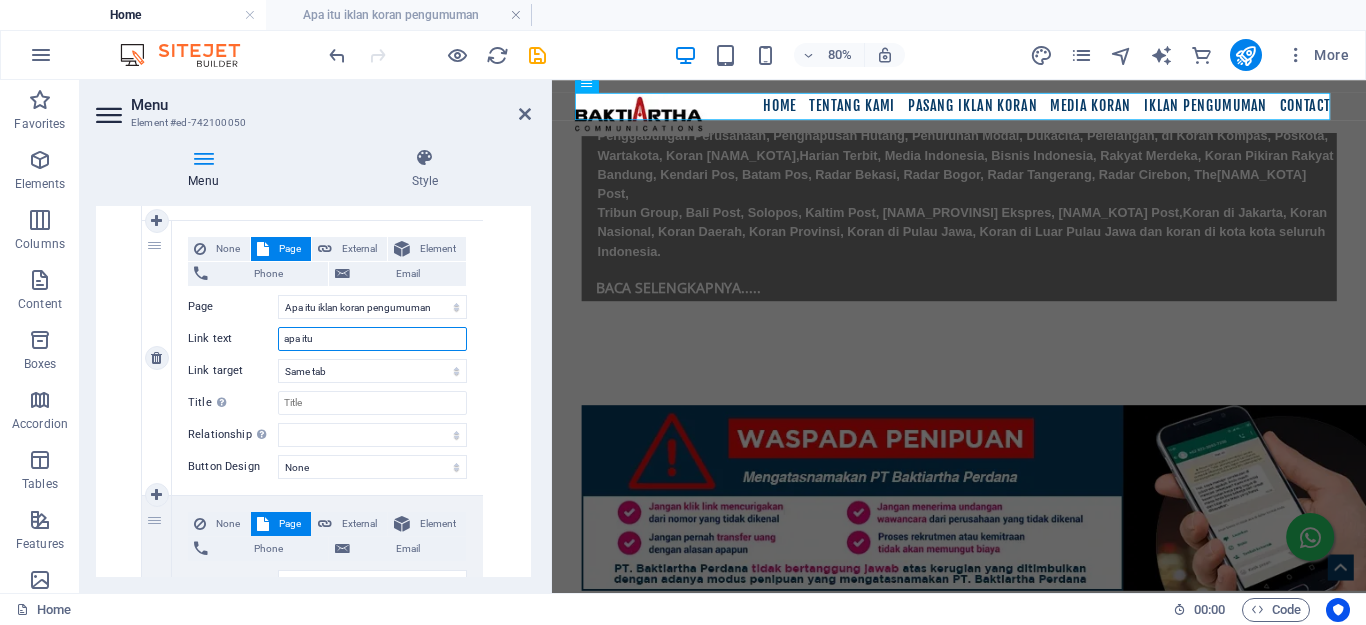 drag, startPoint x: 363, startPoint y: 339, endPoint x: 265, endPoint y: 323, distance: 99.29753 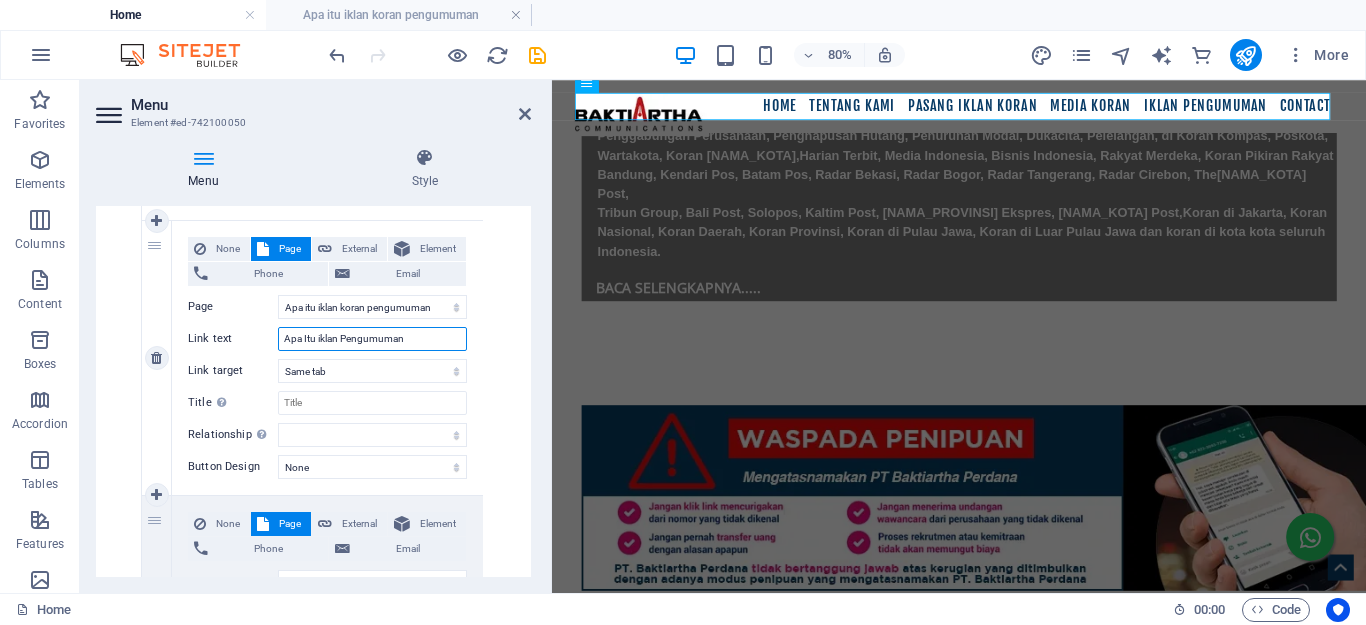 click on "Apa Itu iklan Pengumuman" at bounding box center (372, 339) 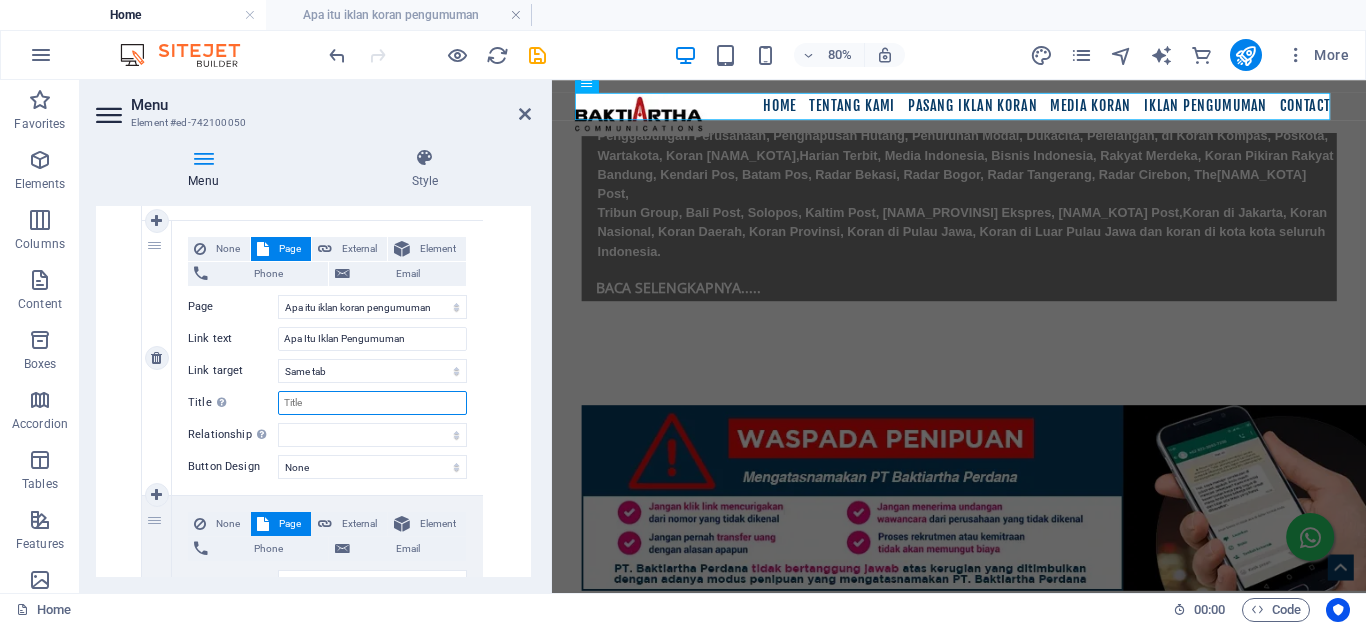 click on "Title Additional link description, should not be the same as the link text. The title is most often shown as a tooltip text when the mouse moves over the element. Leave empty if uncertain." at bounding box center [372, 403] 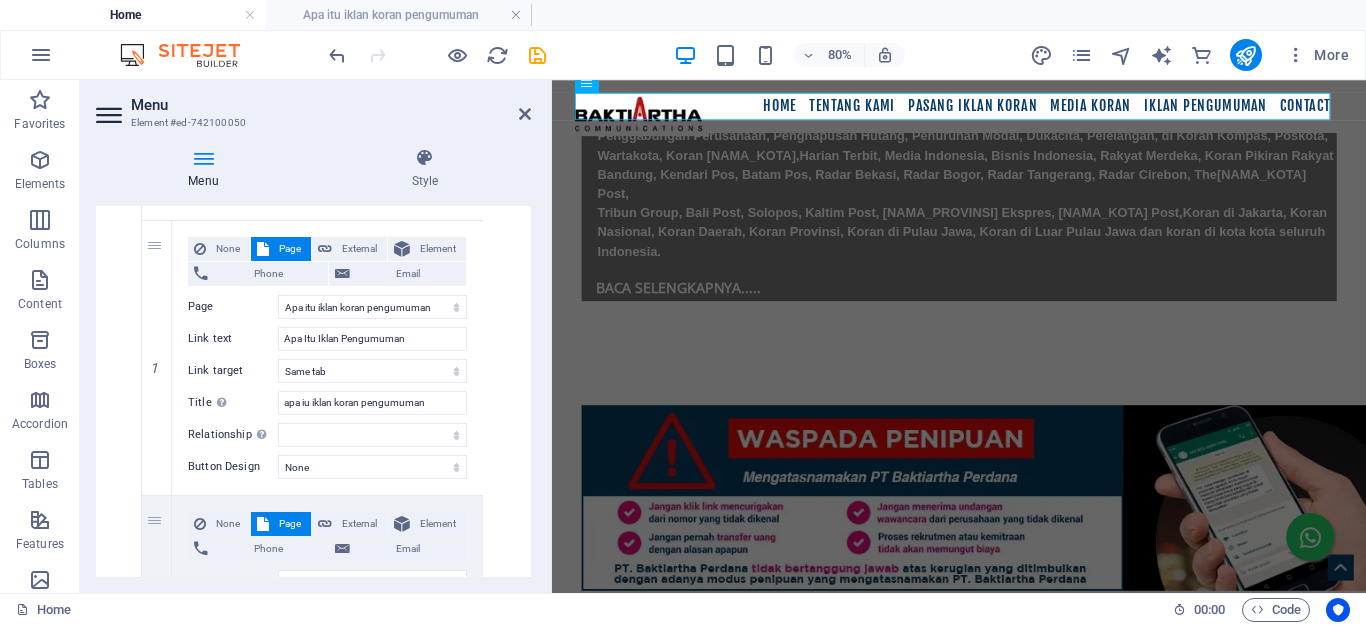 click at bounding box center [537, 55] 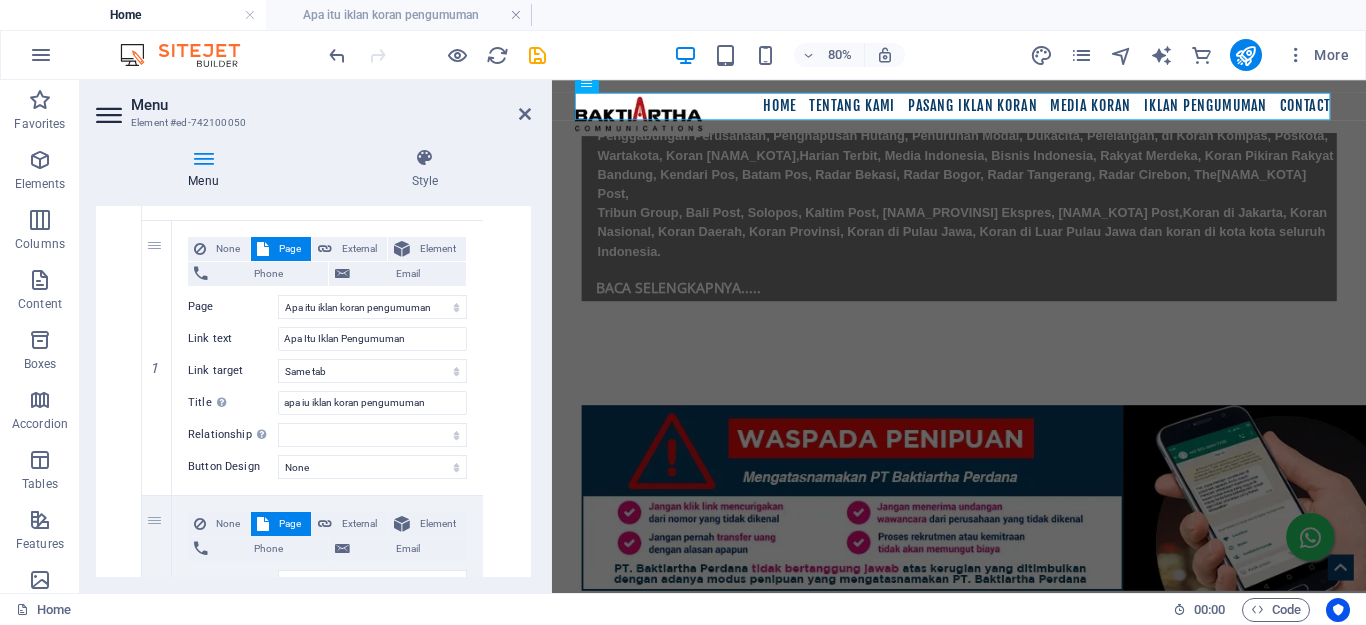 click at bounding box center (437, 55) 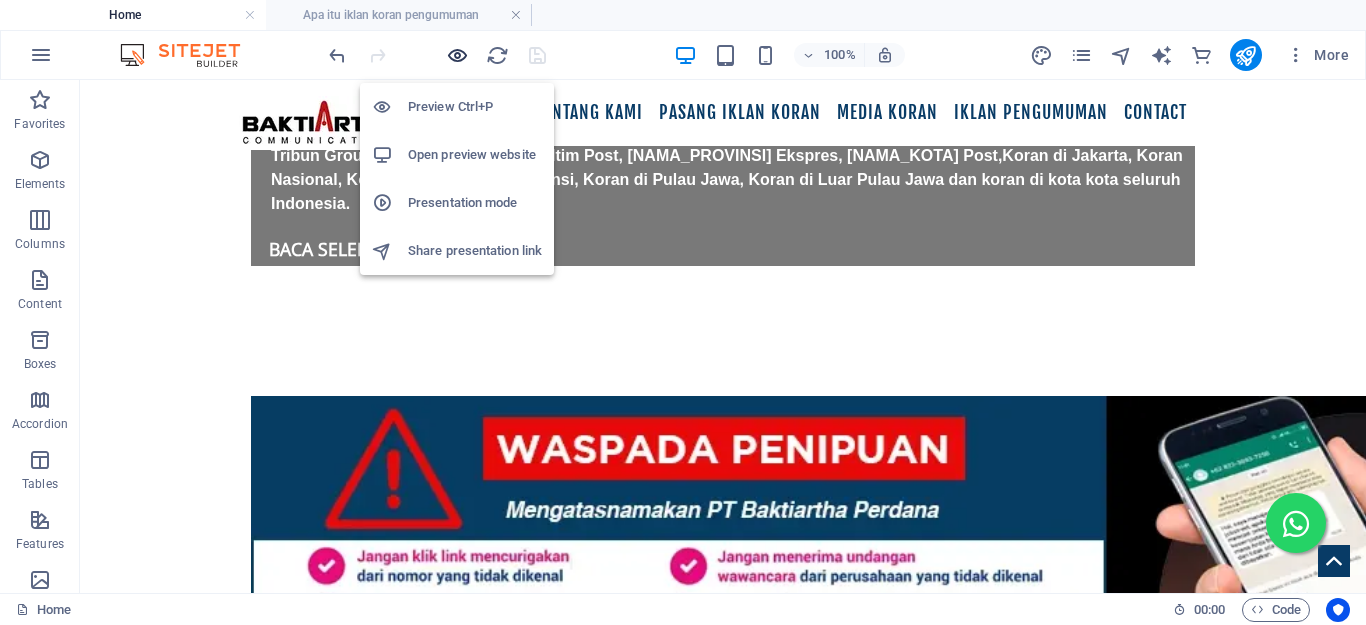 click at bounding box center [457, 55] 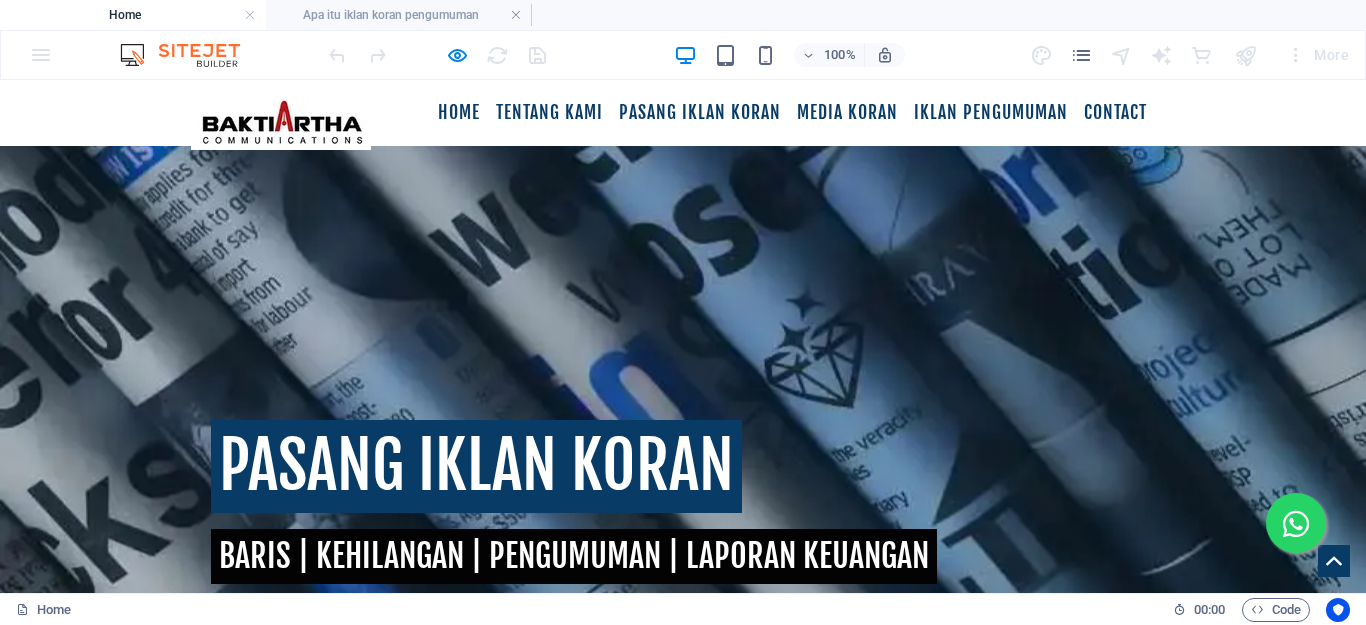 scroll, scrollTop: 0, scrollLeft: 0, axis: both 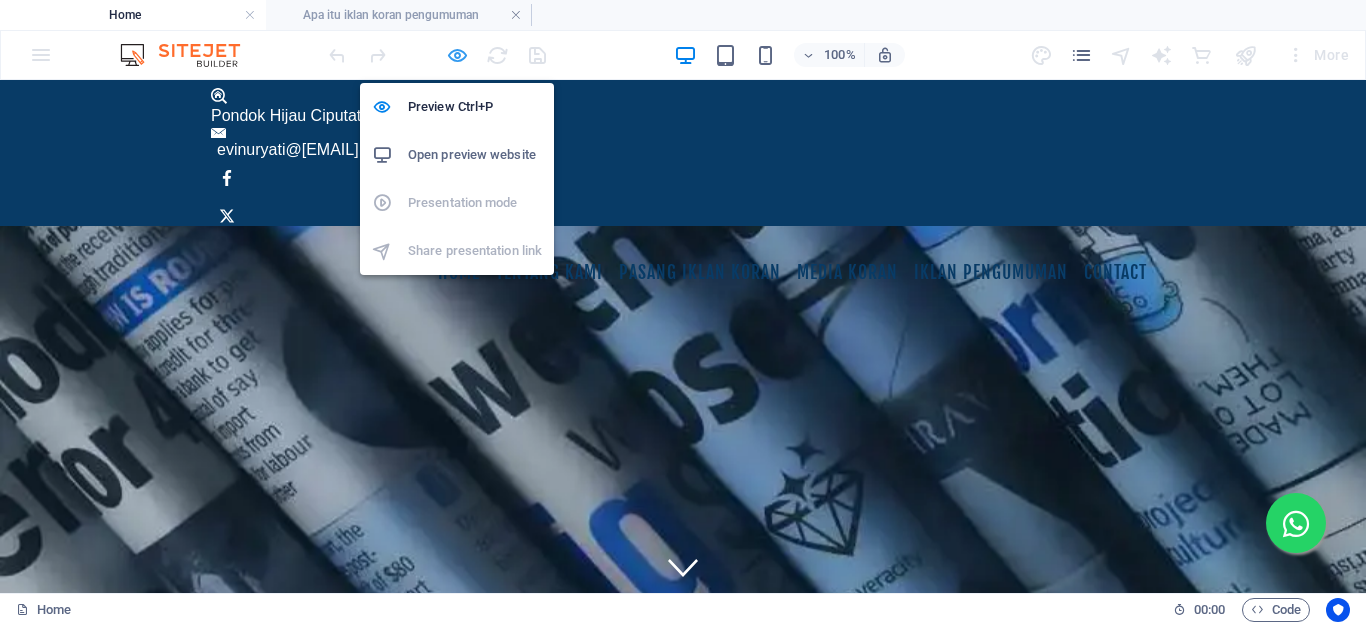 click at bounding box center (457, 55) 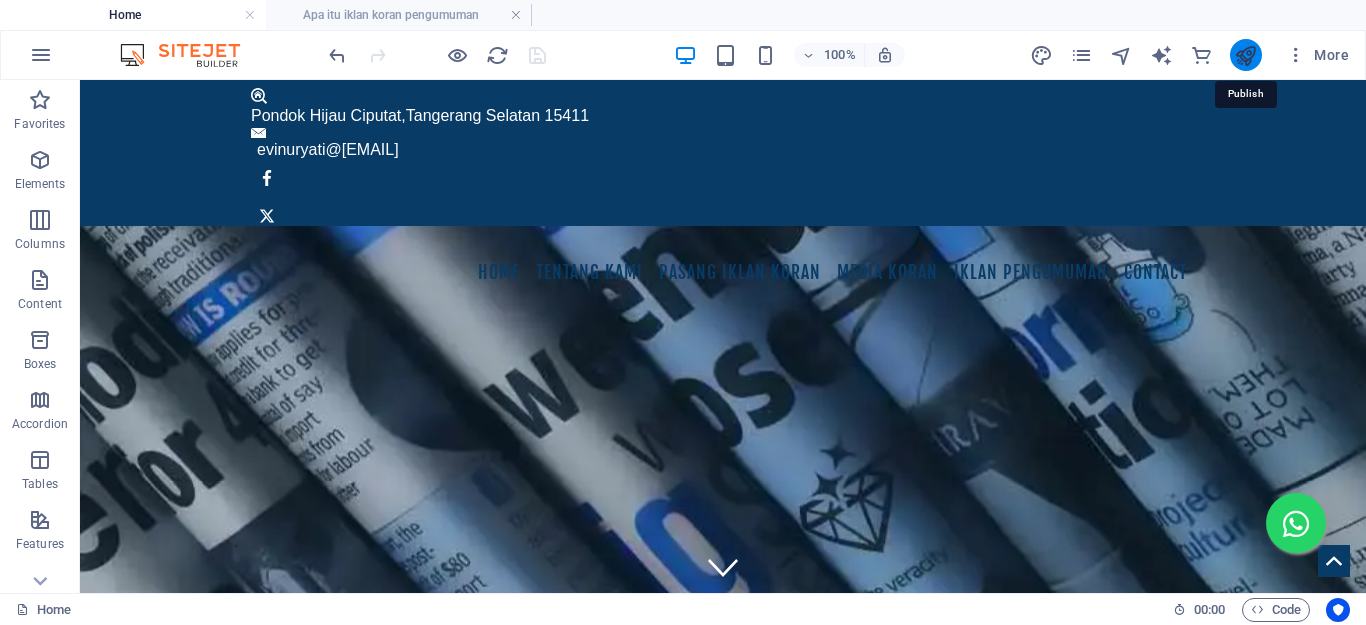 click at bounding box center (1245, 55) 